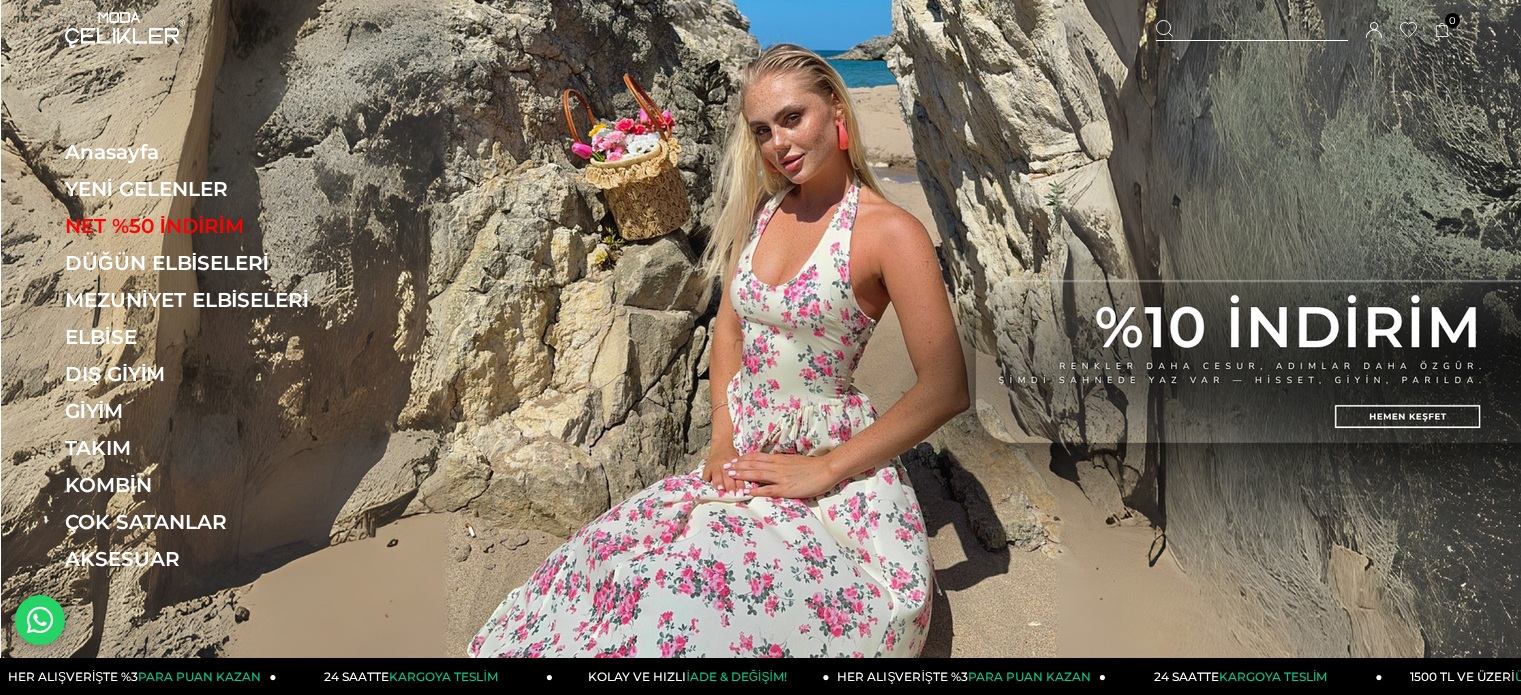 scroll, scrollTop: 0, scrollLeft: 0, axis: both 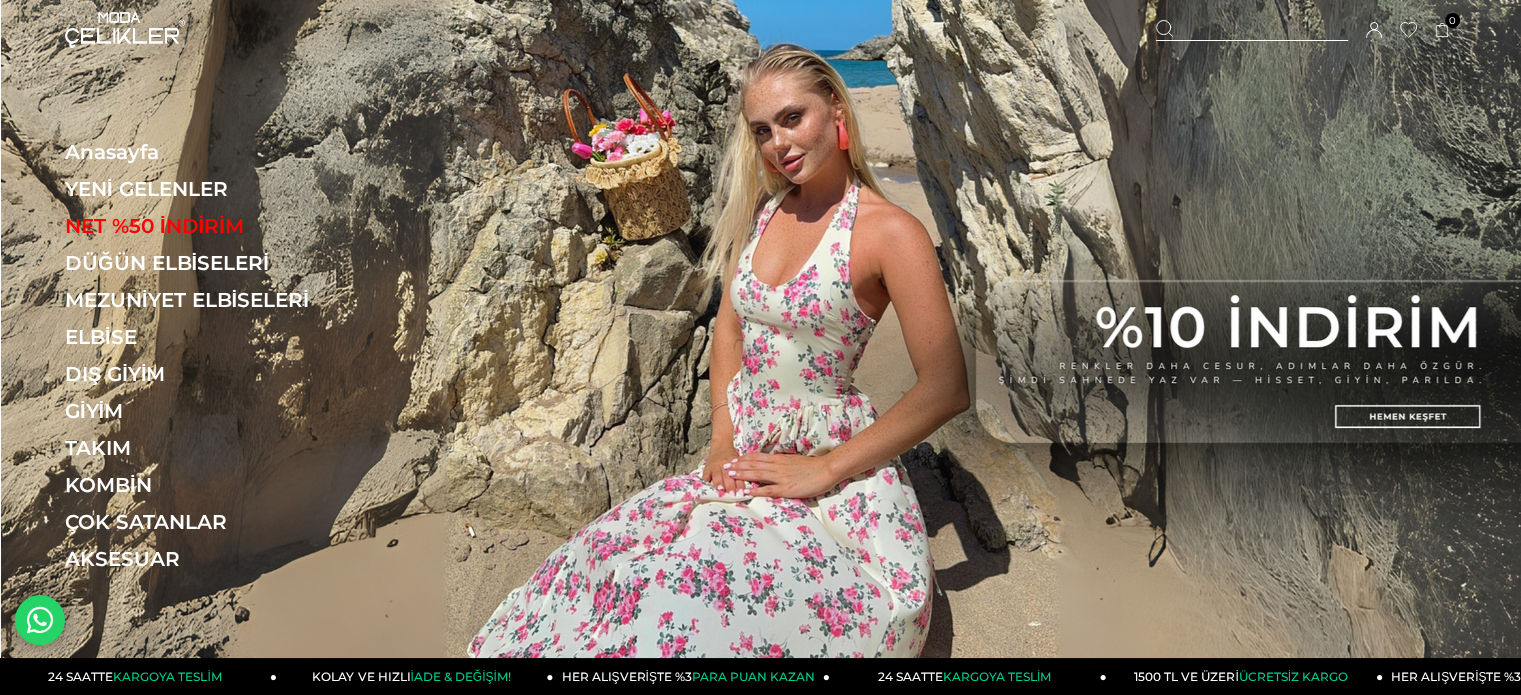 click at bounding box center (1252, 30) 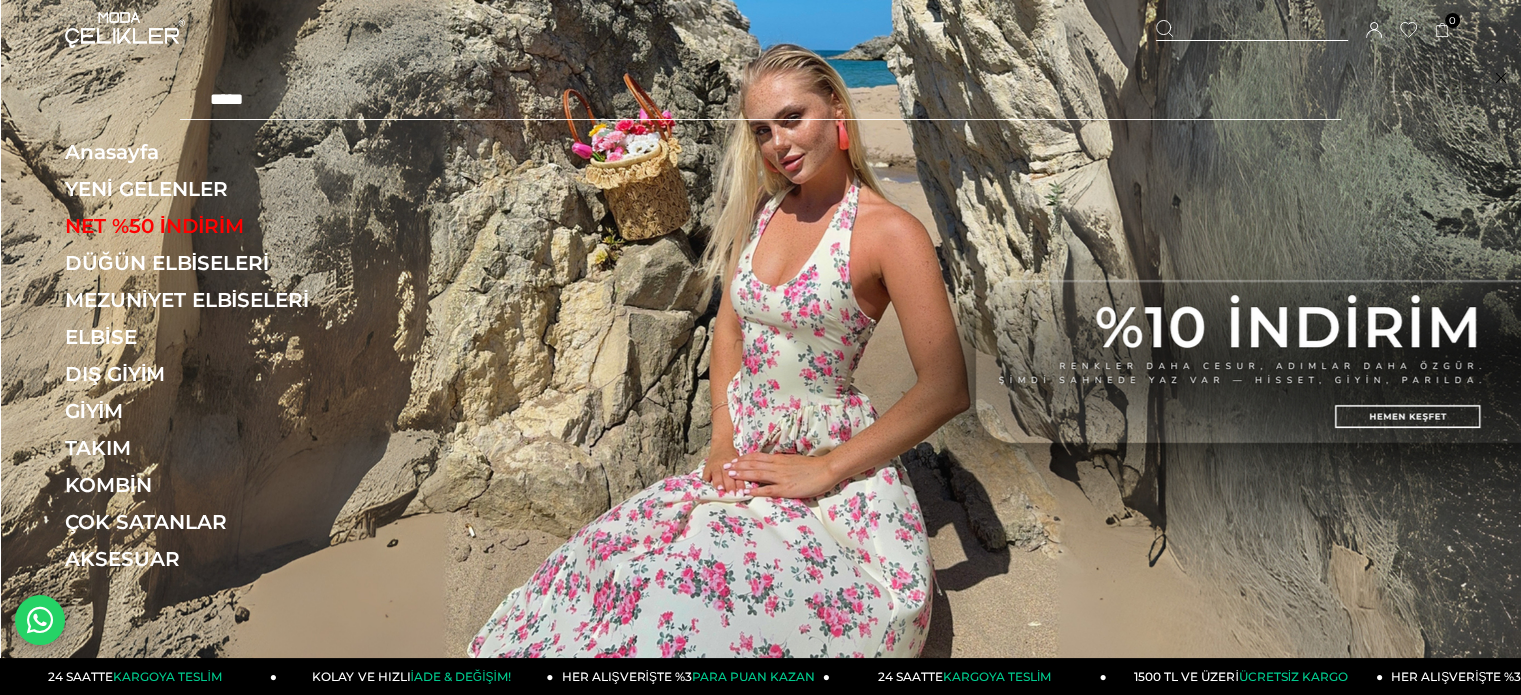 click on "***" at bounding box center (760, 100) 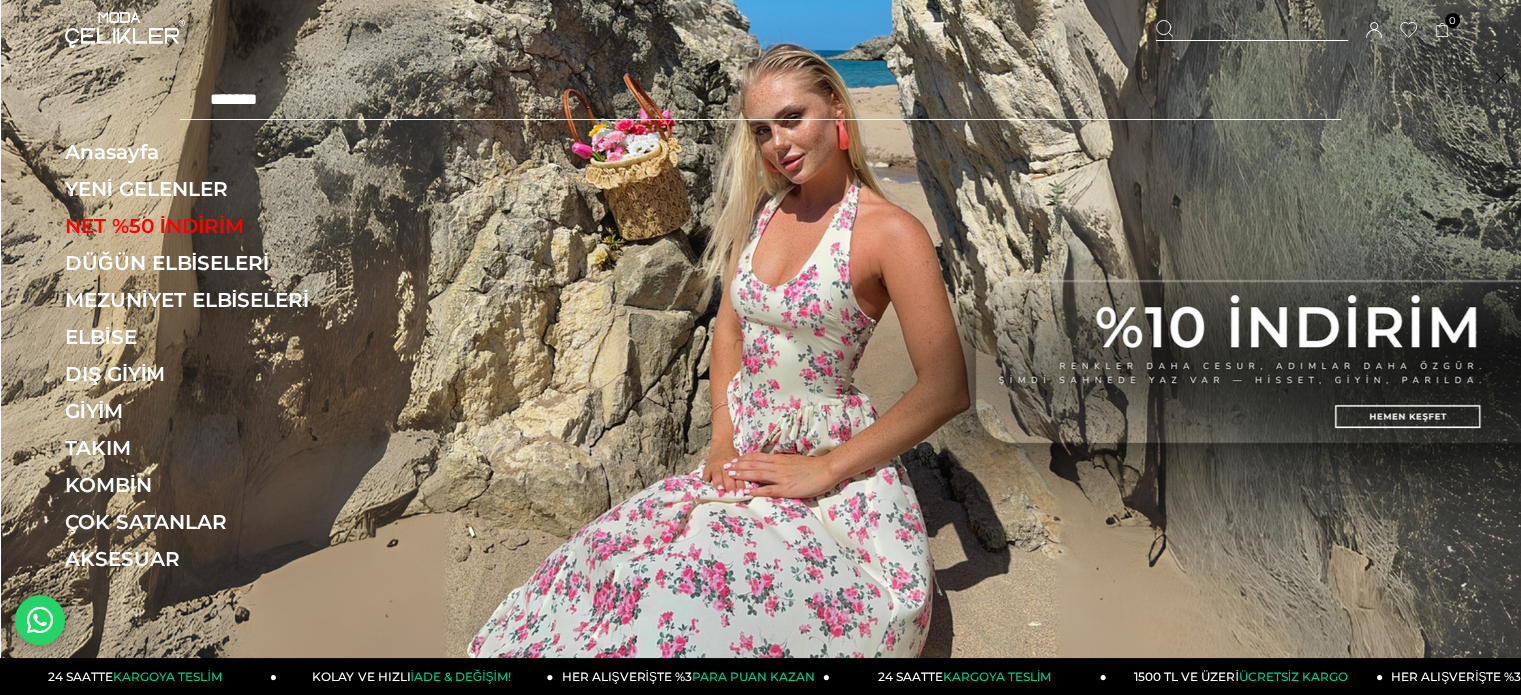 type on "******" 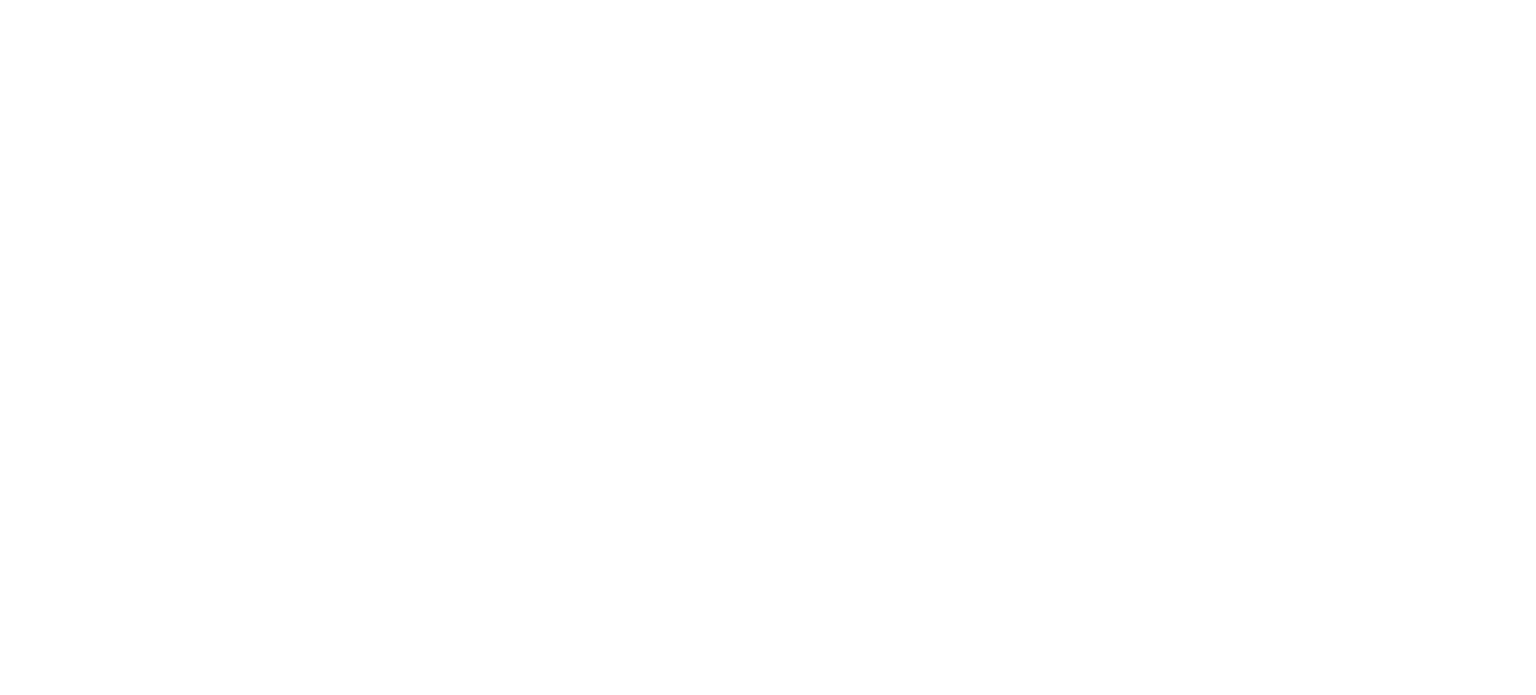 scroll, scrollTop: 0, scrollLeft: 0, axis: both 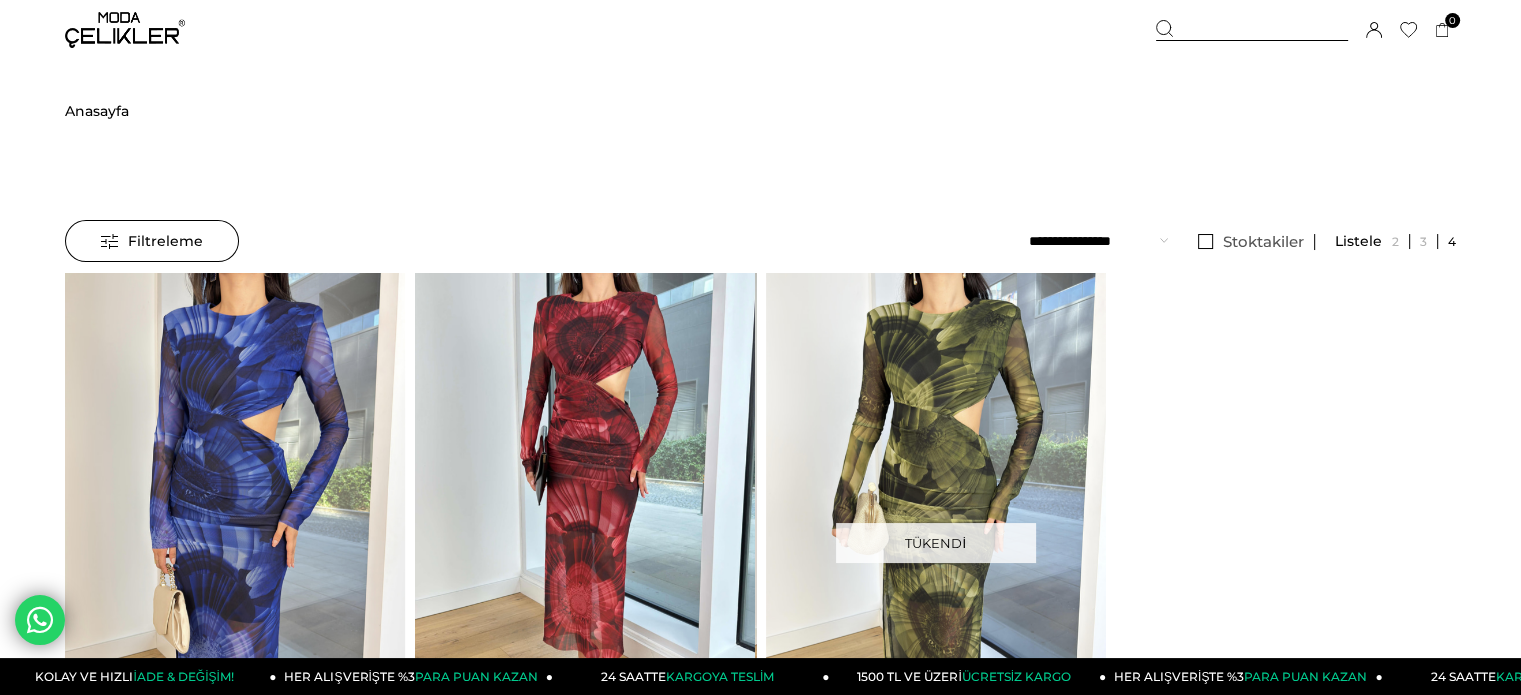 click at bounding box center [915, 499] 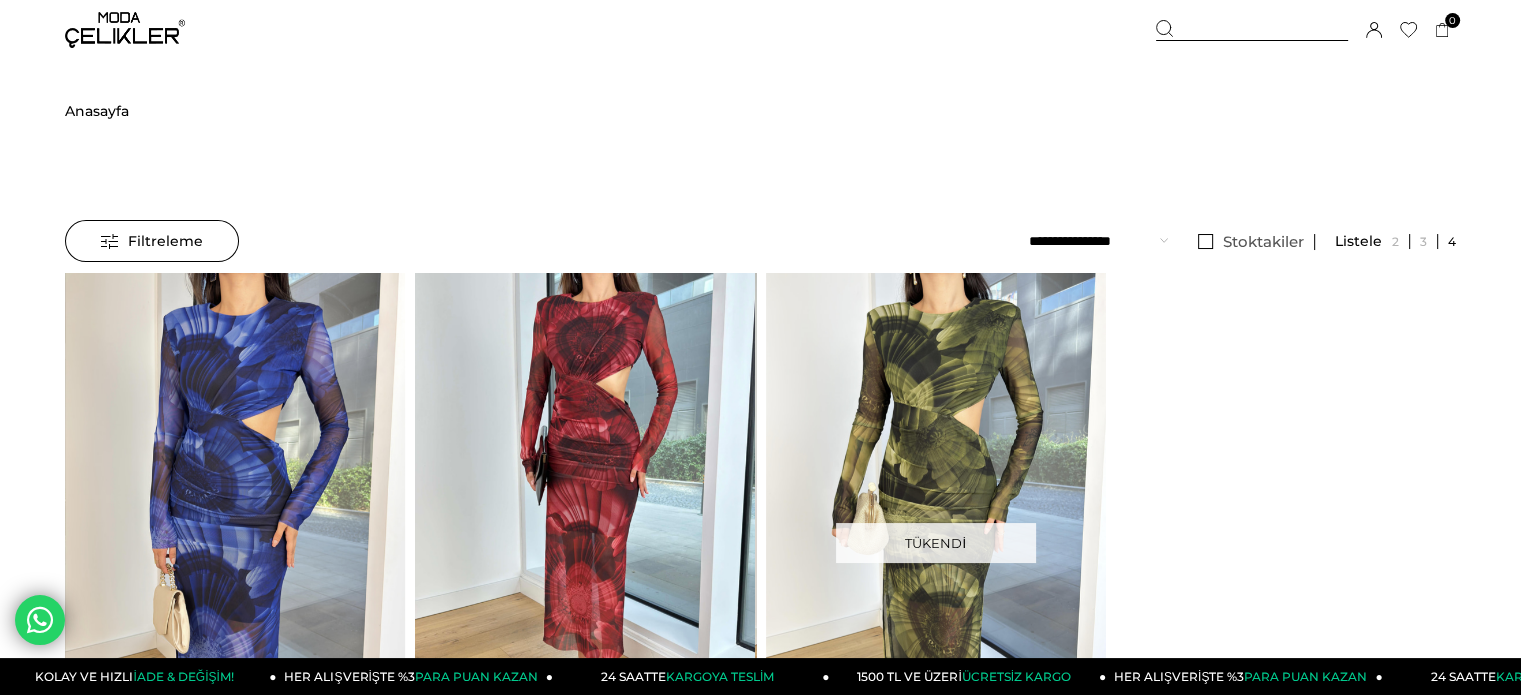 click at bounding box center [235, 499] 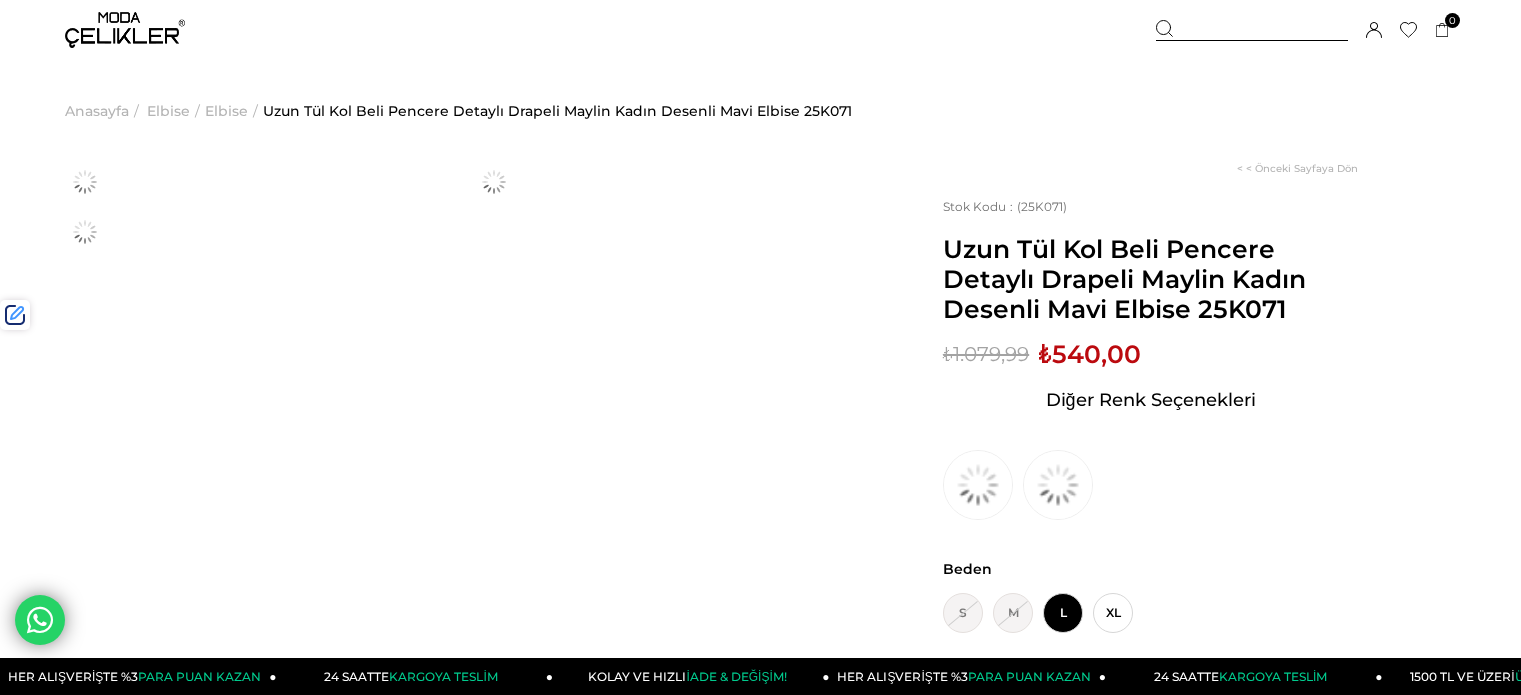 scroll, scrollTop: 0, scrollLeft: 0, axis: both 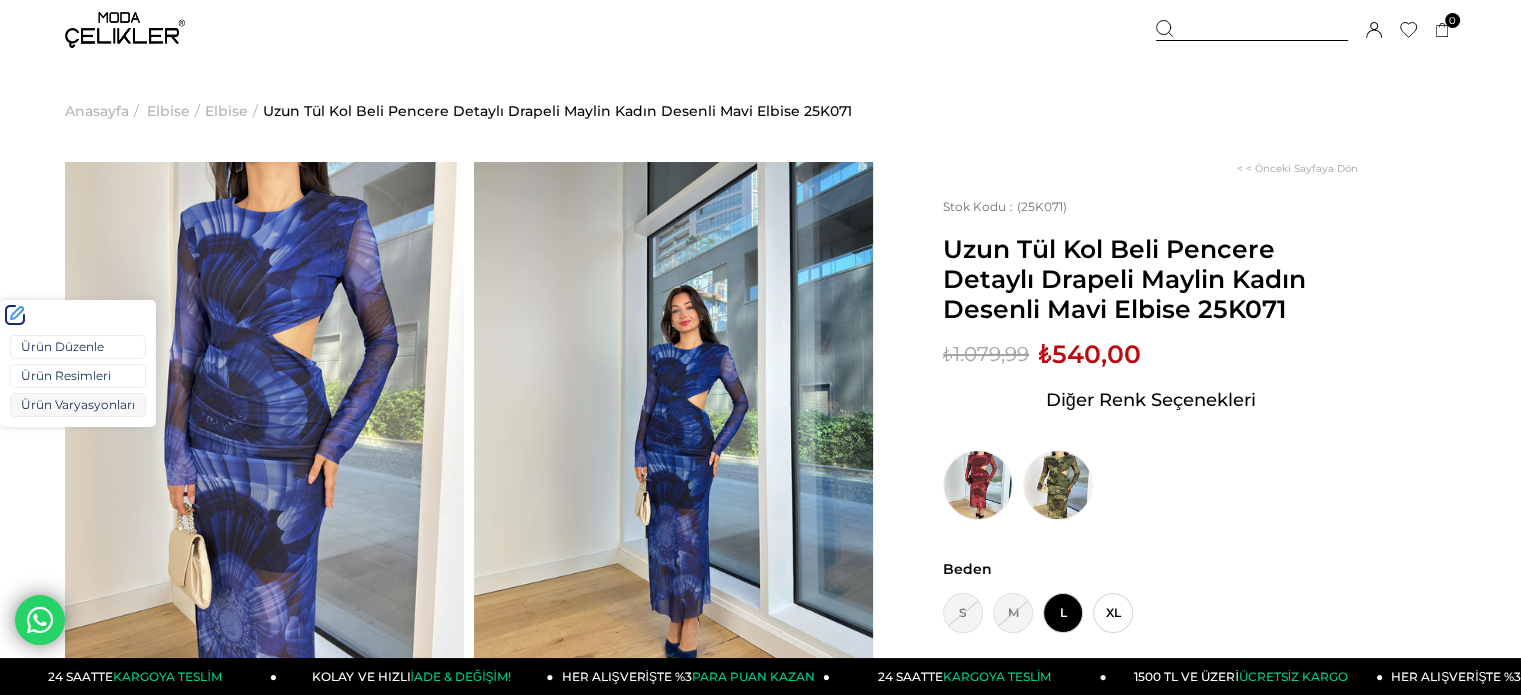 click on "Ürün Varyasyonları" at bounding box center (78, 405) 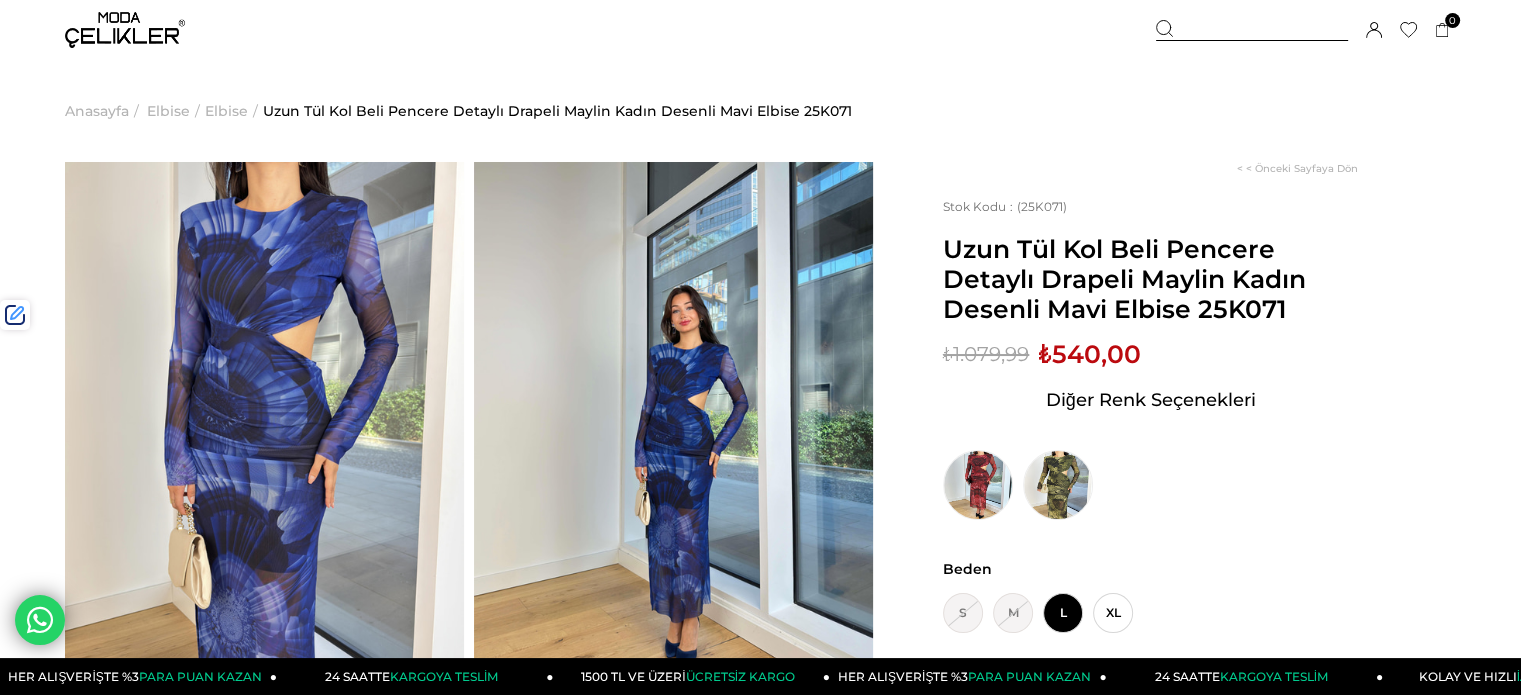 click on "Uzun Tül Kol Beli Pencere Detaylı Drapeli Maylin Kadın Desenli Mavi Elbise 25K071" at bounding box center [1150, 279] 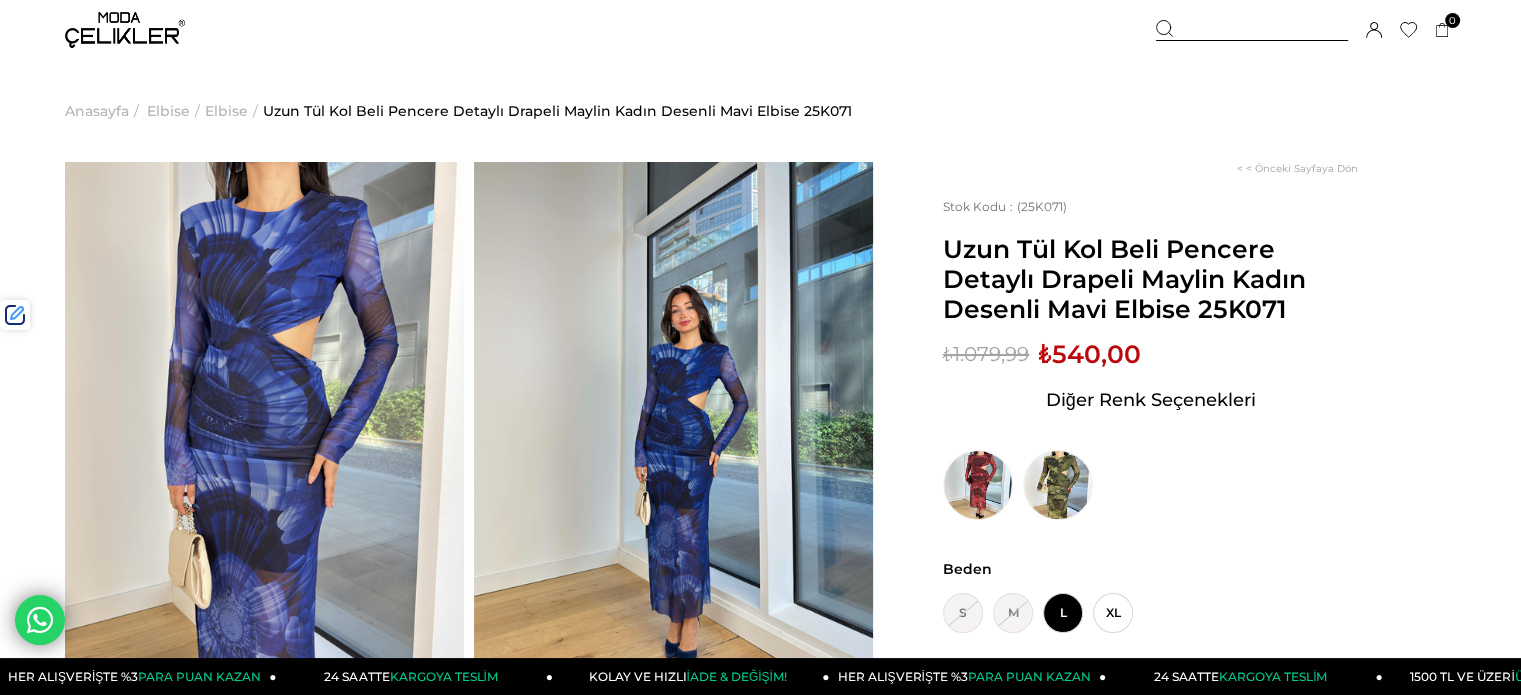 click at bounding box center [1252, 30] 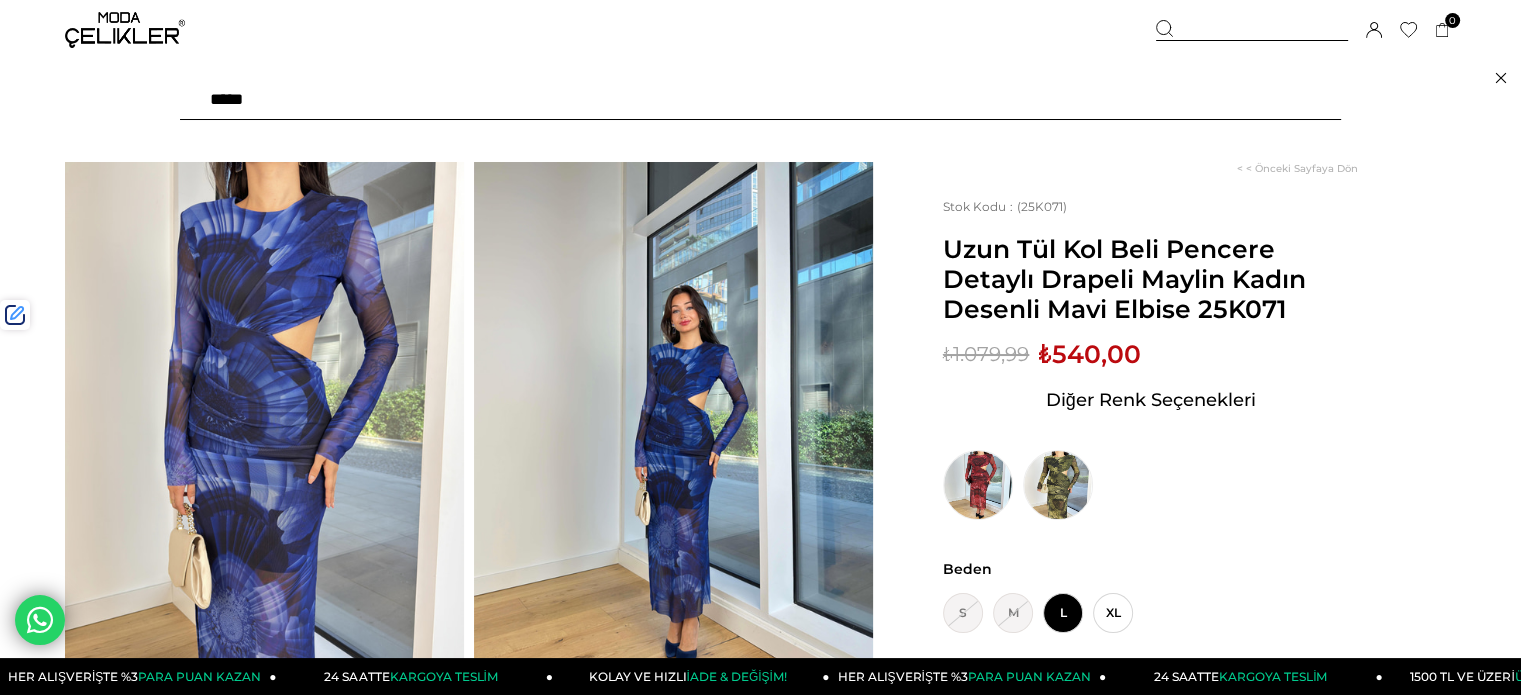 click at bounding box center (760, 100) 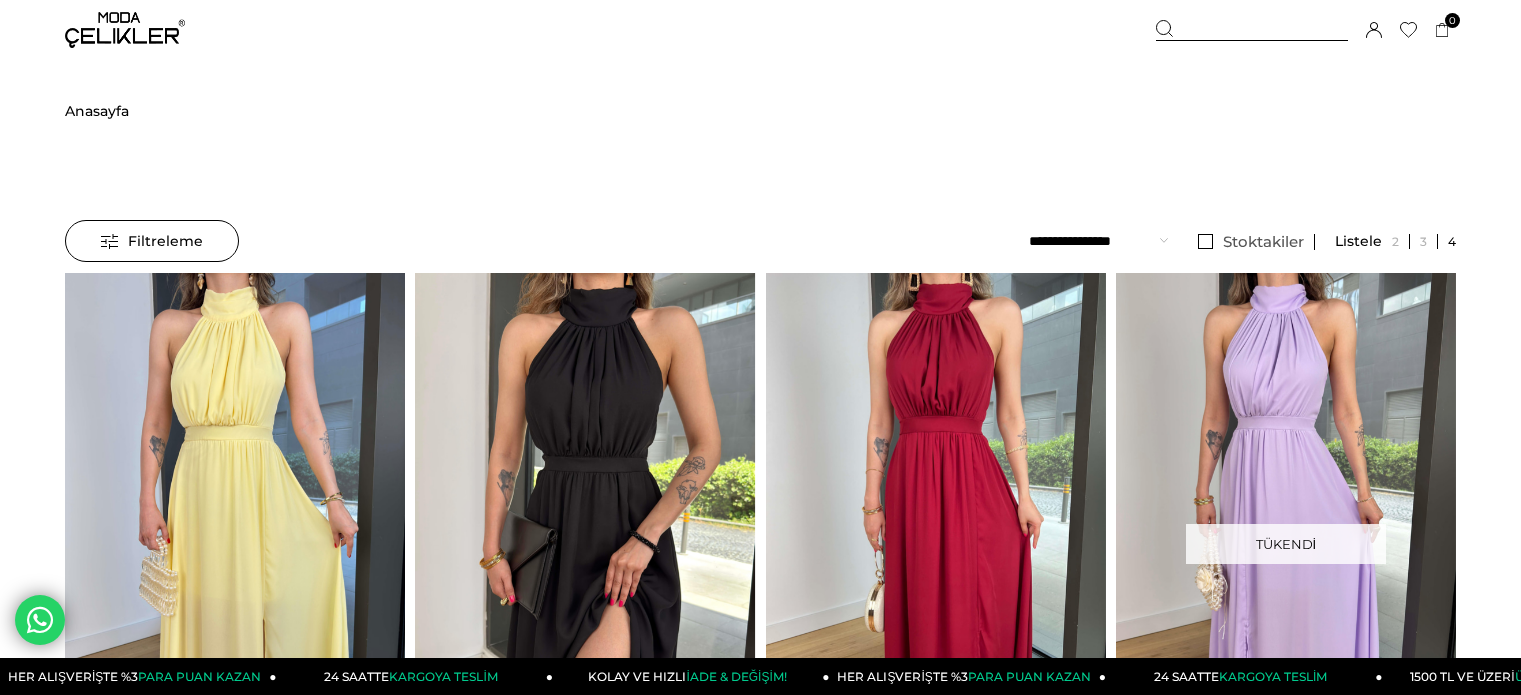 scroll, scrollTop: 0, scrollLeft: 0, axis: both 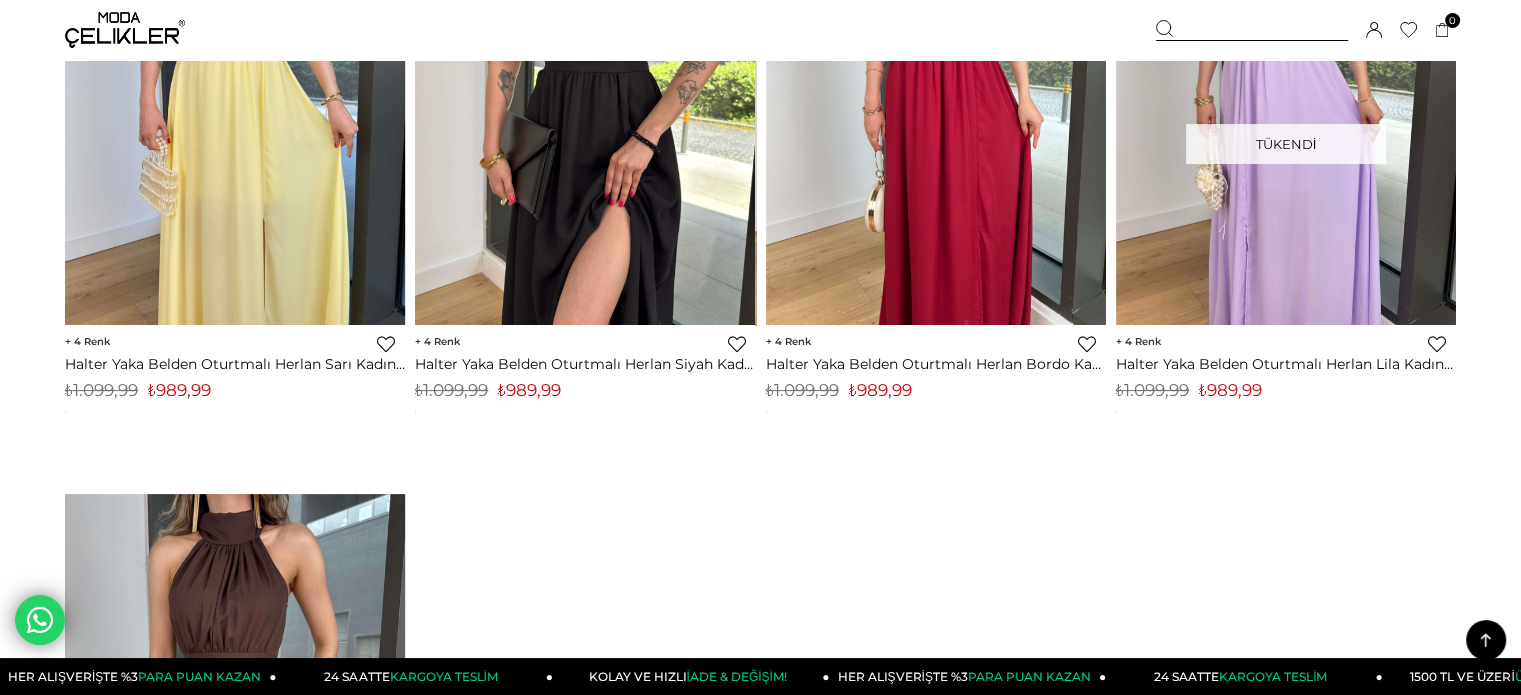 click on "₺989,99" at bounding box center [529, 390] 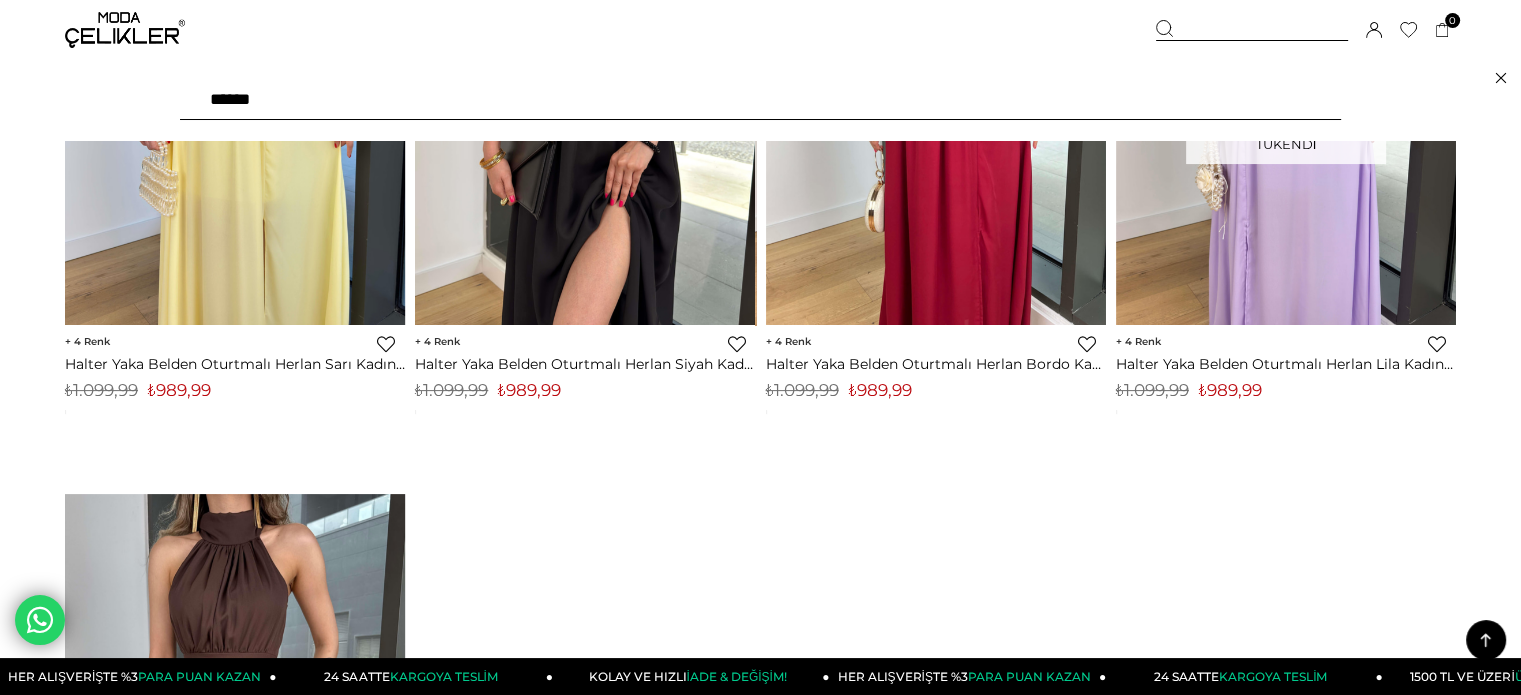 click on "******" at bounding box center (760, 100) 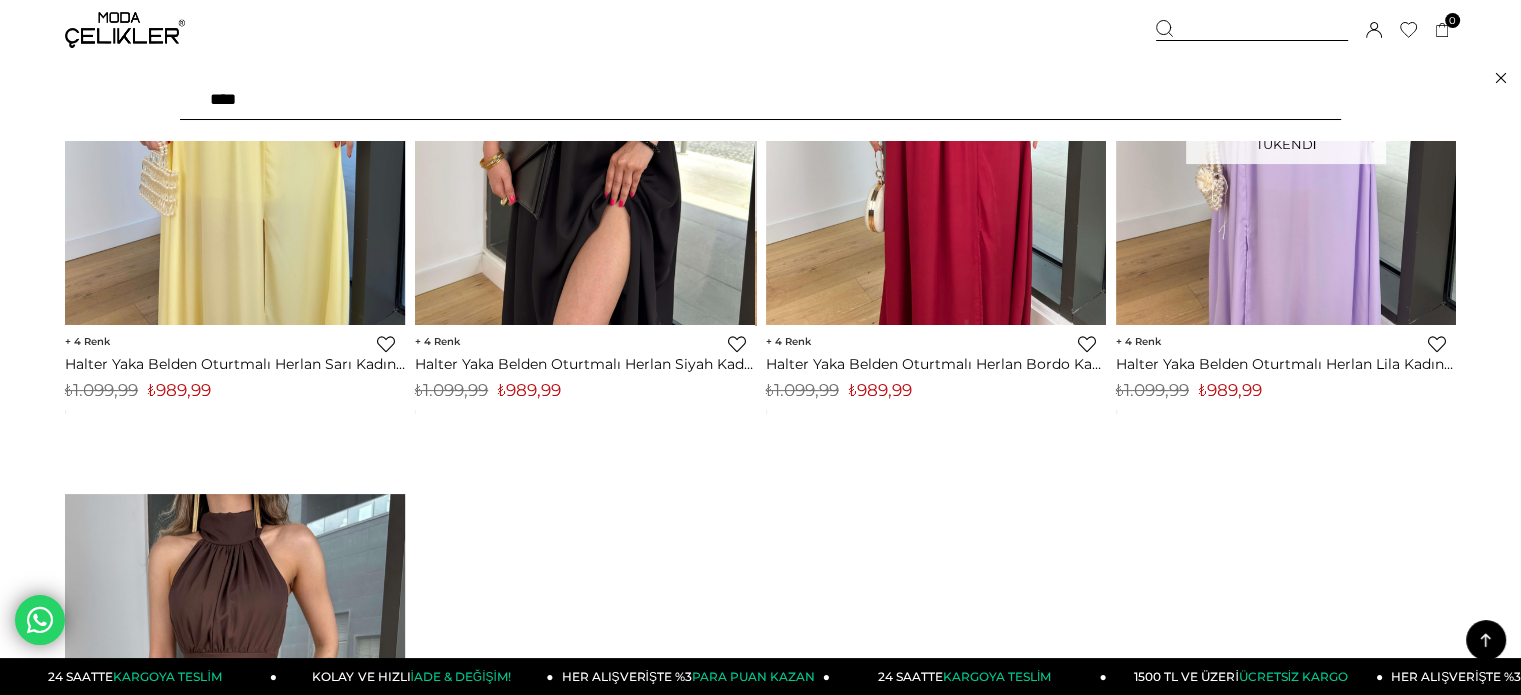 type on "*****" 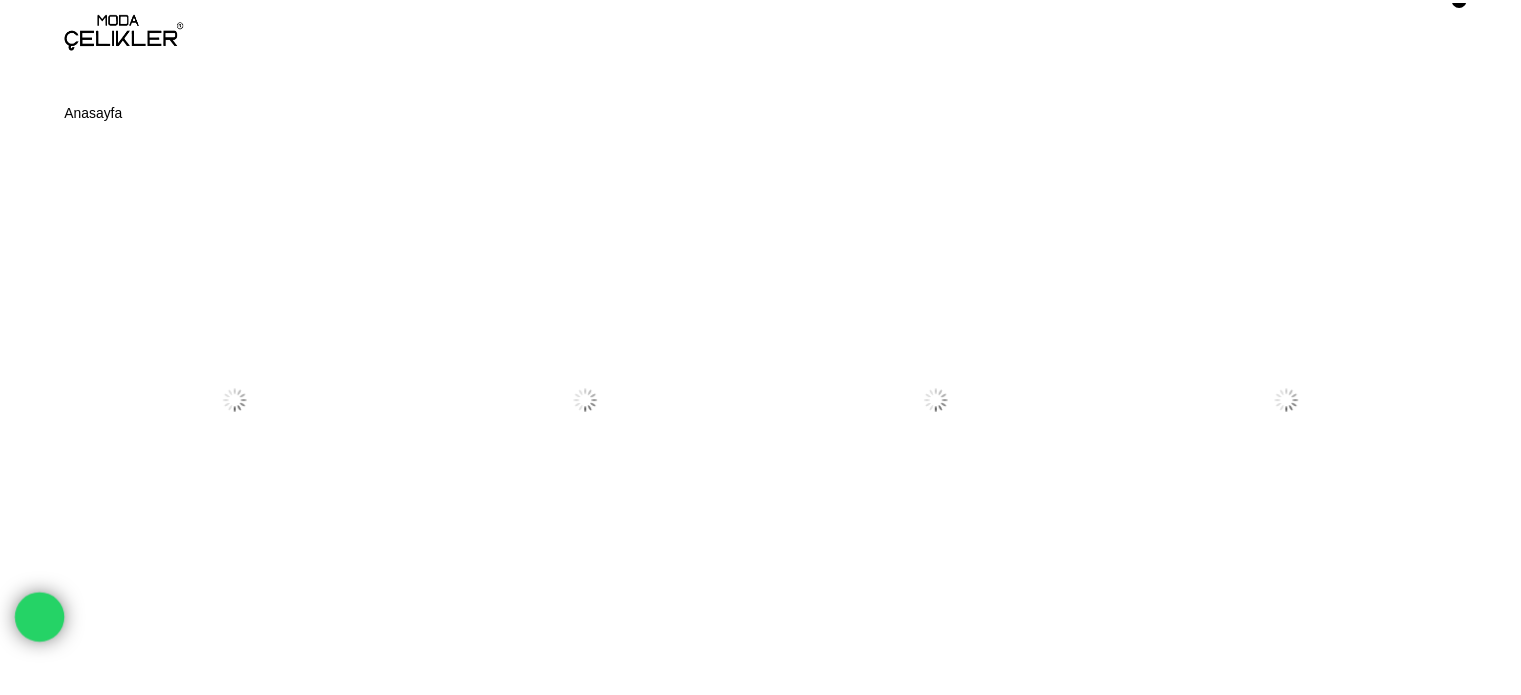 scroll, scrollTop: 0, scrollLeft: 0, axis: both 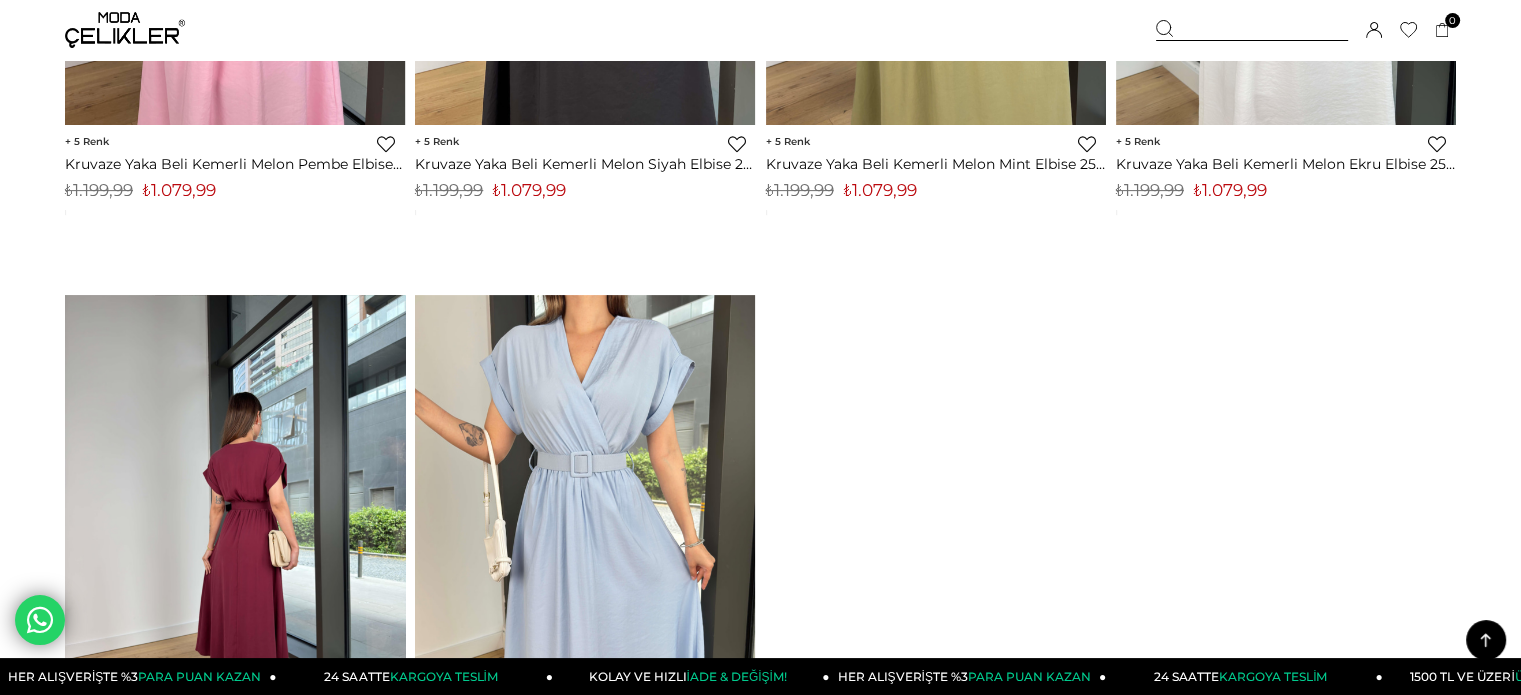 click at bounding box center (235, 521) 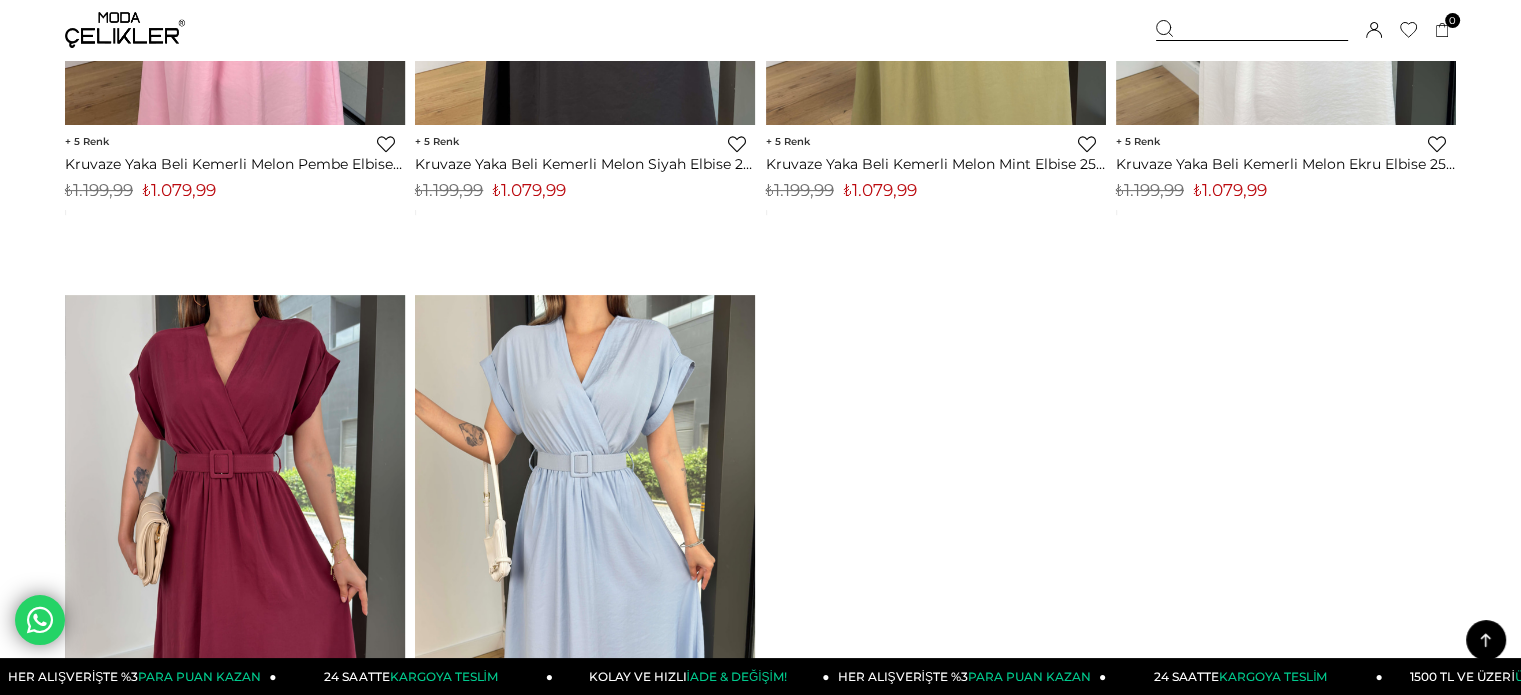 click at bounding box center (235, 521) 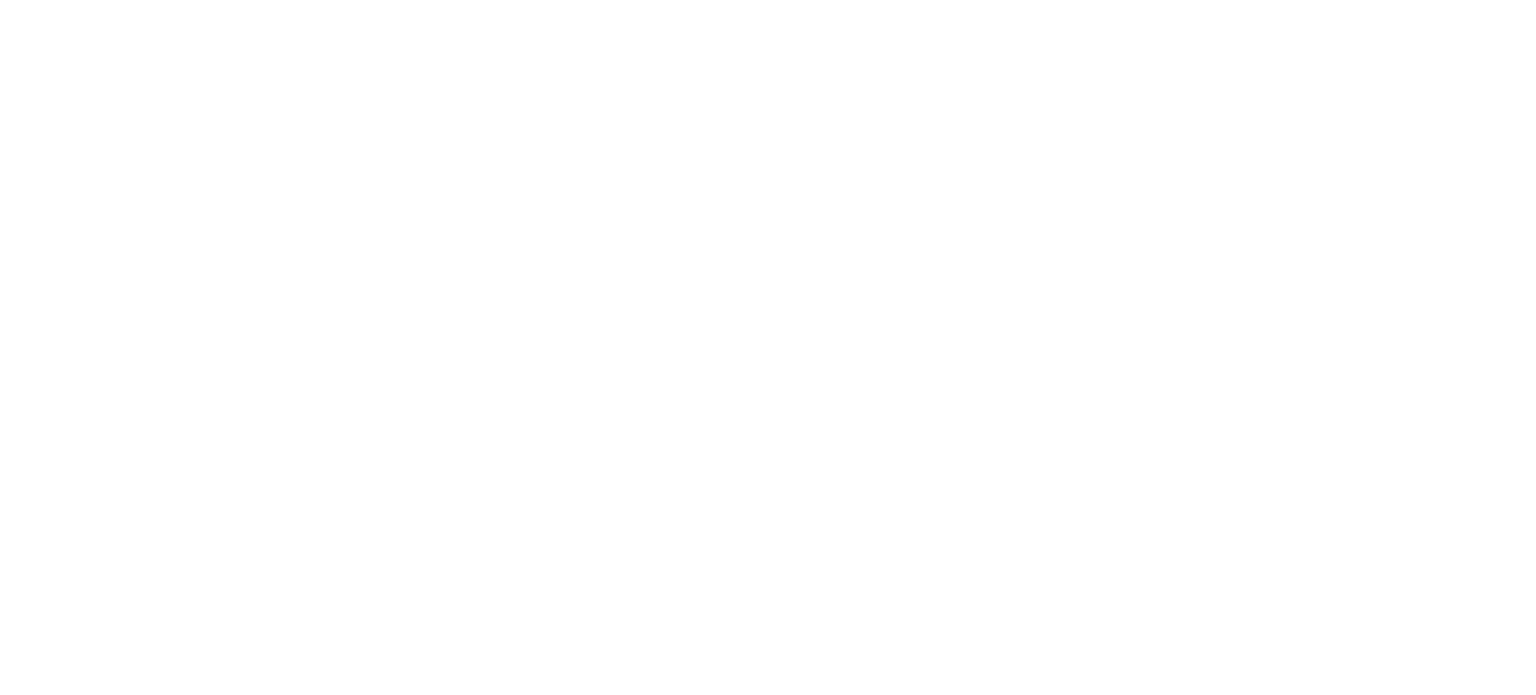 scroll, scrollTop: 0, scrollLeft: 0, axis: both 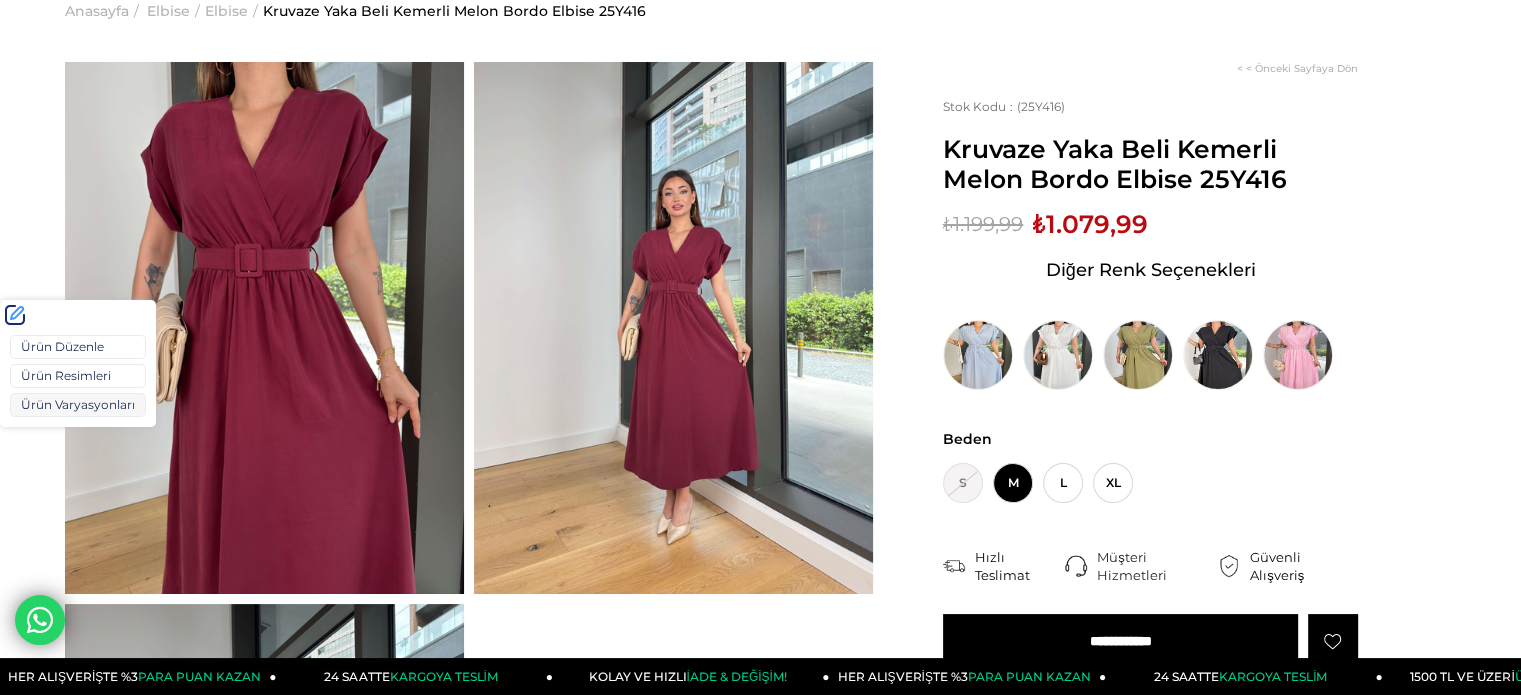 click on "Ürün Varyasyonları" at bounding box center [78, 405] 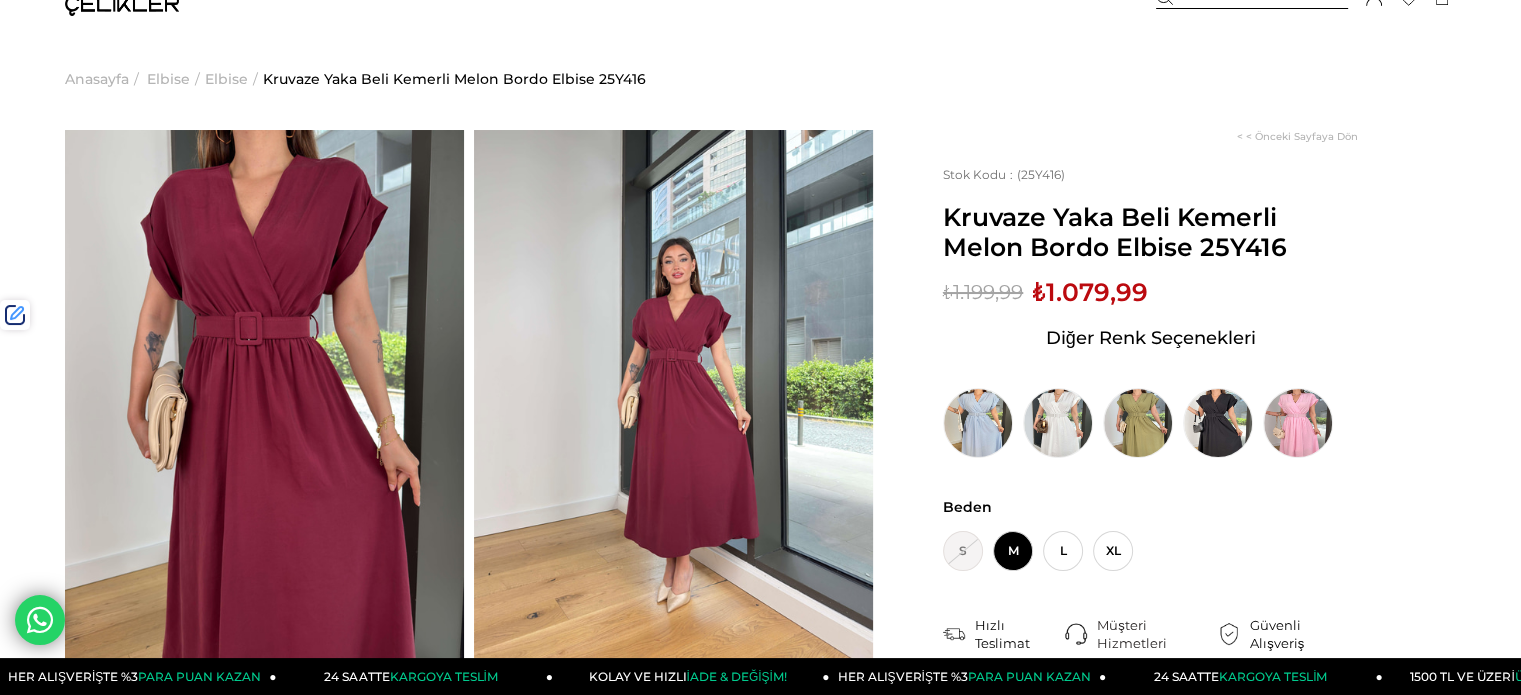 scroll, scrollTop: 0, scrollLeft: 0, axis: both 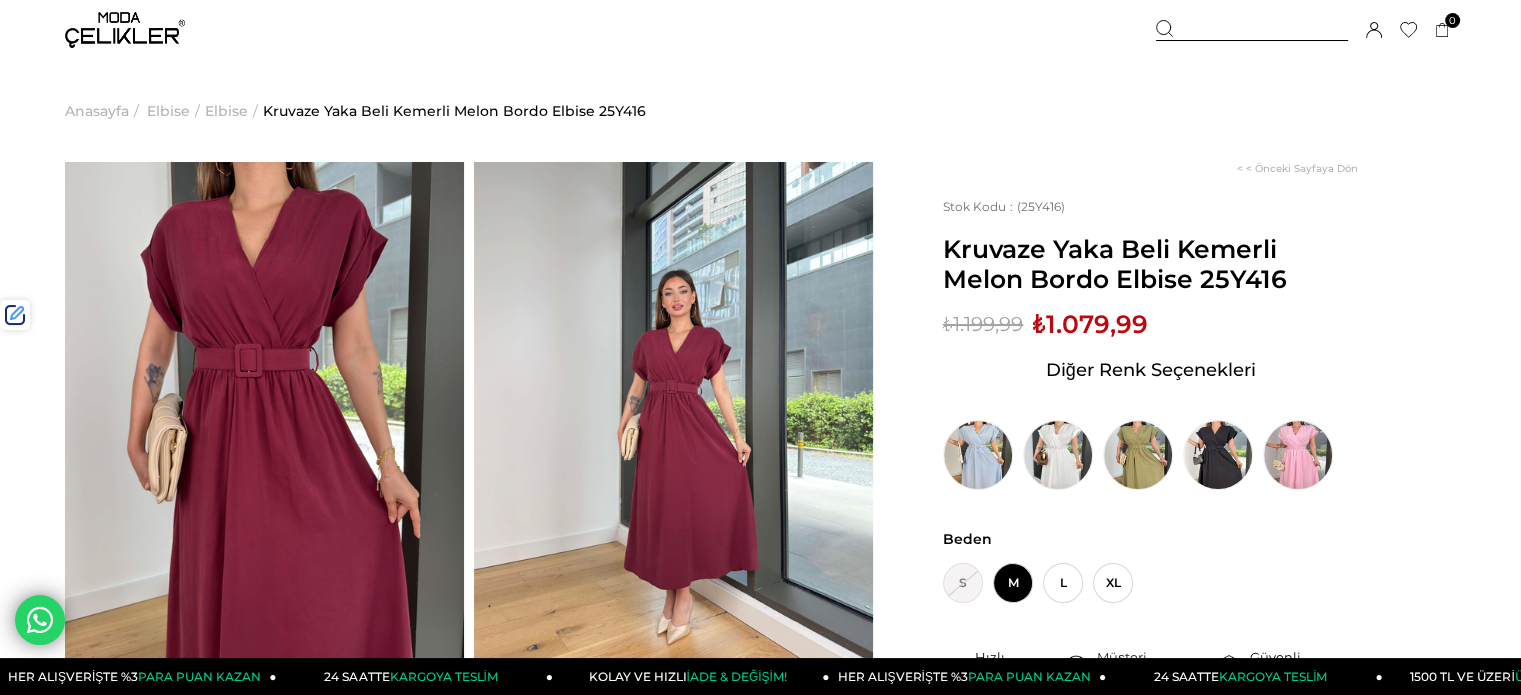 click at bounding box center (1252, 30) 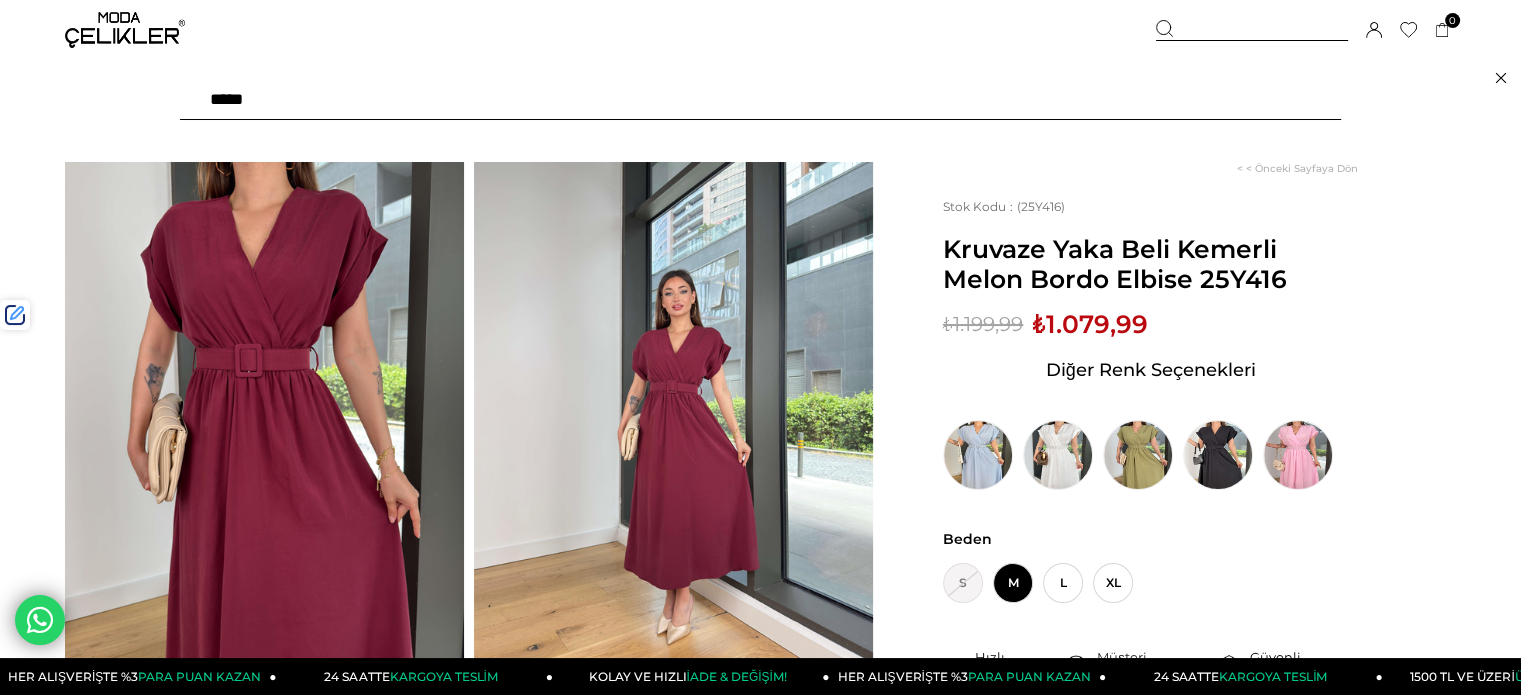 click at bounding box center (760, 100) 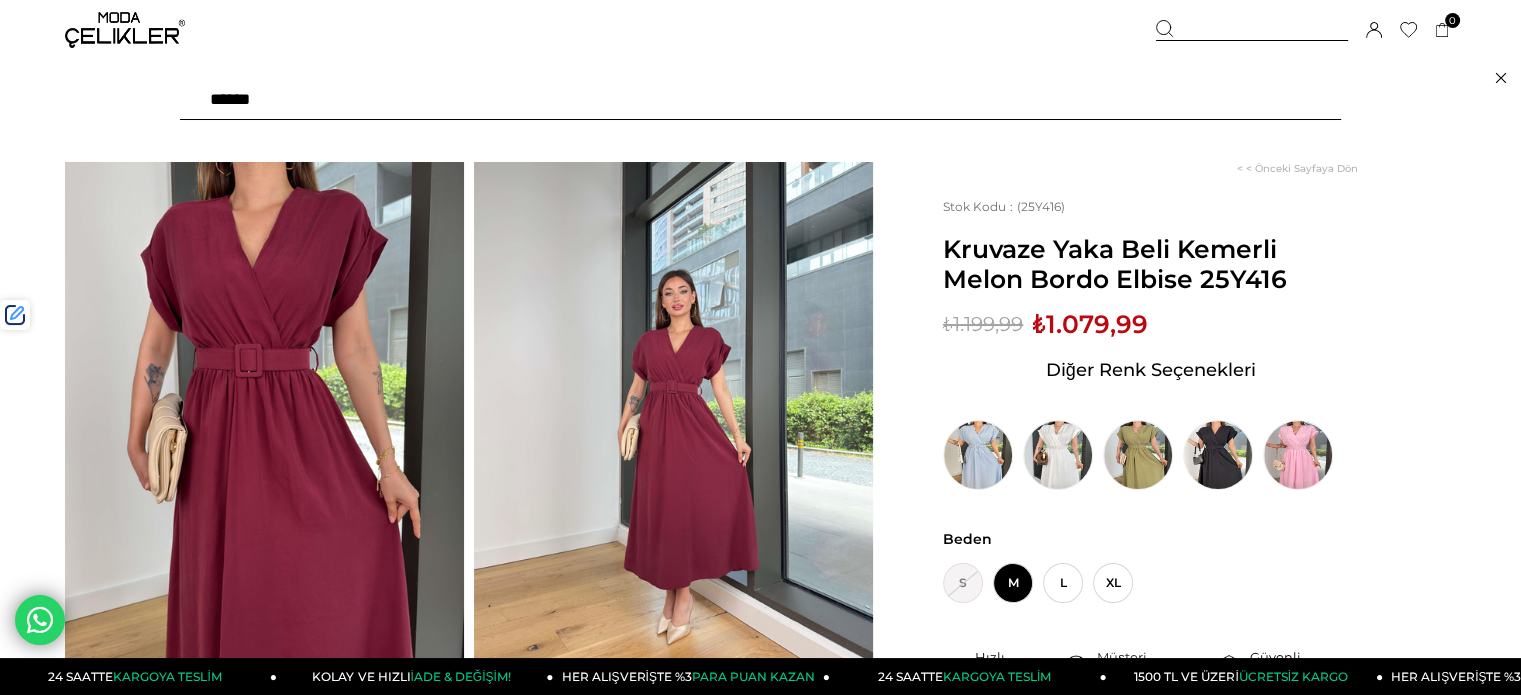 type on "*******" 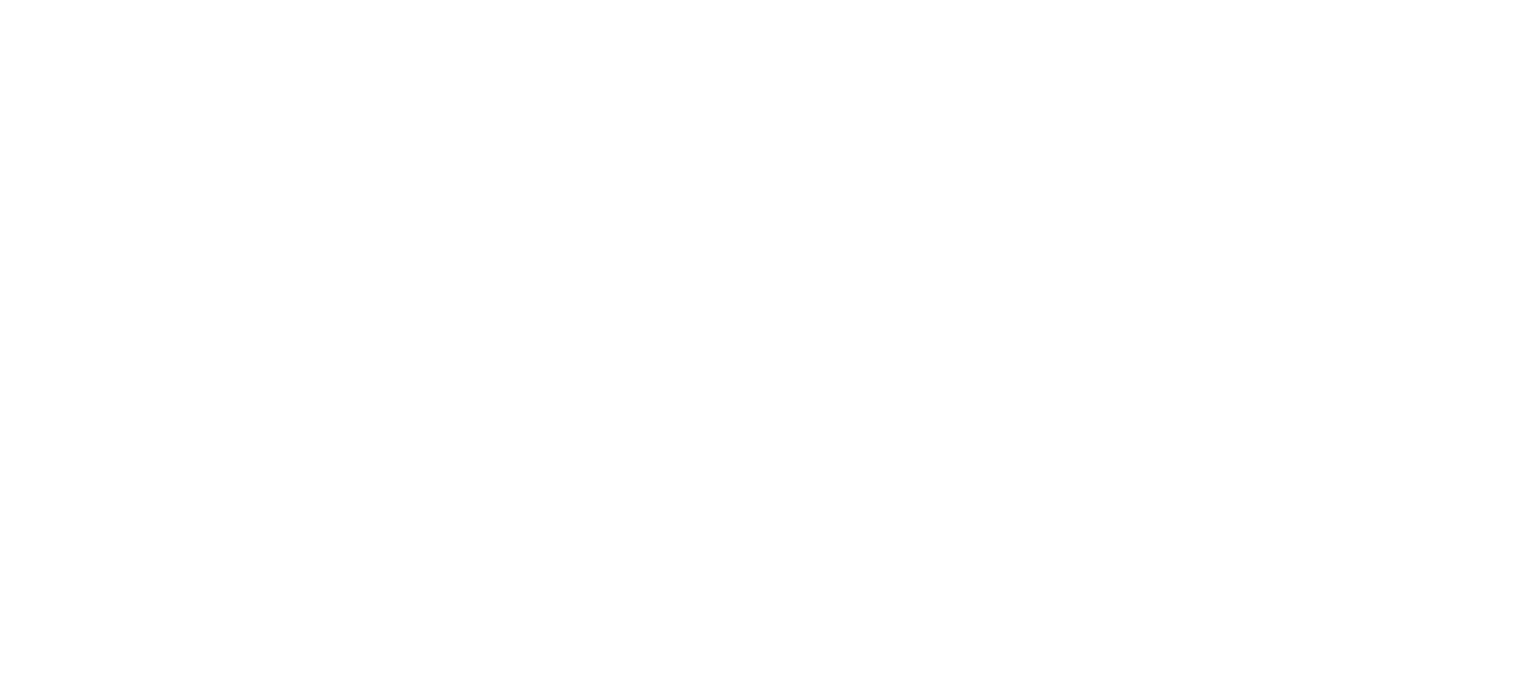 scroll, scrollTop: 0, scrollLeft: 0, axis: both 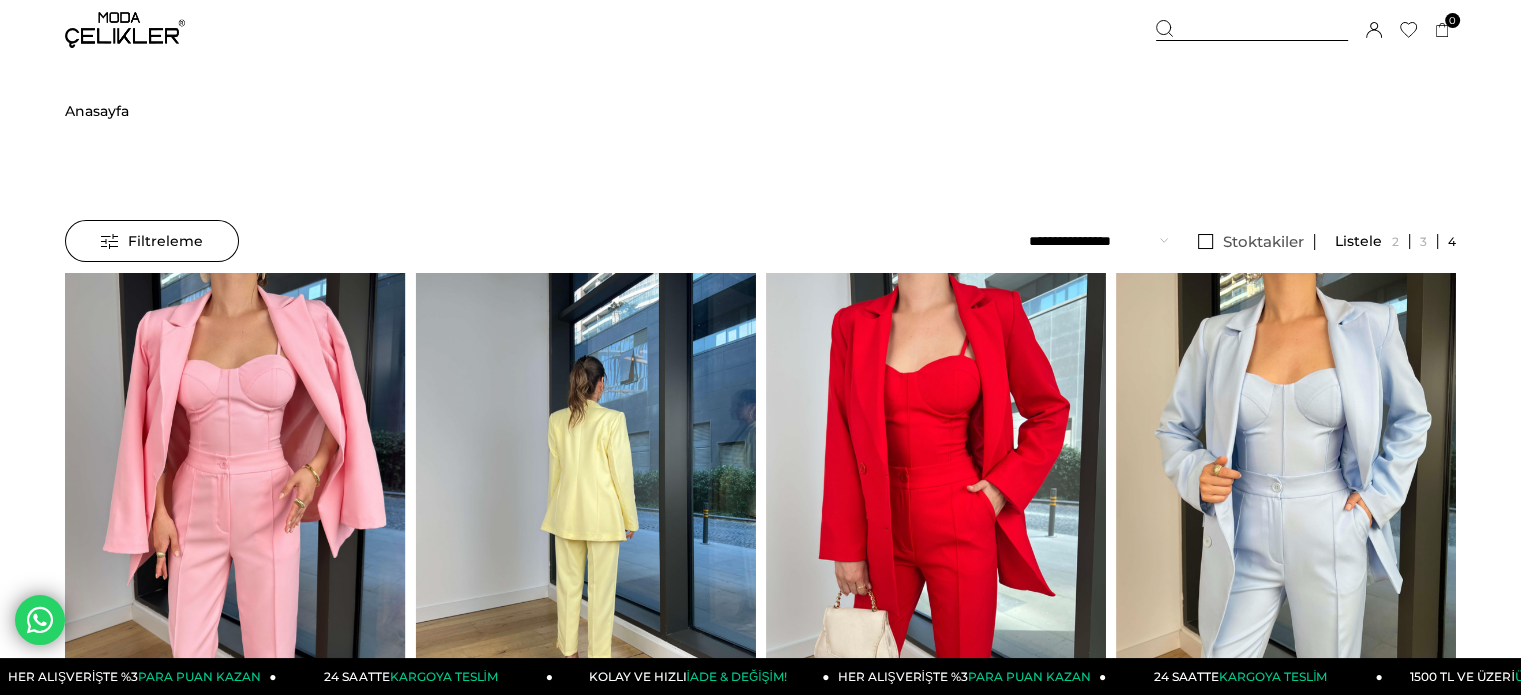 click at bounding box center [1276, 499] 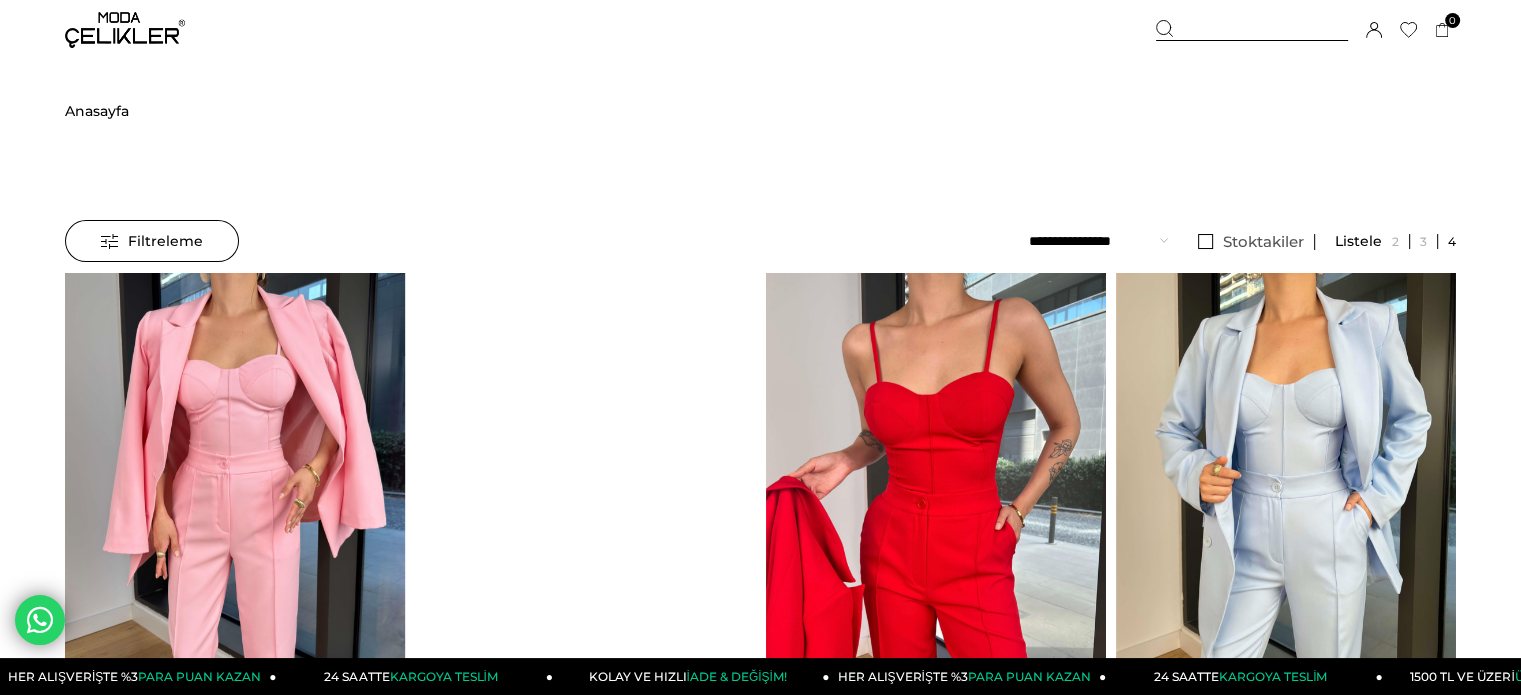 click at bounding box center (936, 499) 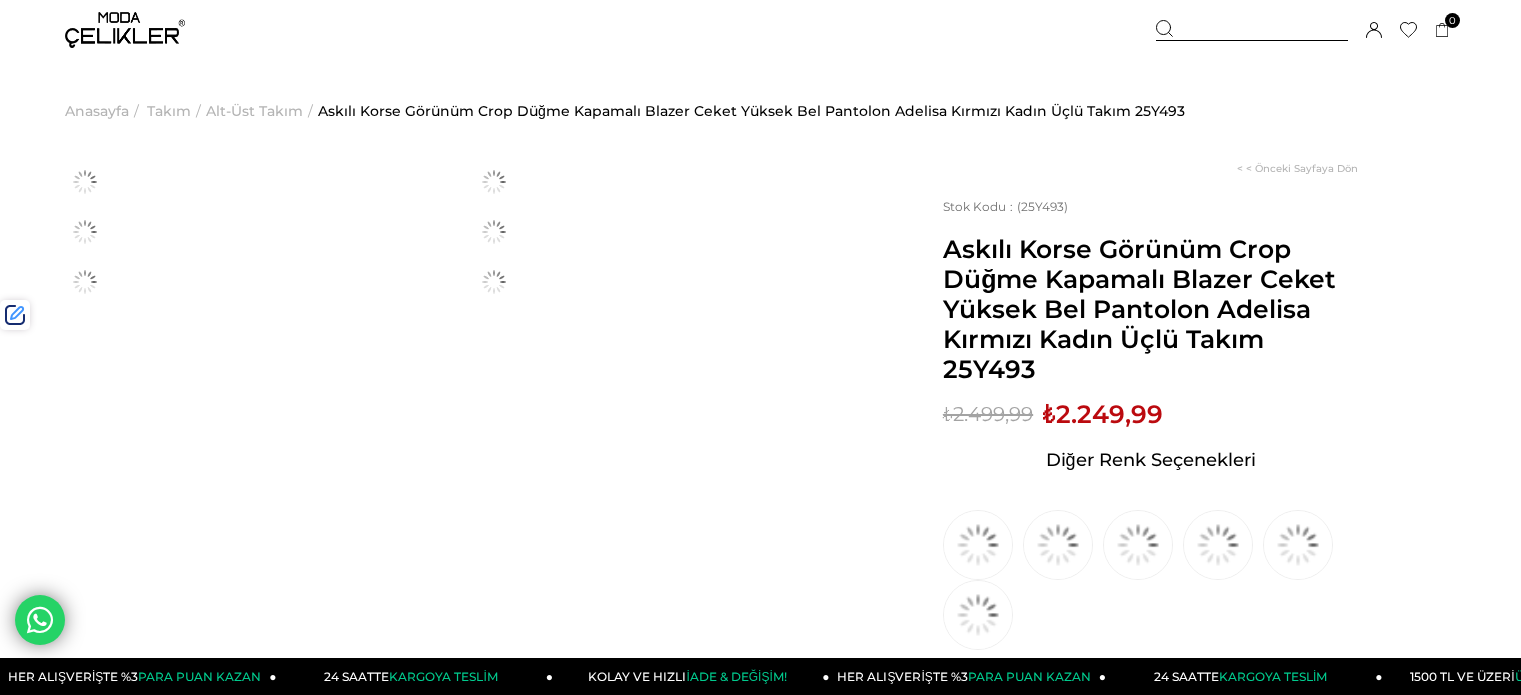 scroll, scrollTop: 0, scrollLeft: 0, axis: both 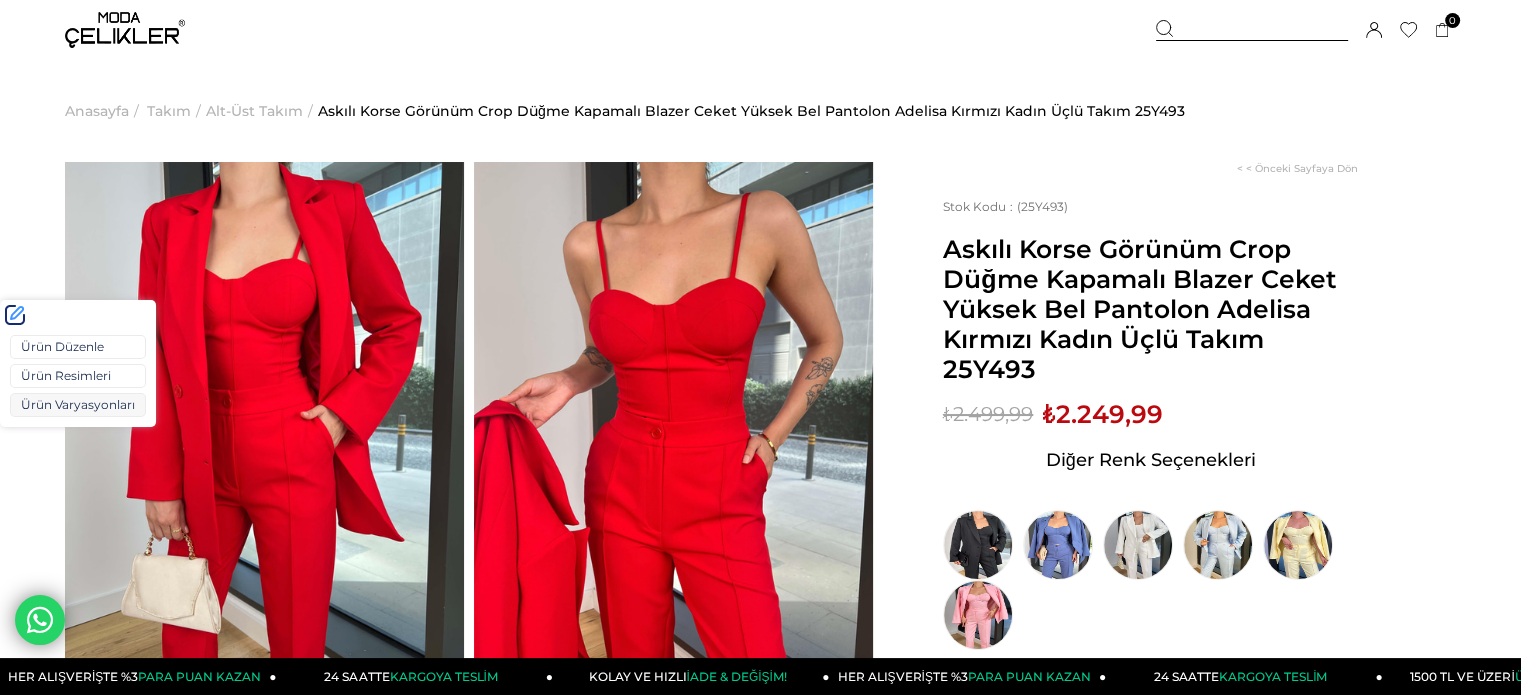 click on "Ürün Varyasyonları" at bounding box center [78, 405] 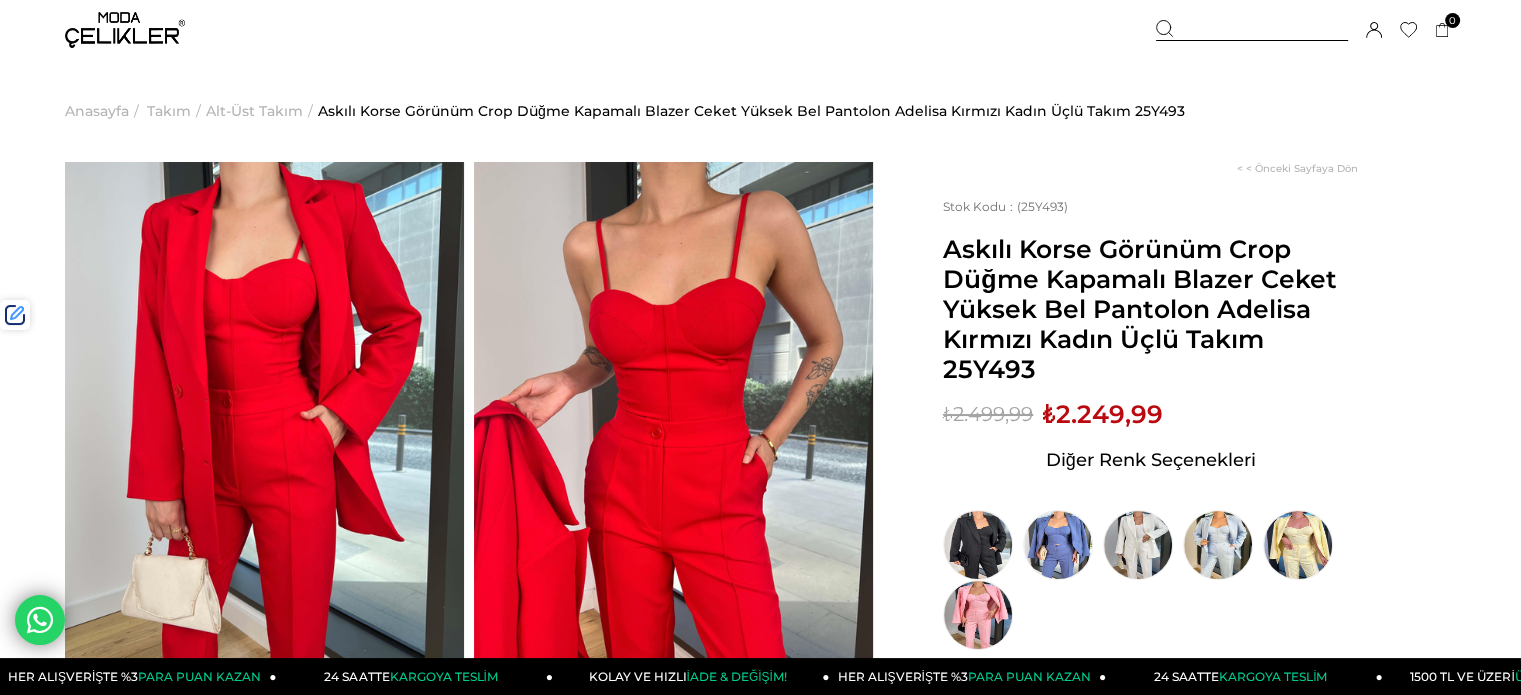 click at bounding box center (1252, 30) 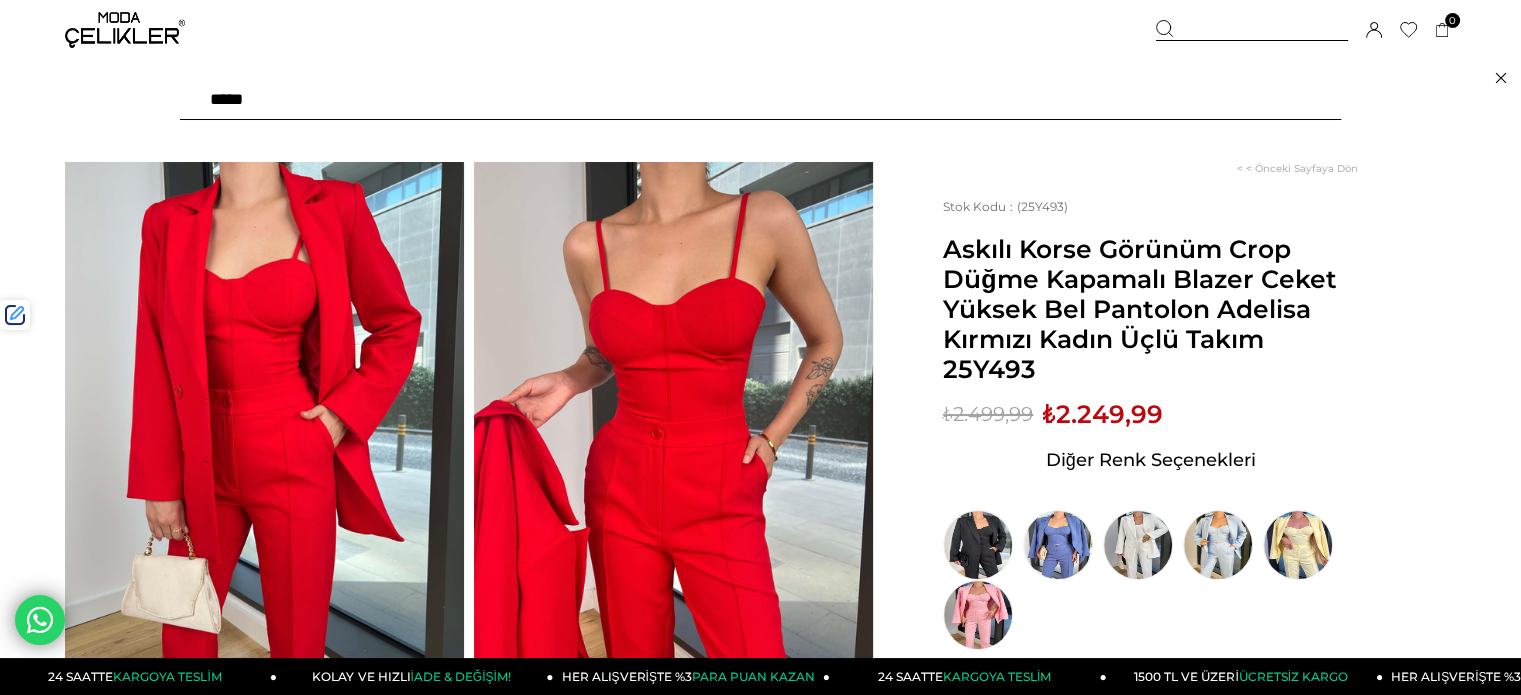 click at bounding box center [760, 100] 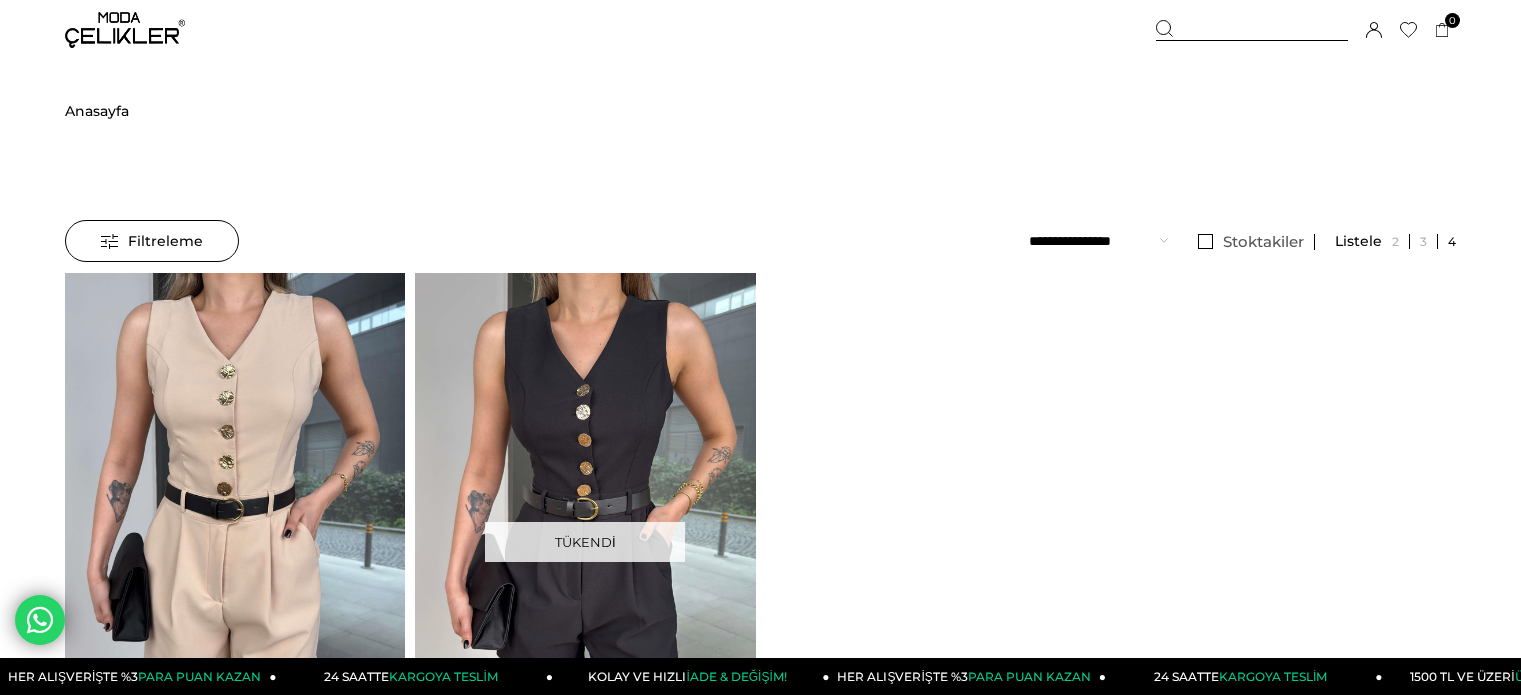 scroll, scrollTop: 0, scrollLeft: 0, axis: both 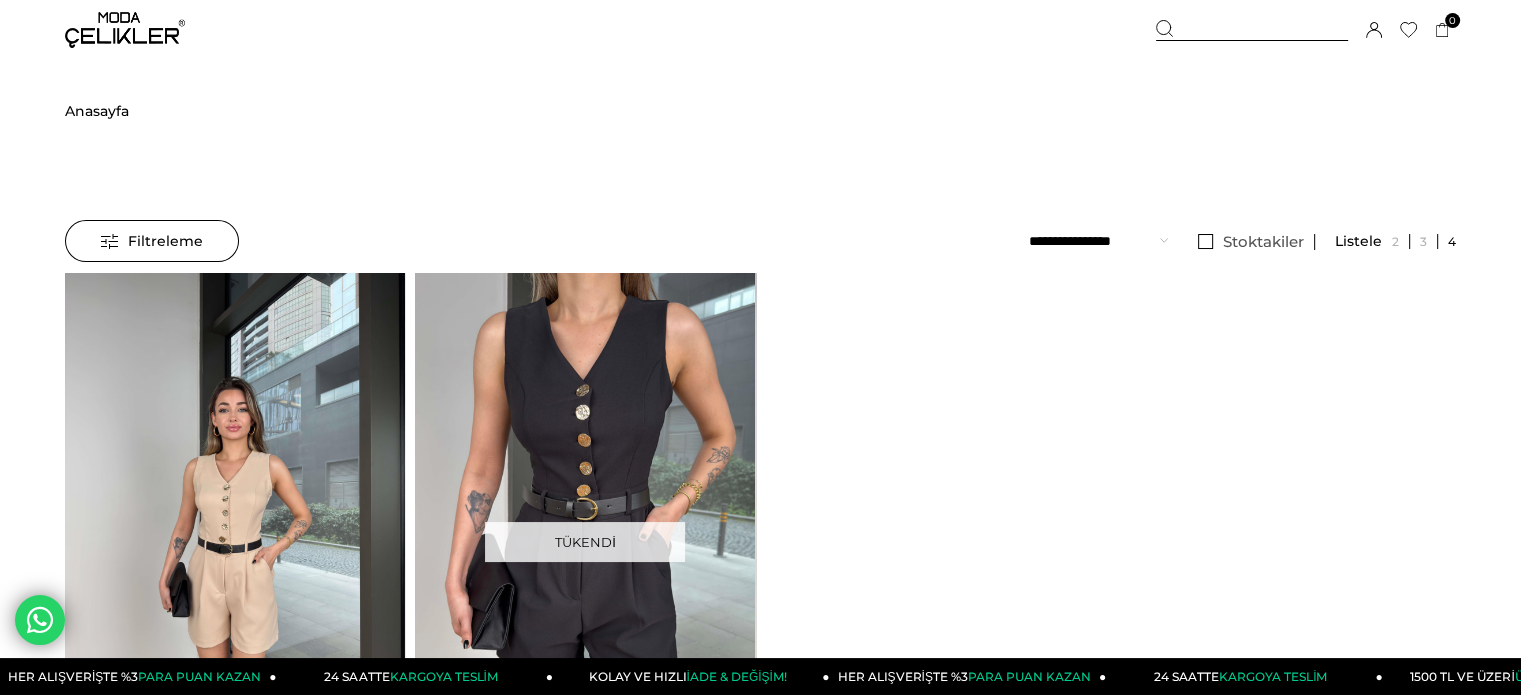 click at bounding box center [235, 499] 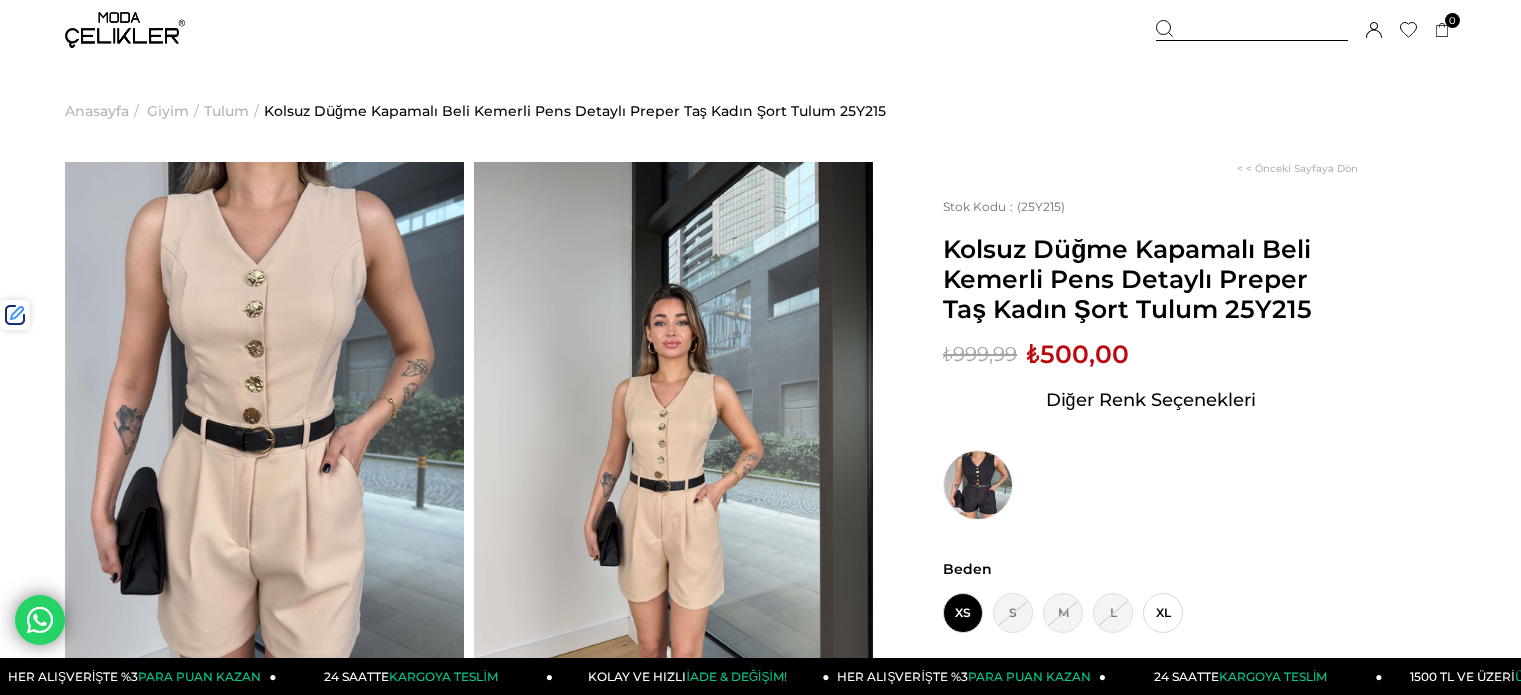 scroll, scrollTop: 0, scrollLeft: 0, axis: both 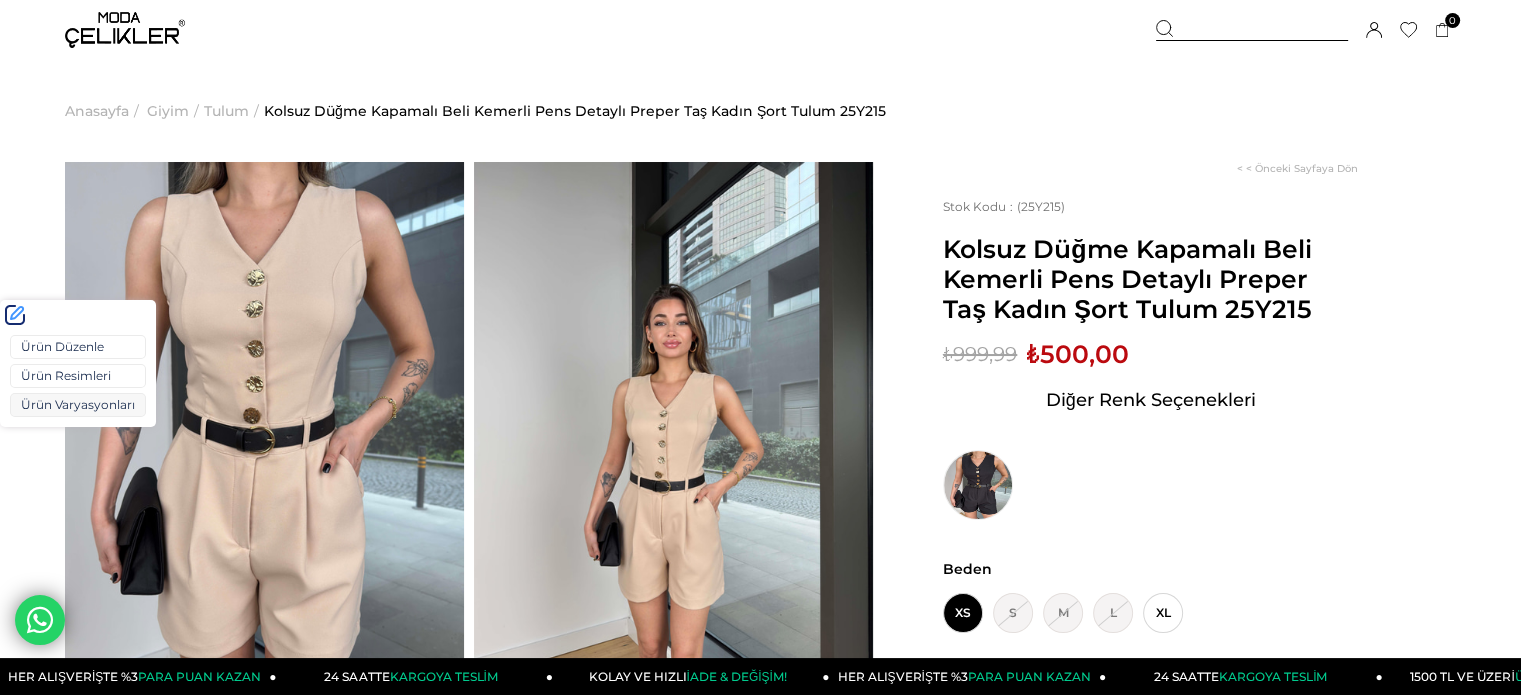 click on "Ürün Varyasyonları" at bounding box center (78, 405) 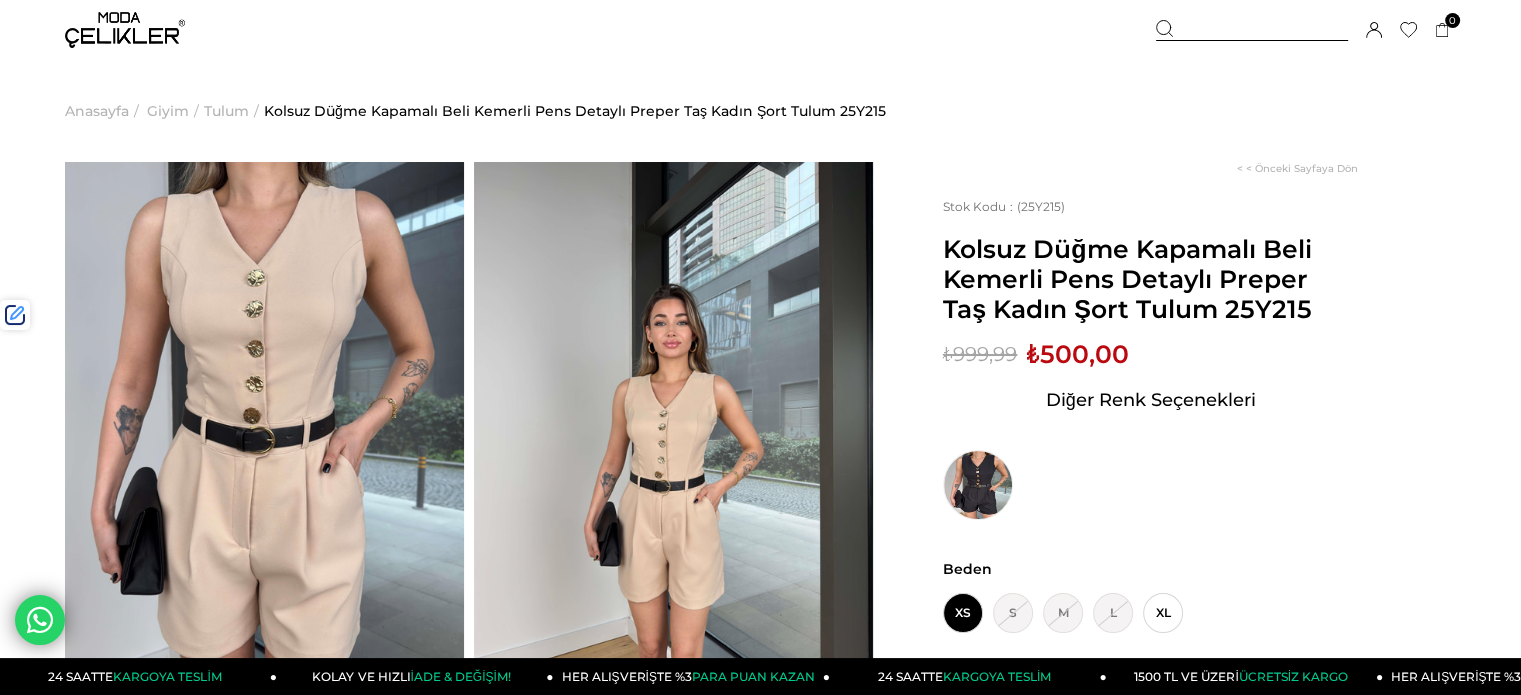 click at bounding box center (1252, 30) 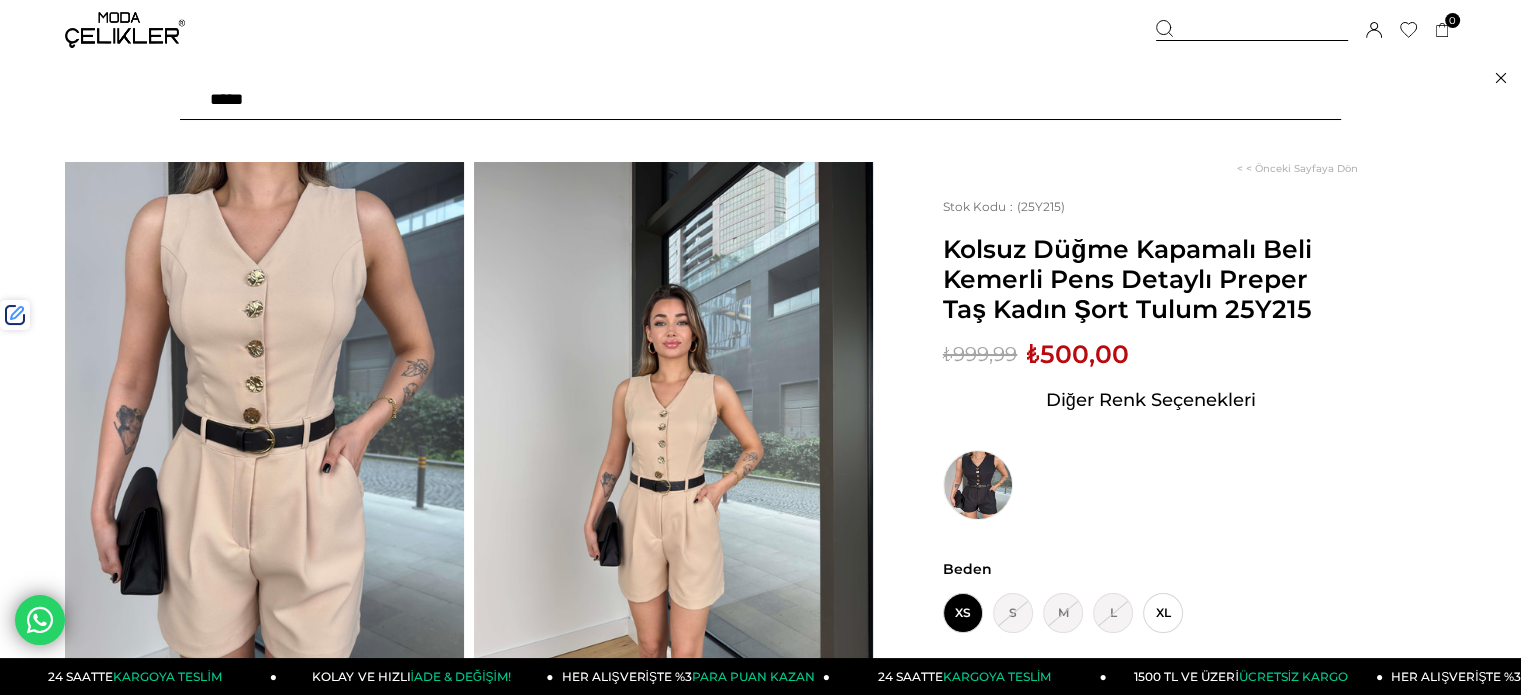 click at bounding box center [760, 100] 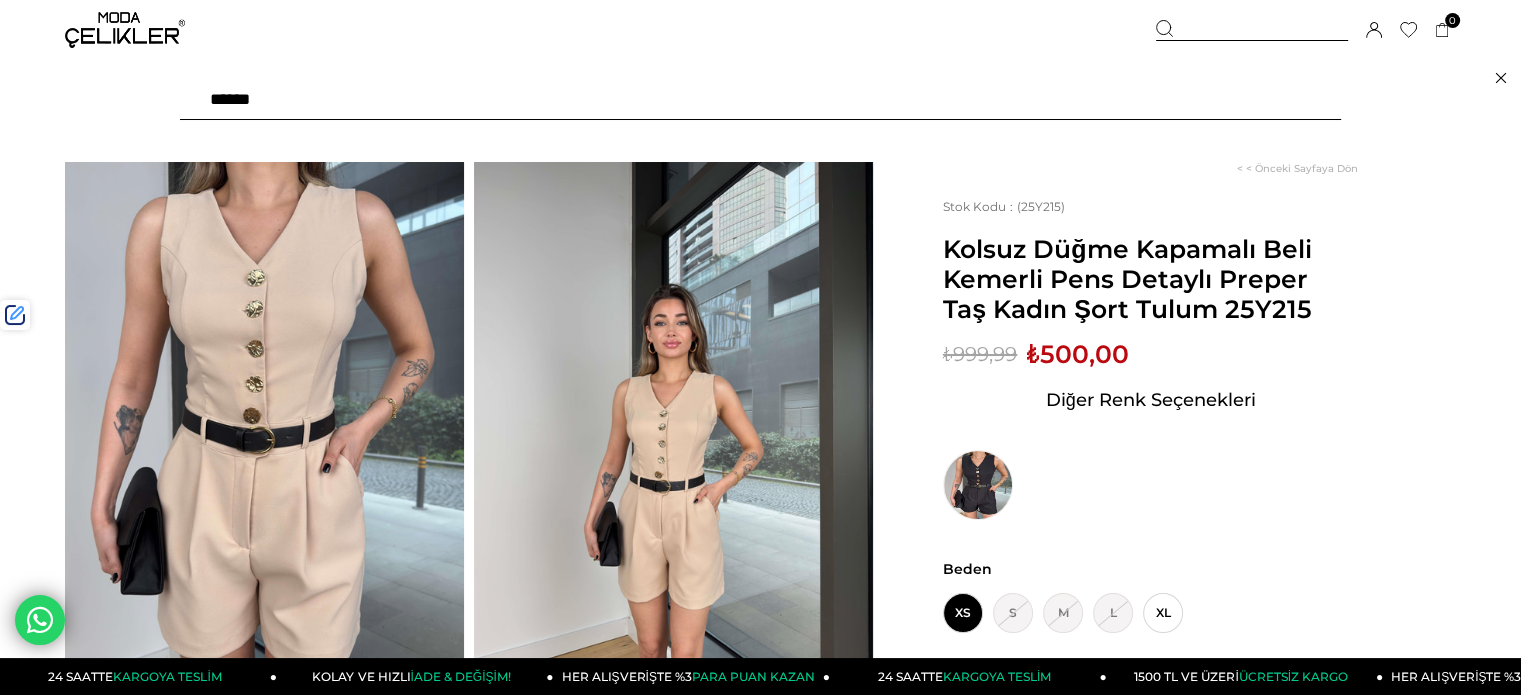 type on "*******" 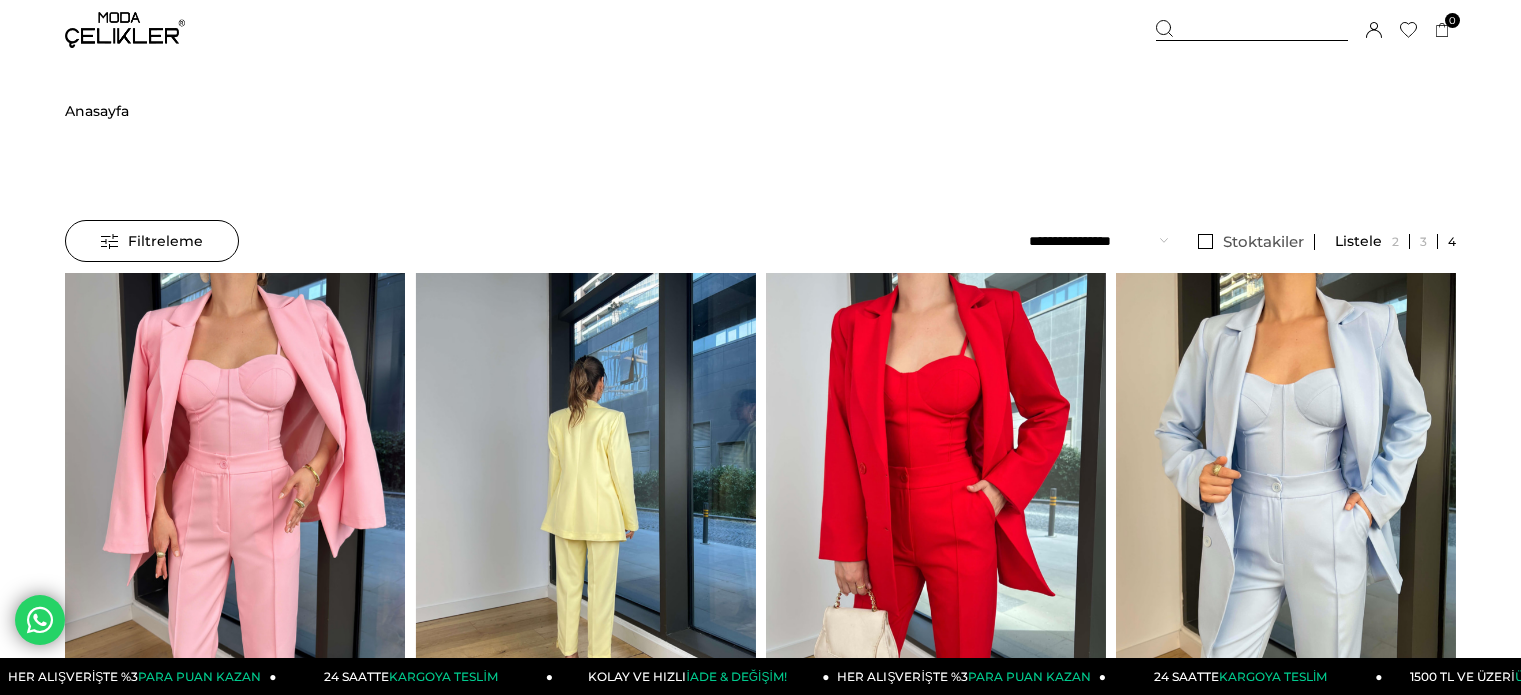scroll, scrollTop: 0, scrollLeft: 0, axis: both 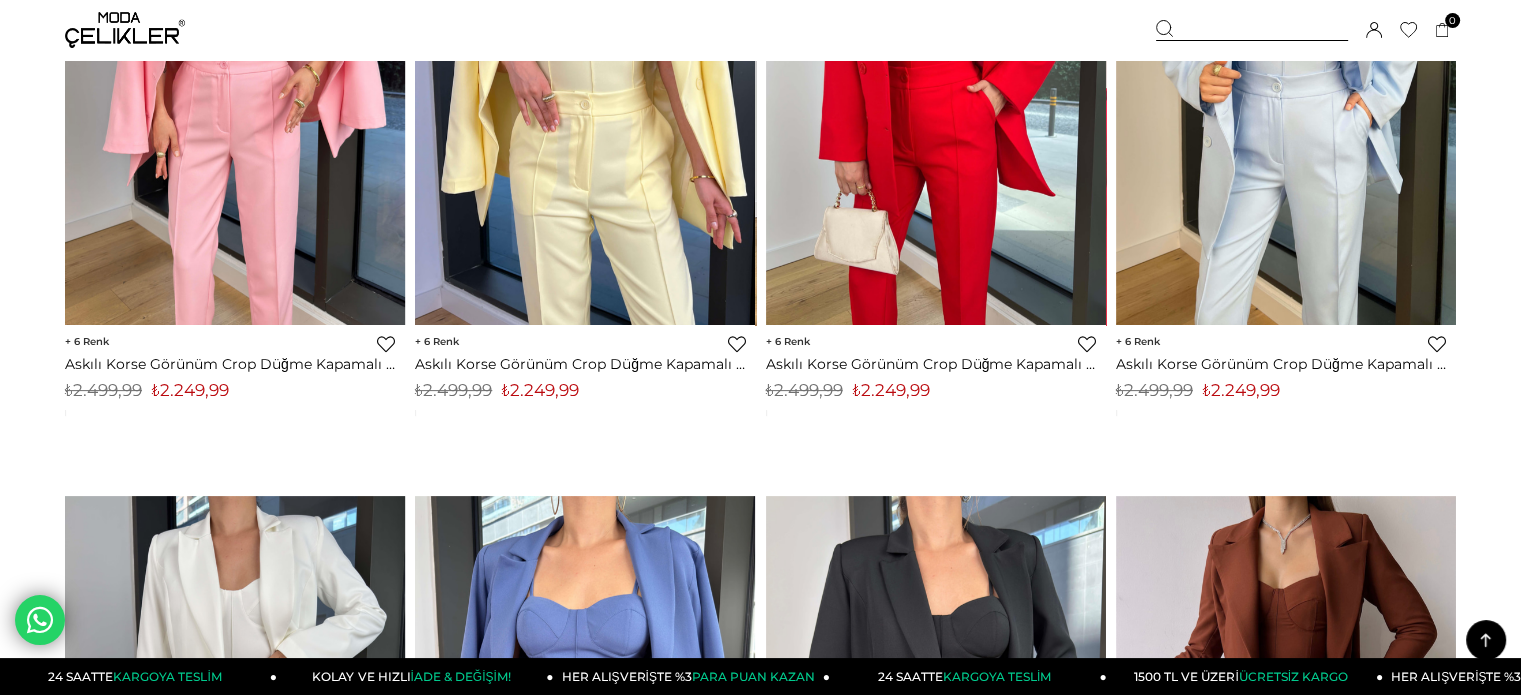 click on "₺2.249,99" at bounding box center [540, 390] 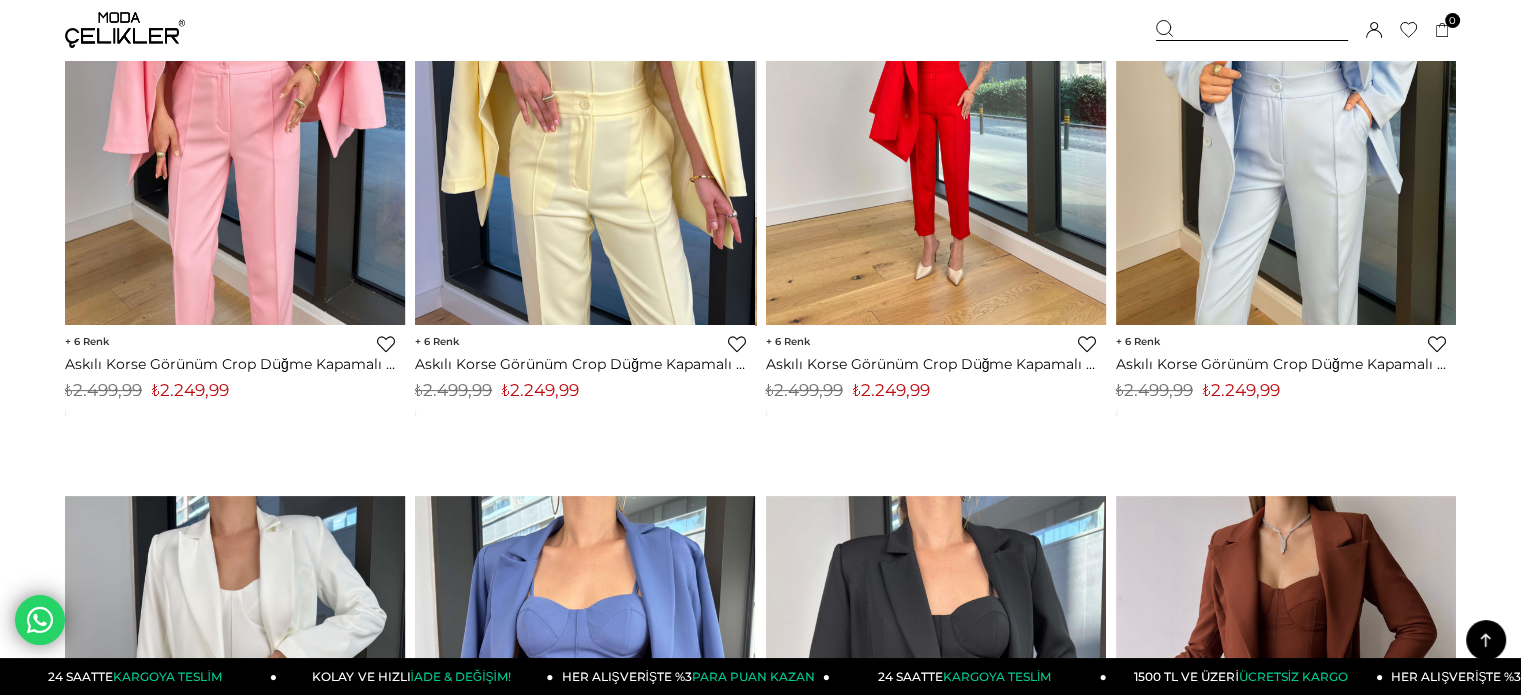 click at bounding box center (936, 99) 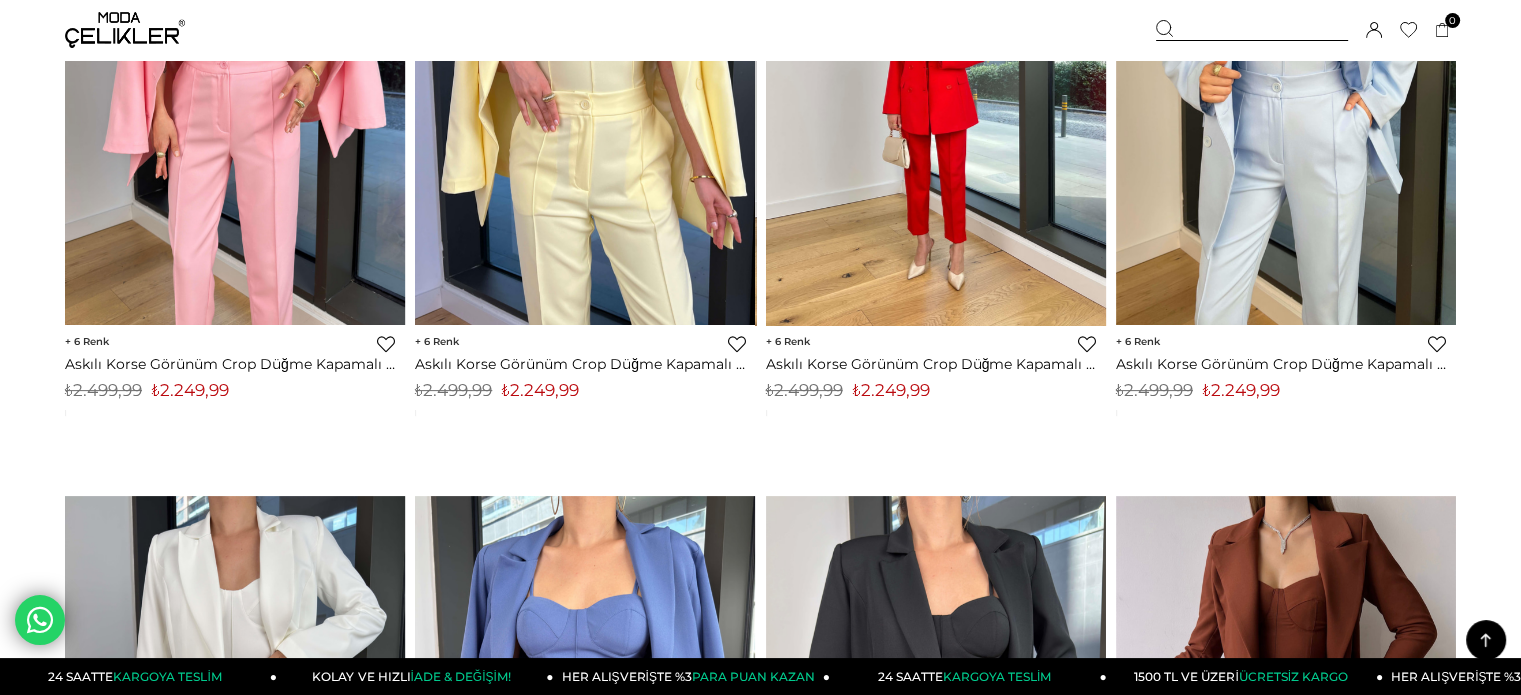 click at bounding box center [936, 99] 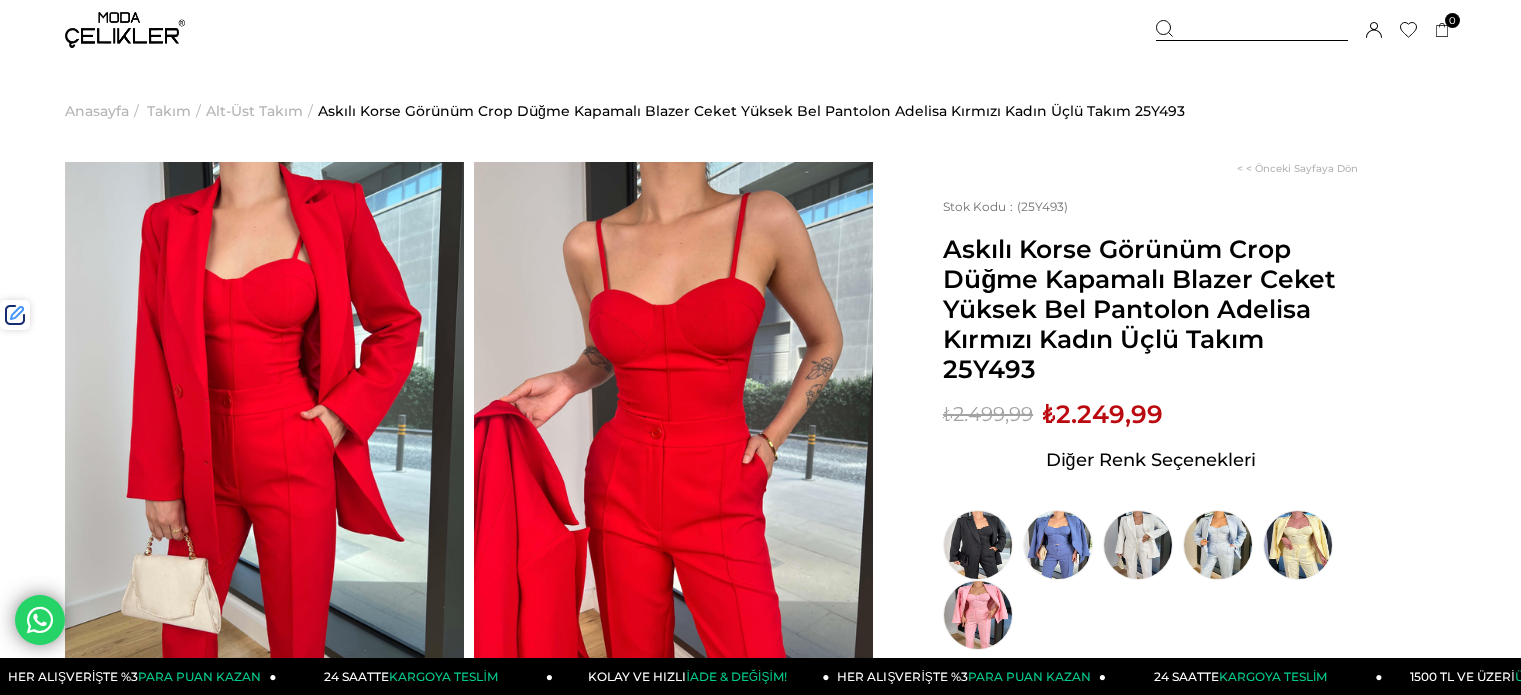 scroll, scrollTop: 0, scrollLeft: 0, axis: both 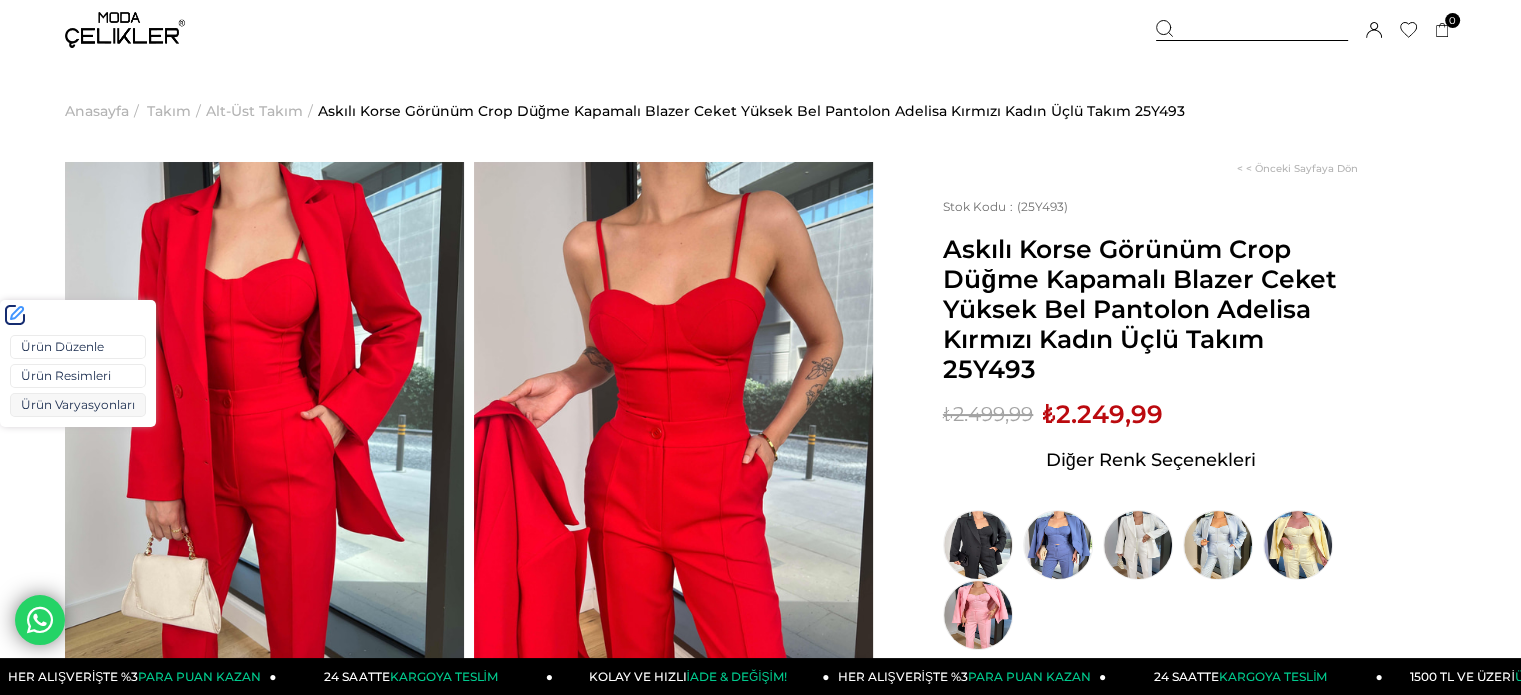 click on "Ürün Varyasyonları" at bounding box center (78, 405) 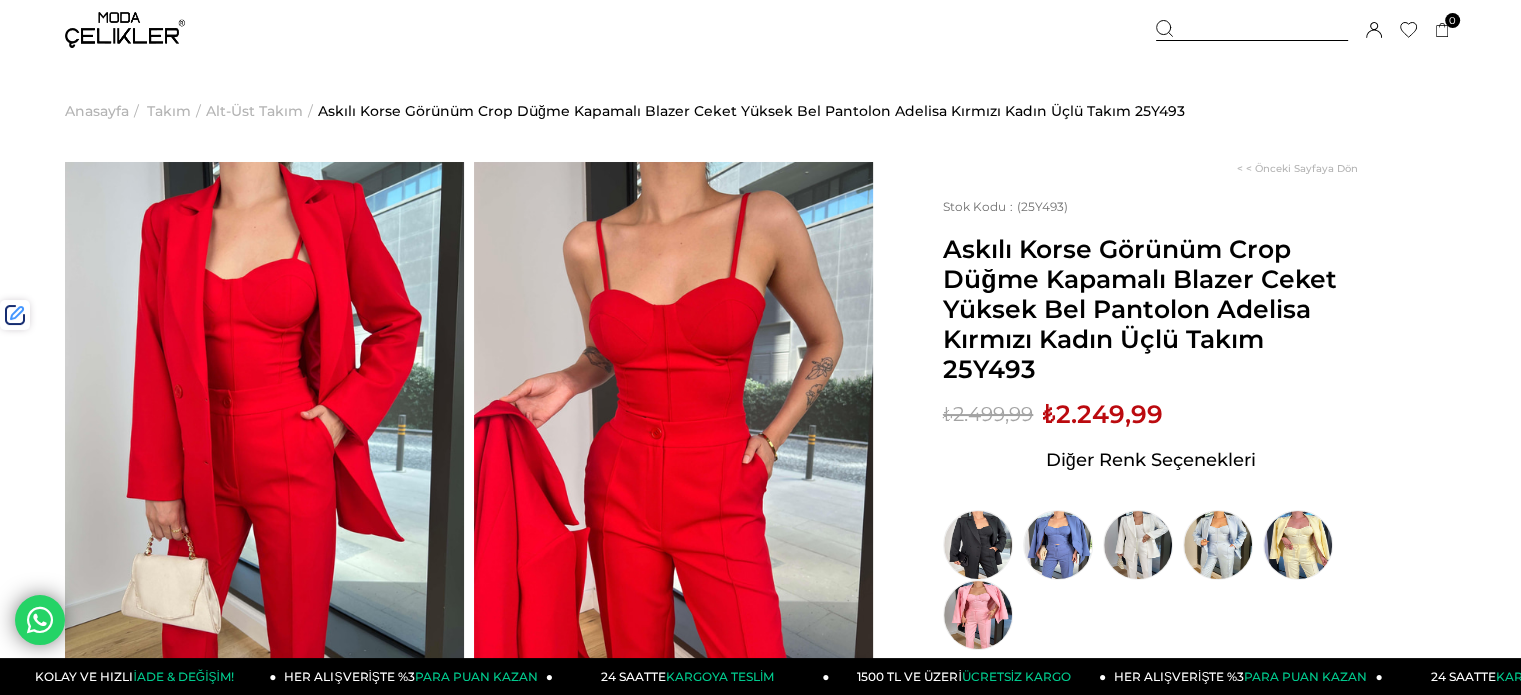 click at bounding box center [125, 30] 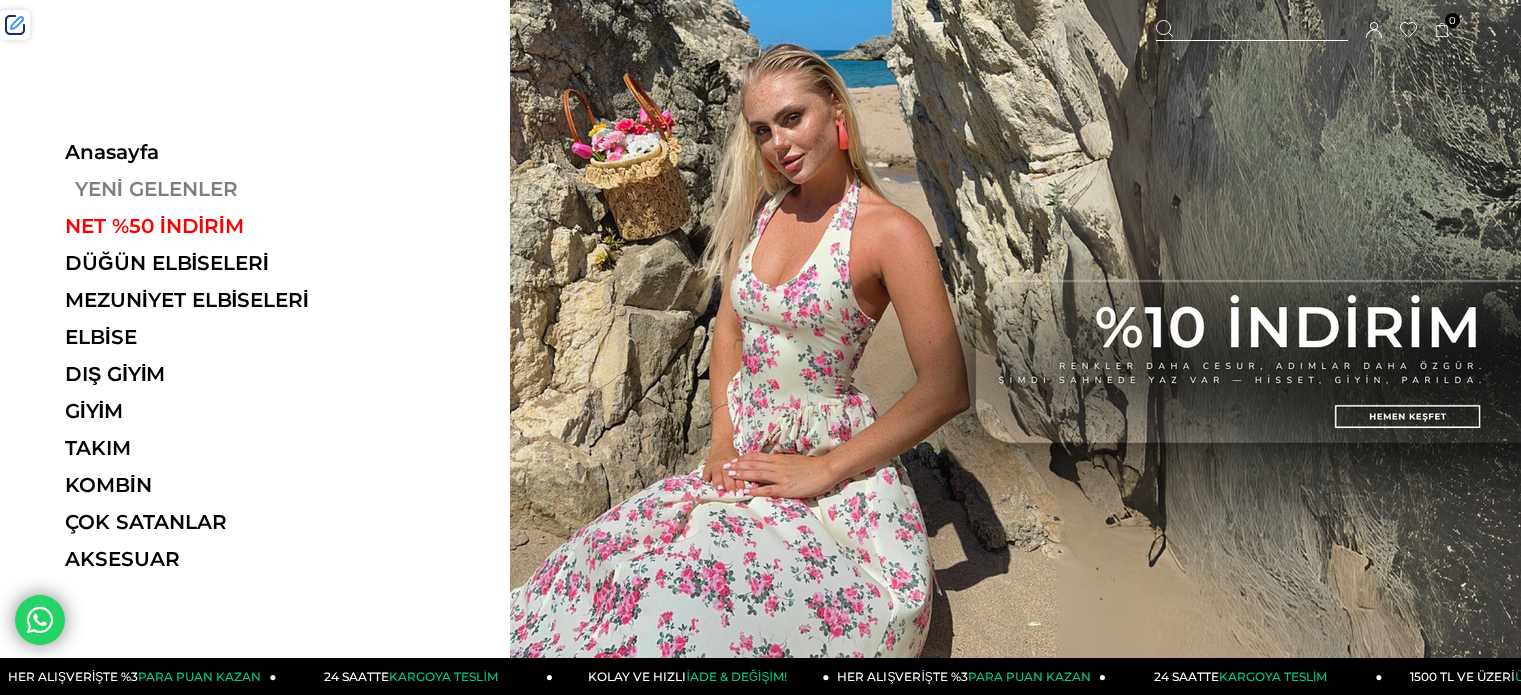 scroll, scrollTop: 0, scrollLeft: 0, axis: both 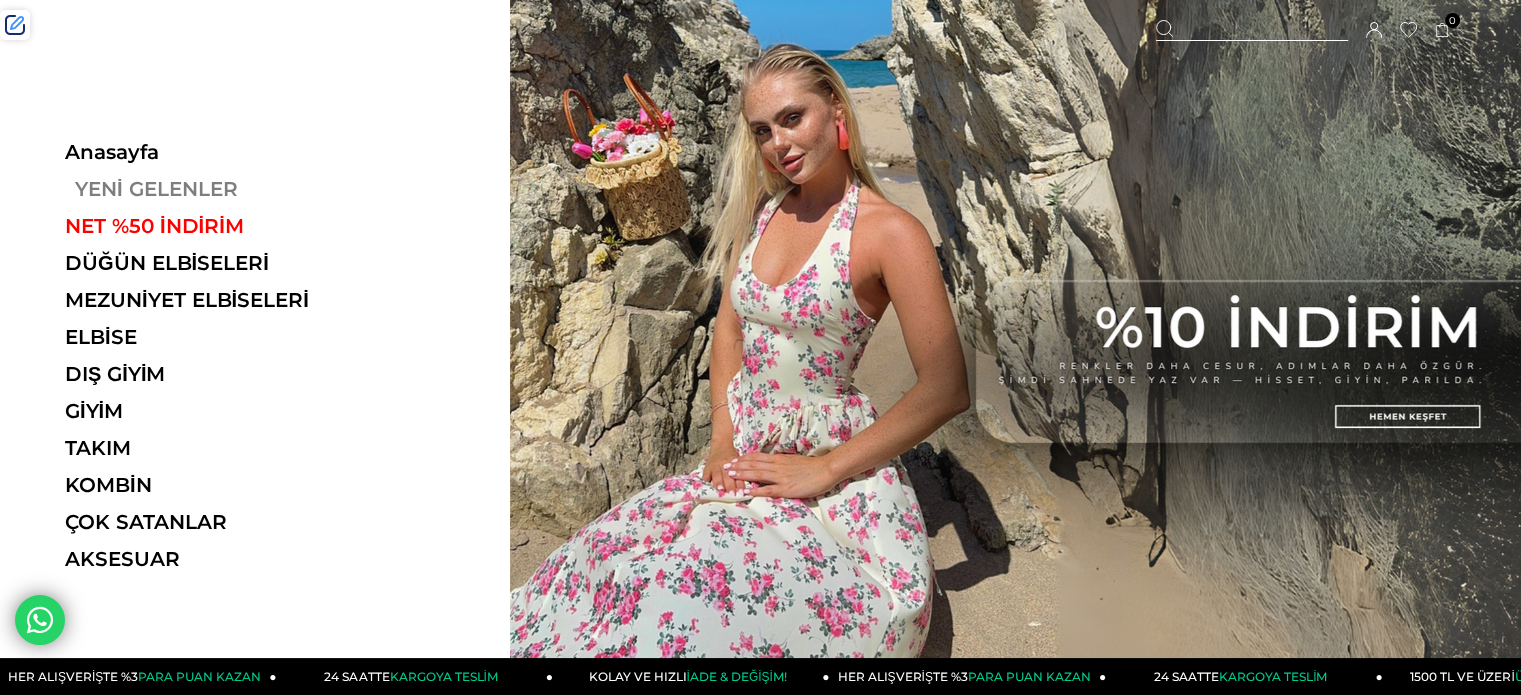 click on "YENİ GELENLER" at bounding box center (202, 189) 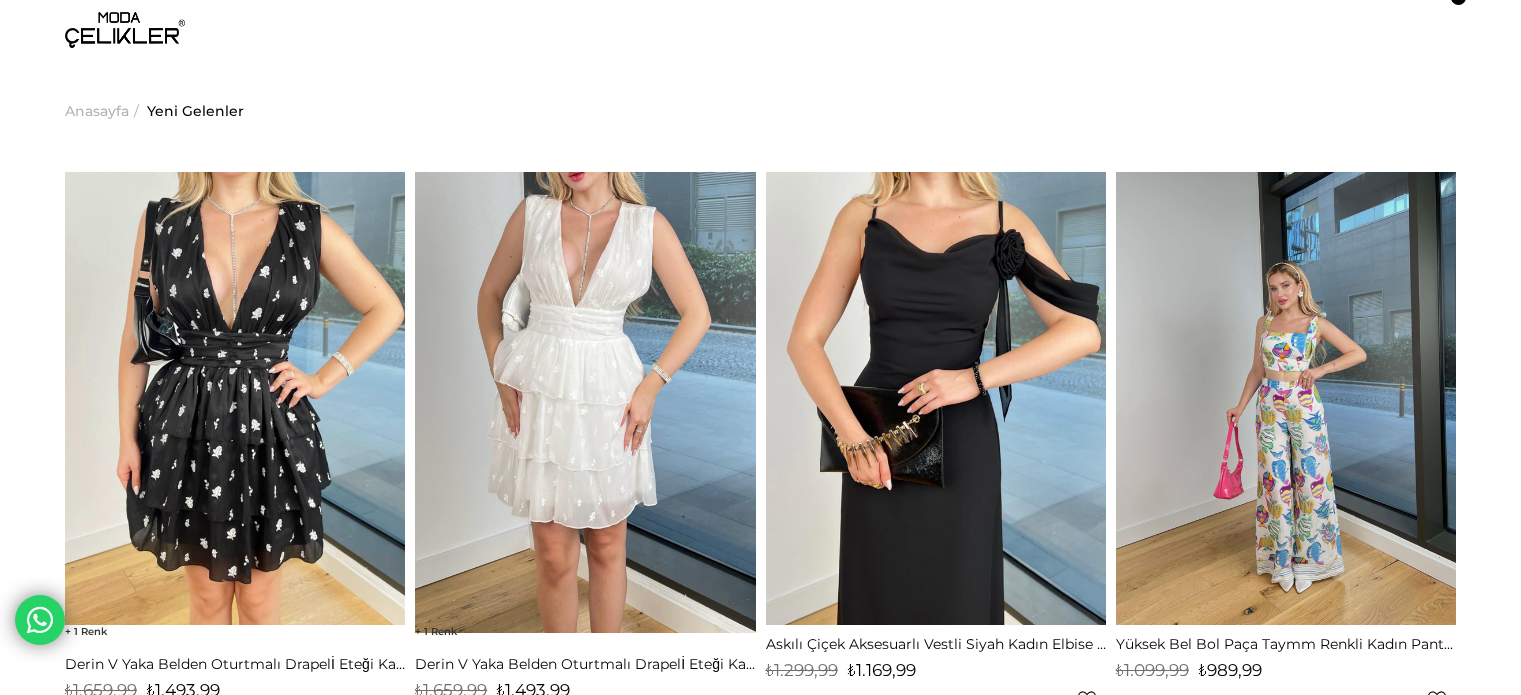 scroll, scrollTop: 0, scrollLeft: 0, axis: both 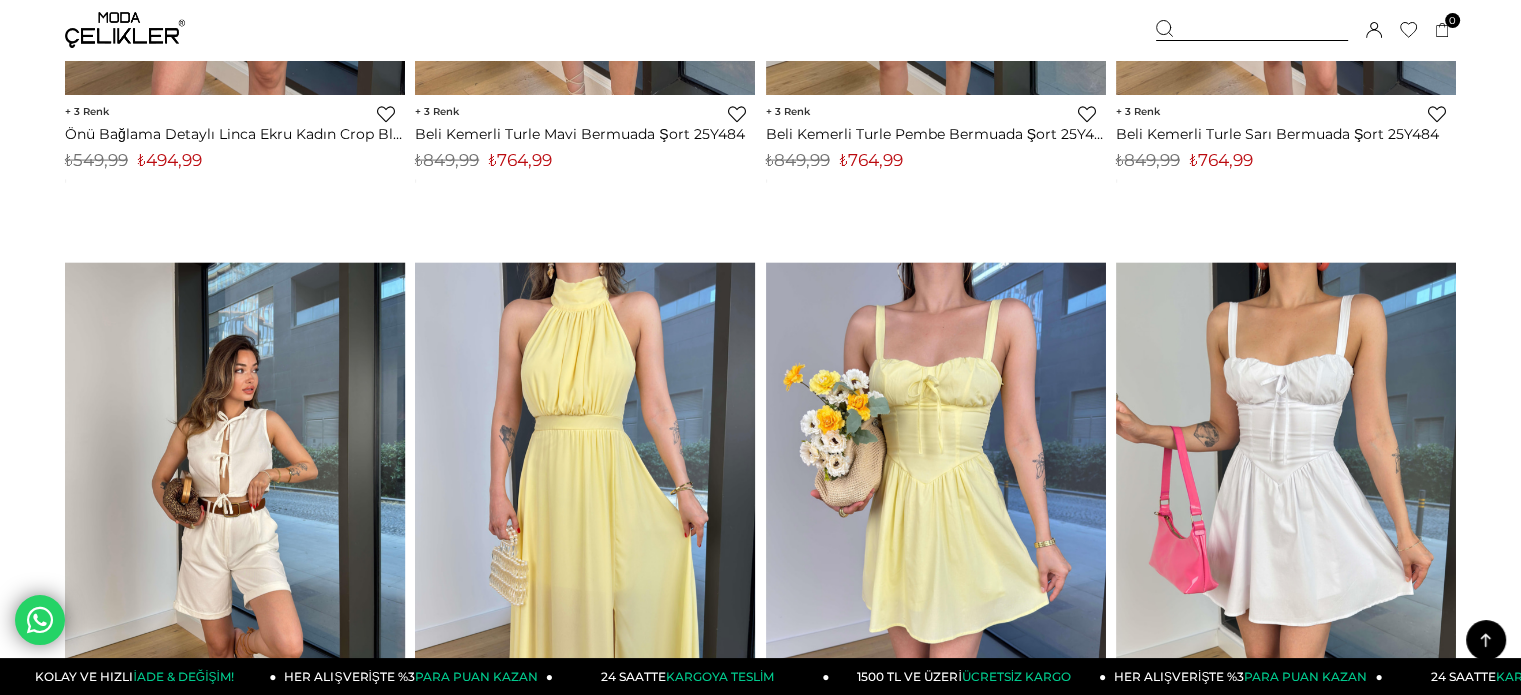 click at bounding box center [1252, 30] 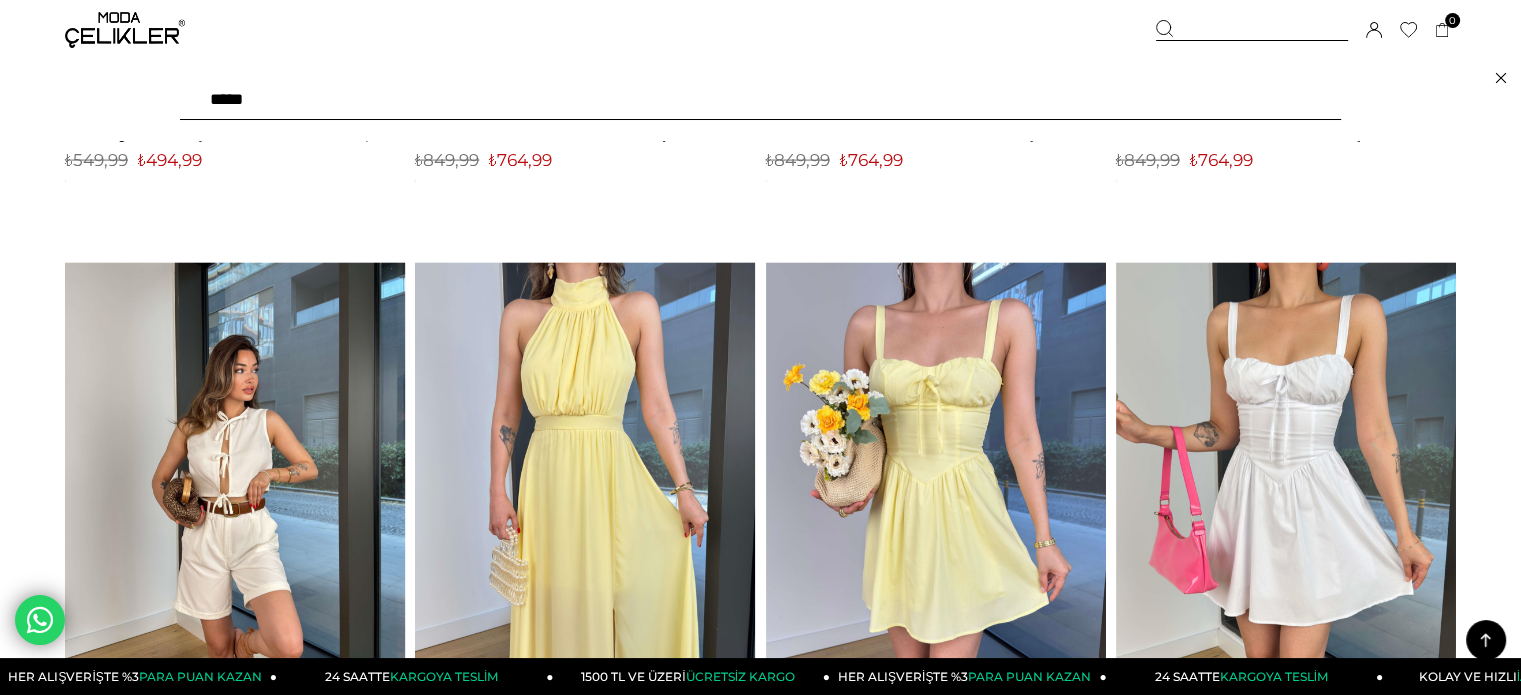 click at bounding box center [760, 100] 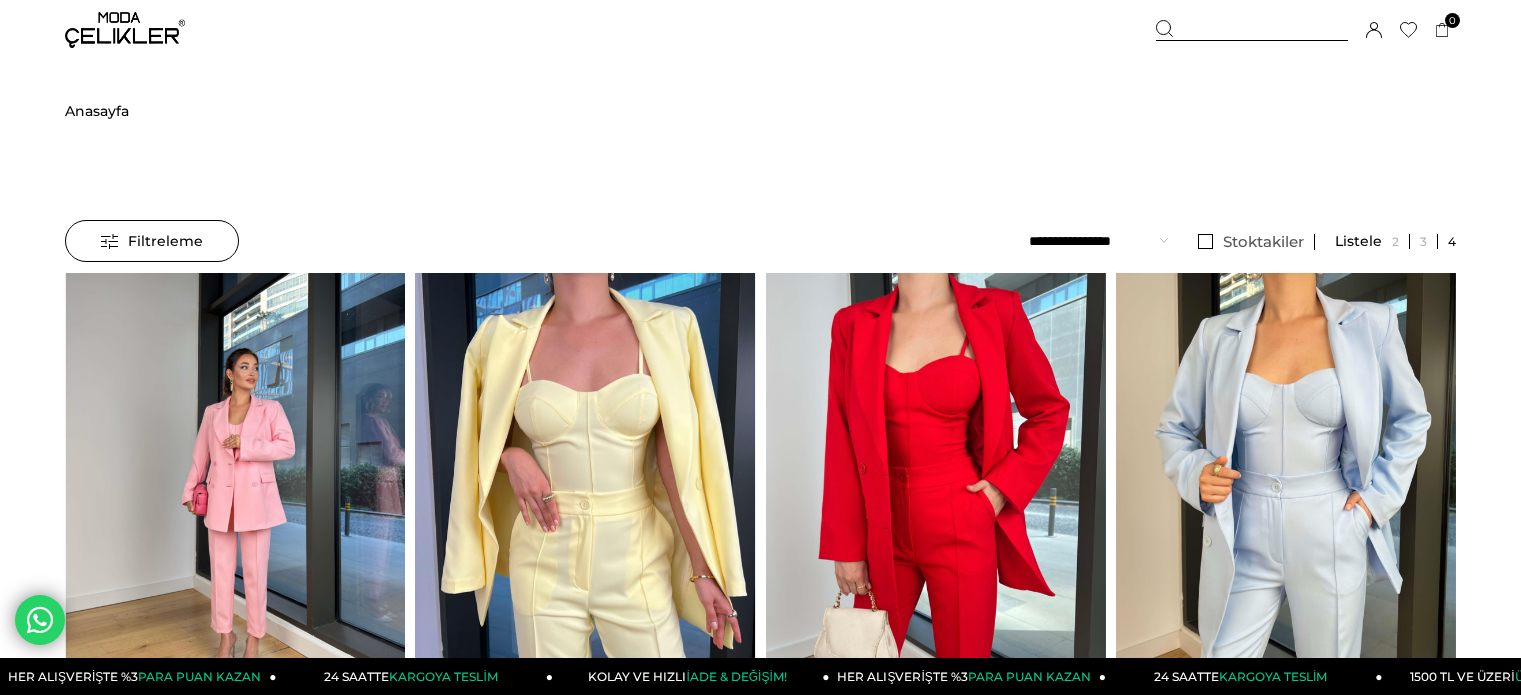 scroll, scrollTop: 0, scrollLeft: 0, axis: both 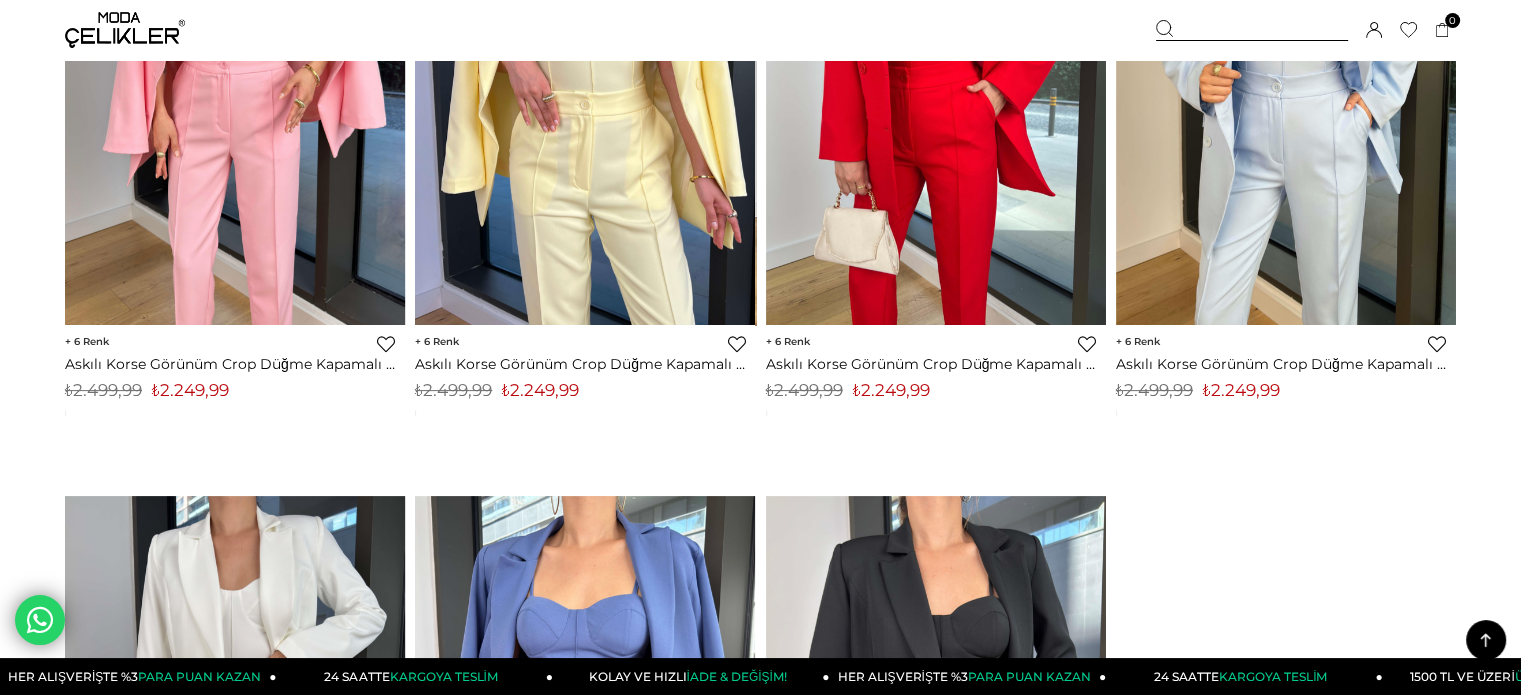 click on "₺2.249,99" at bounding box center (540, 390) 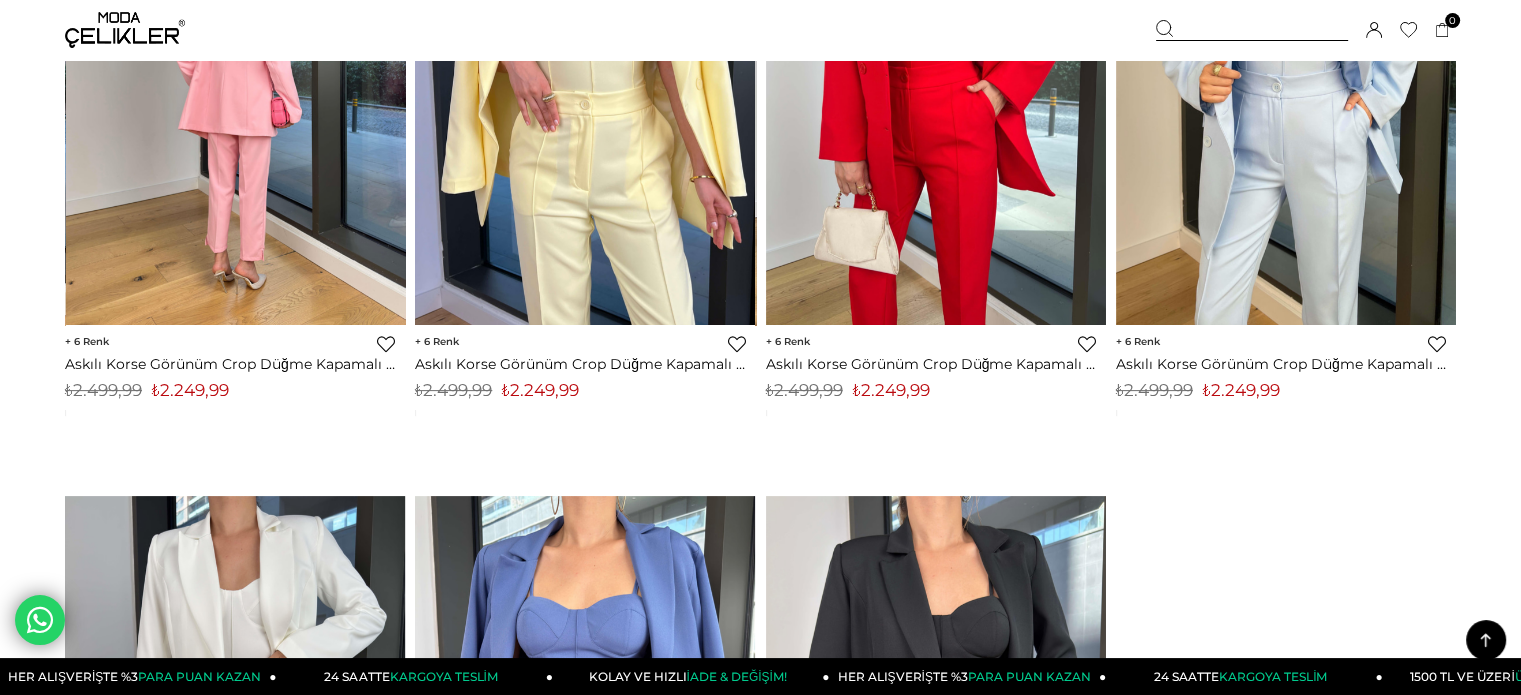 copy on "2.249,99" 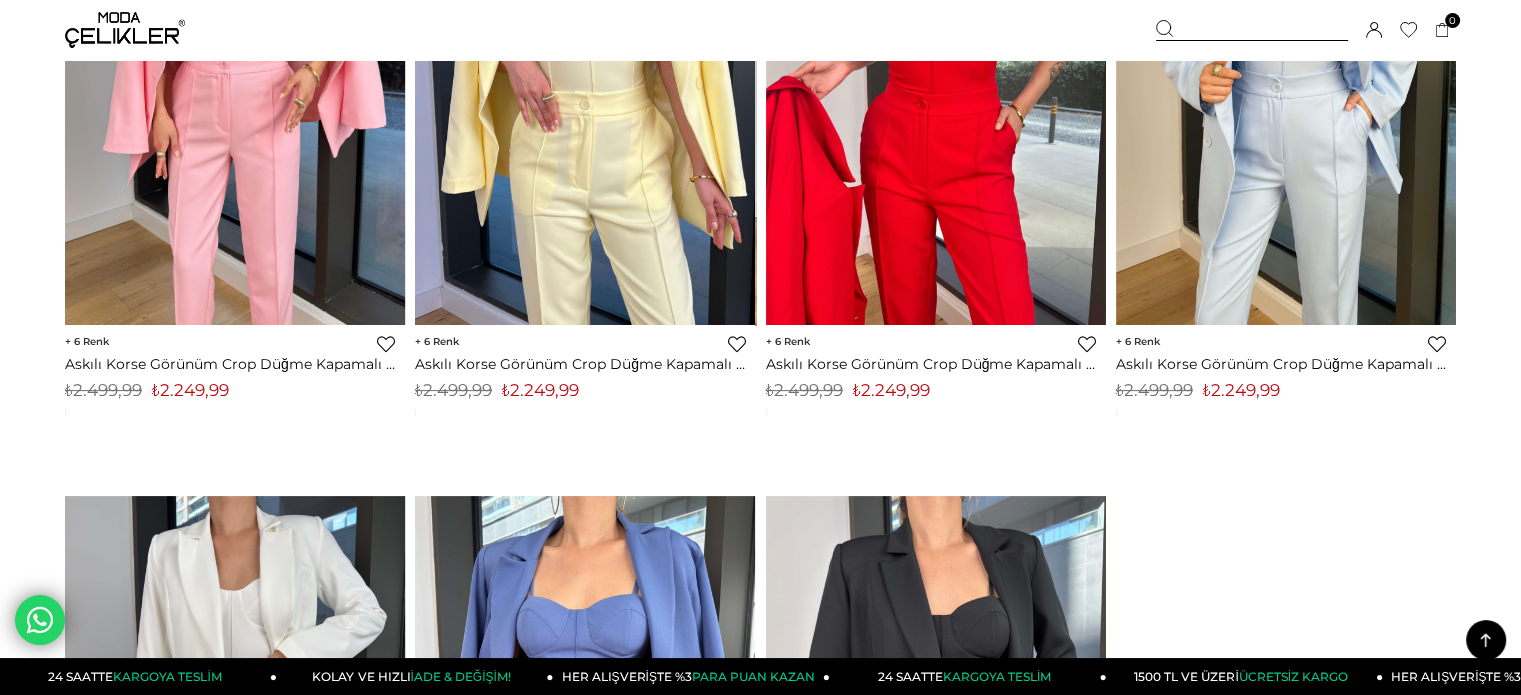 scroll, scrollTop: 700, scrollLeft: 0, axis: vertical 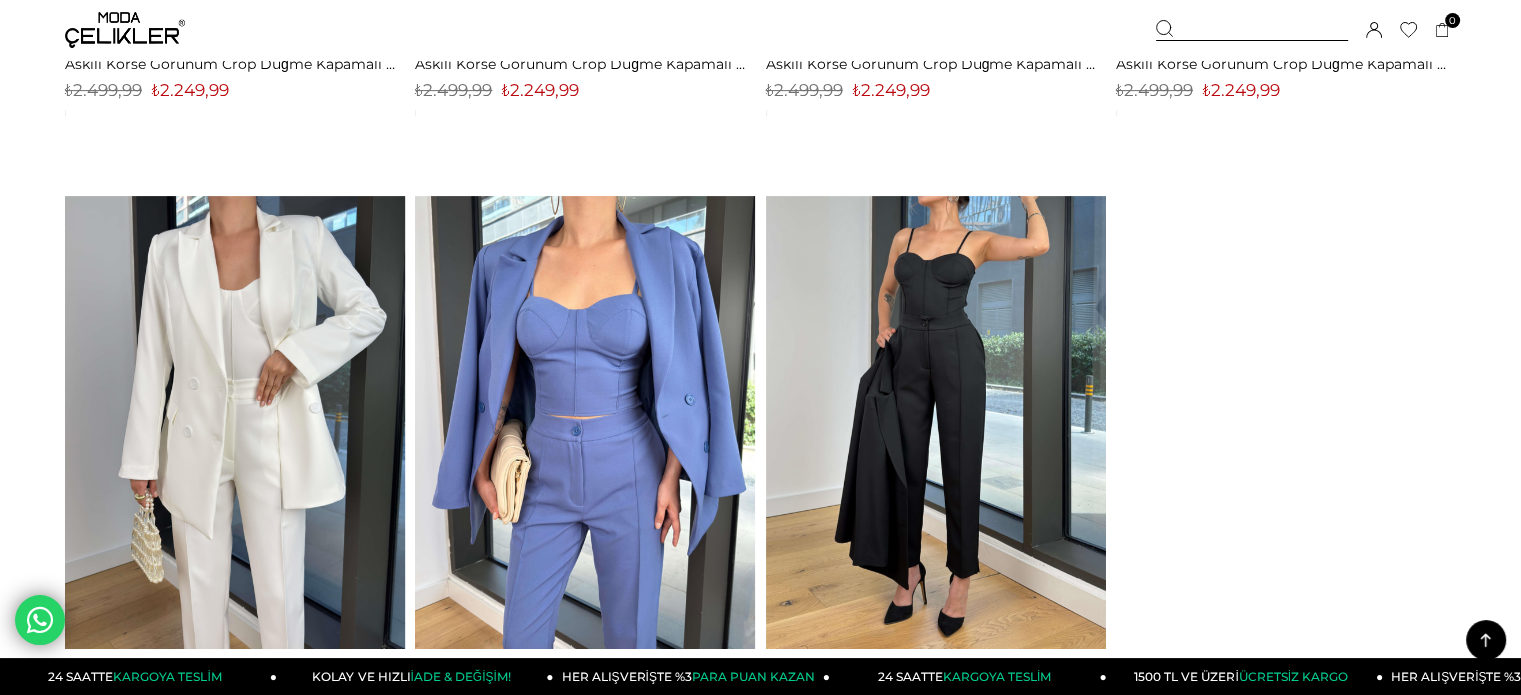 click at bounding box center (1276, 422) 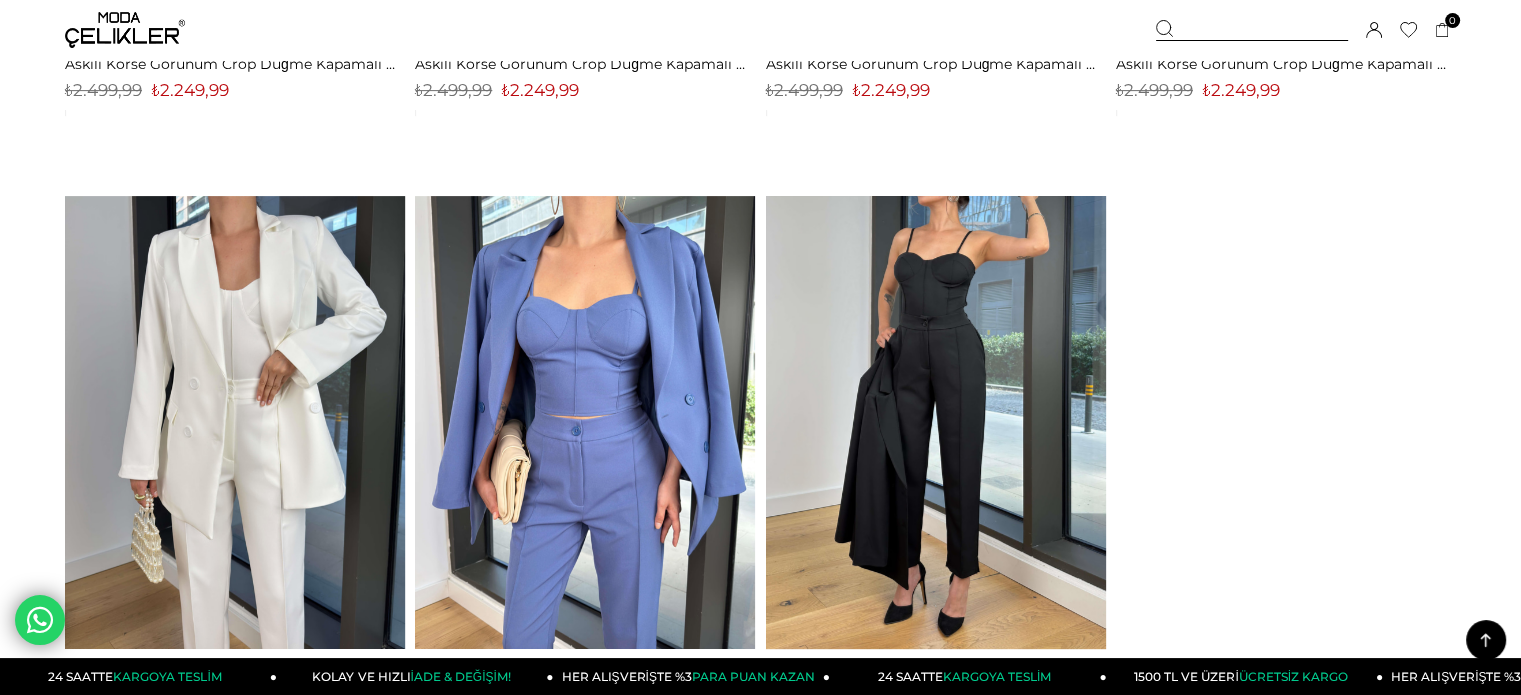 click at bounding box center [936, 422] 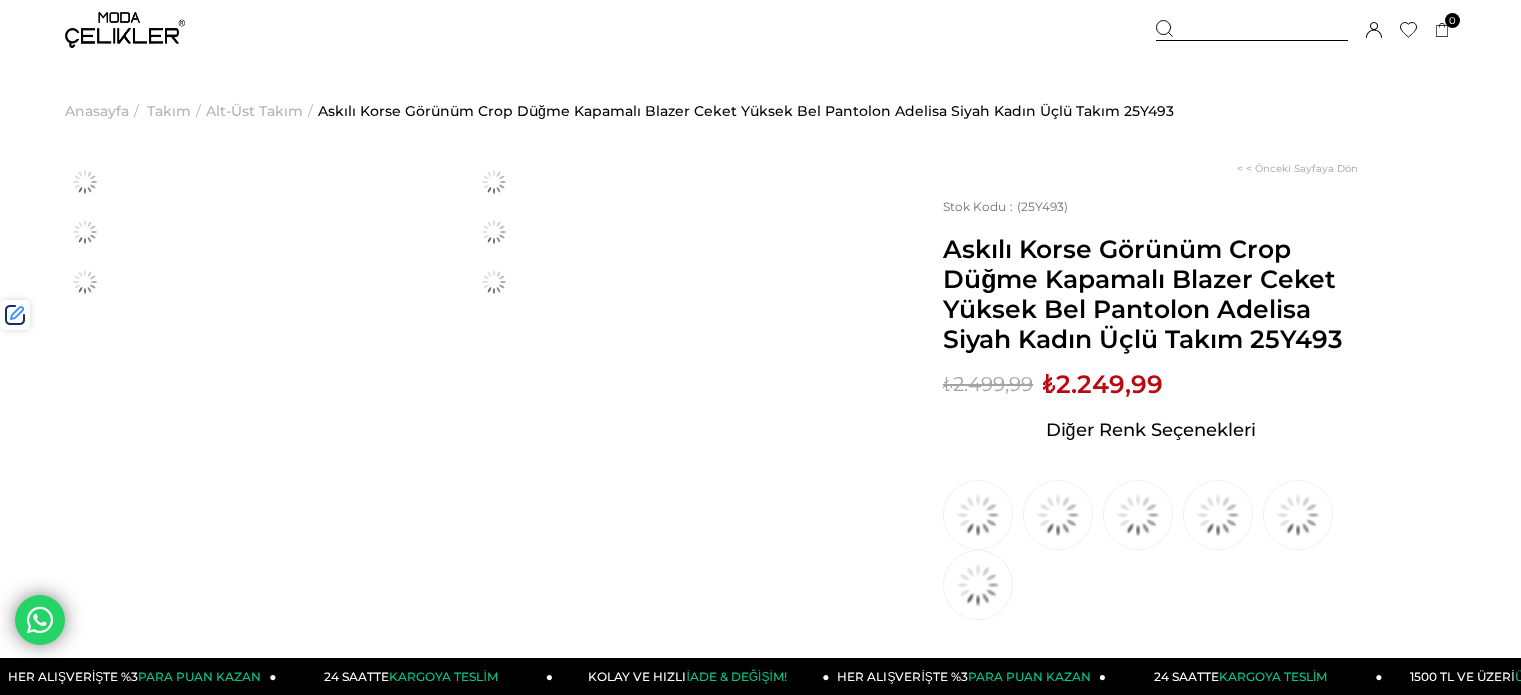 scroll, scrollTop: 0, scrollLeft: 0, axis: both 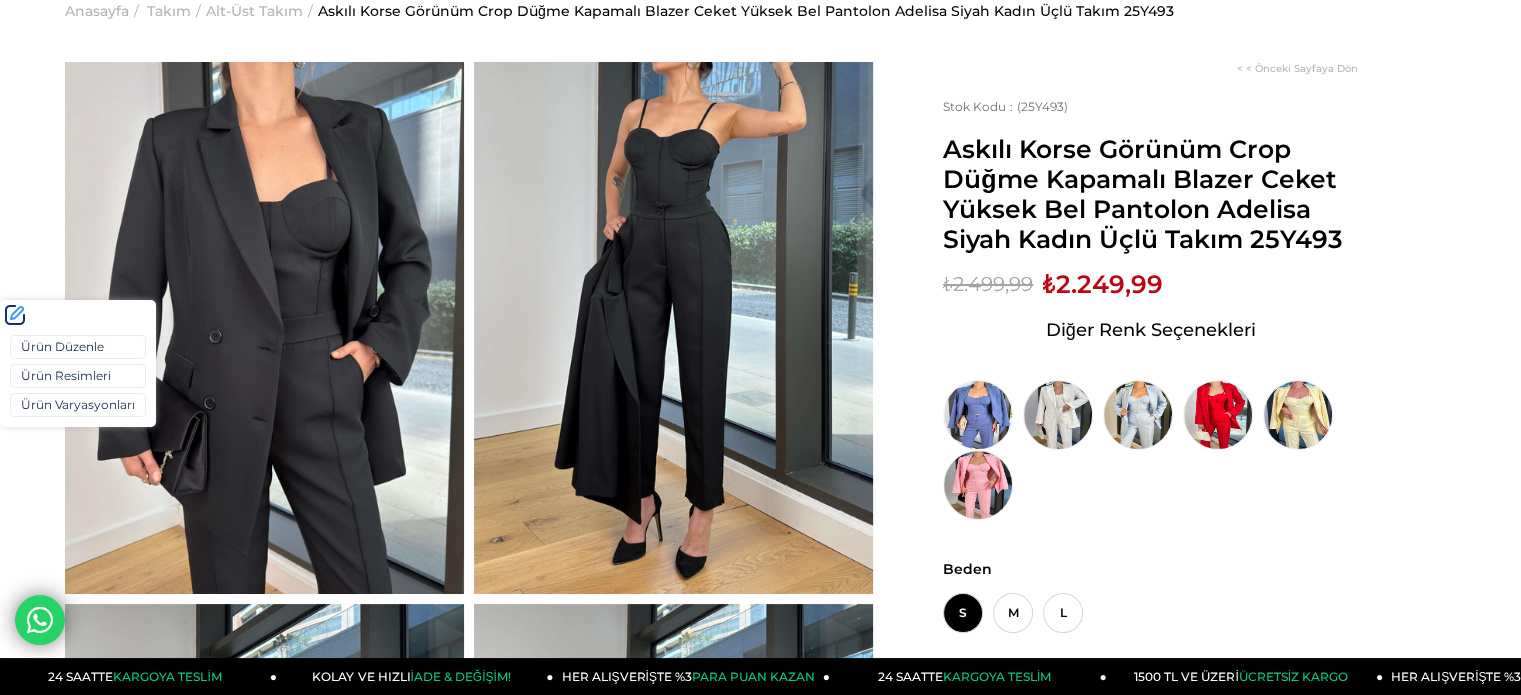 click on "Ürün Varyasyonları" at bounding box center (78, 405) 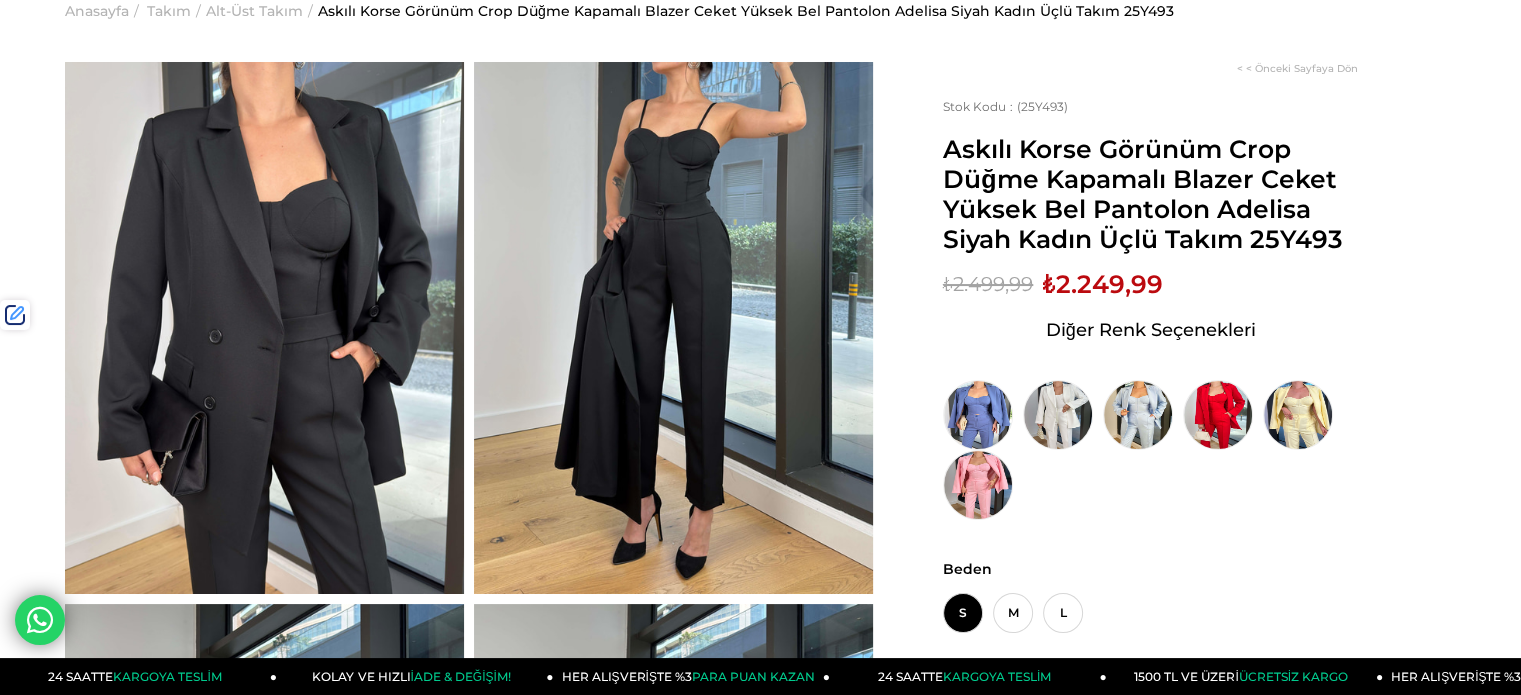click on "₺2.249,99" at bounding box center [1103, 284] 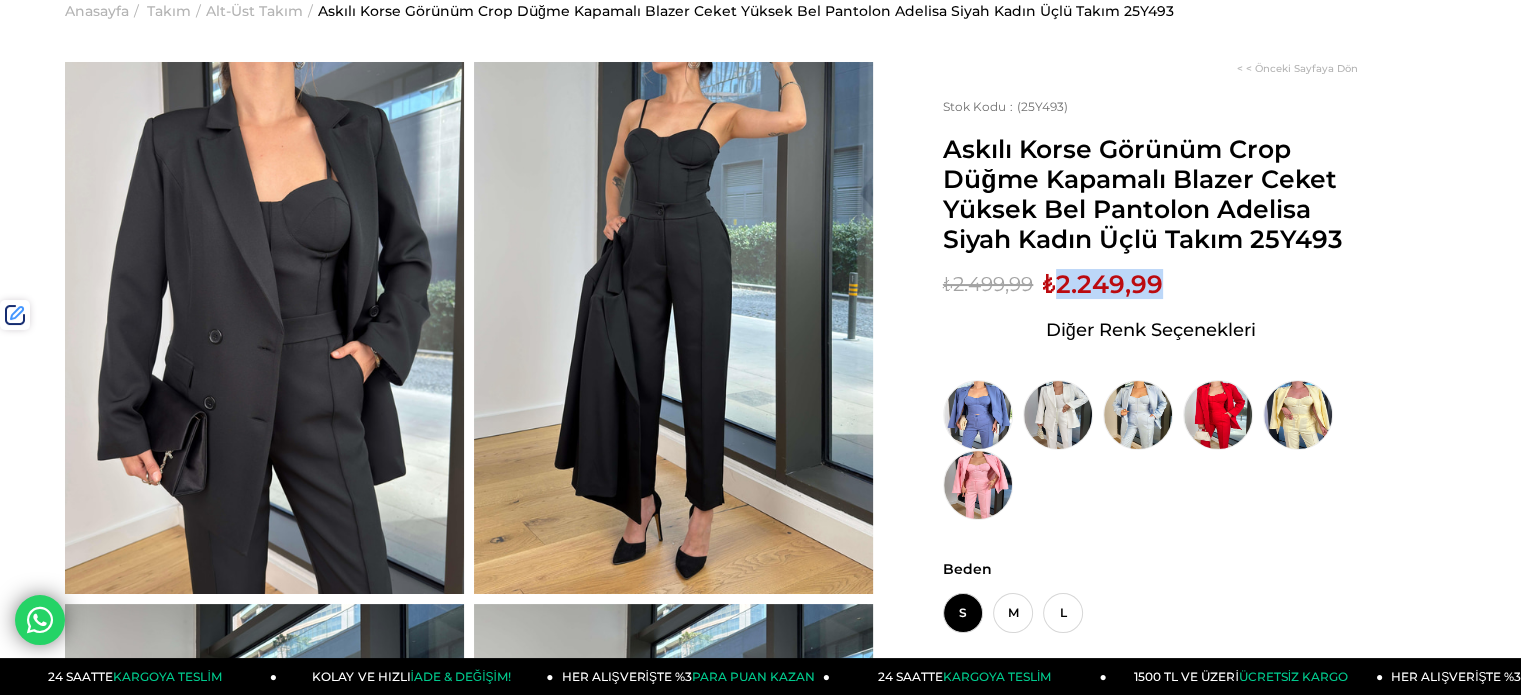 click on "₺2.249,99" at bounding box center [1103, 284] 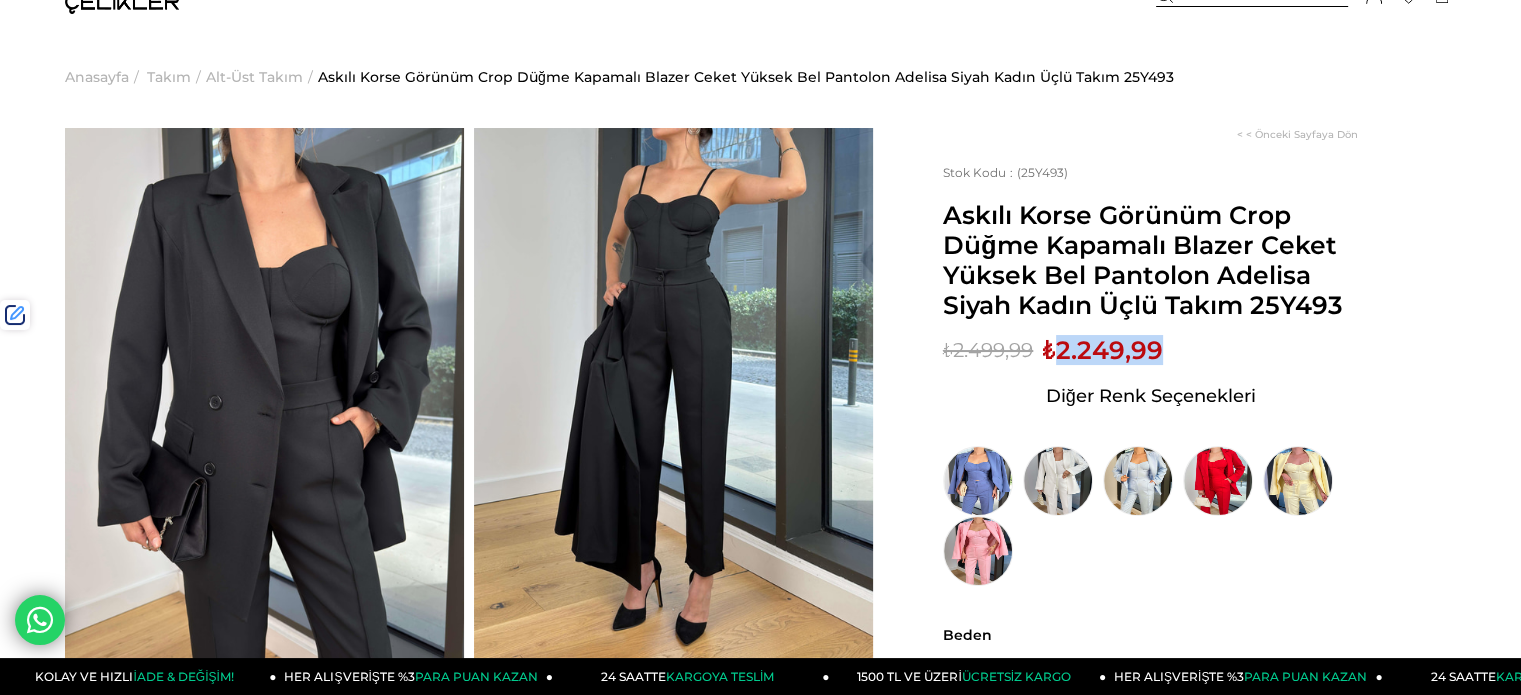 scroll, scrollTop: 0, scrollLeft: 0, axis: both 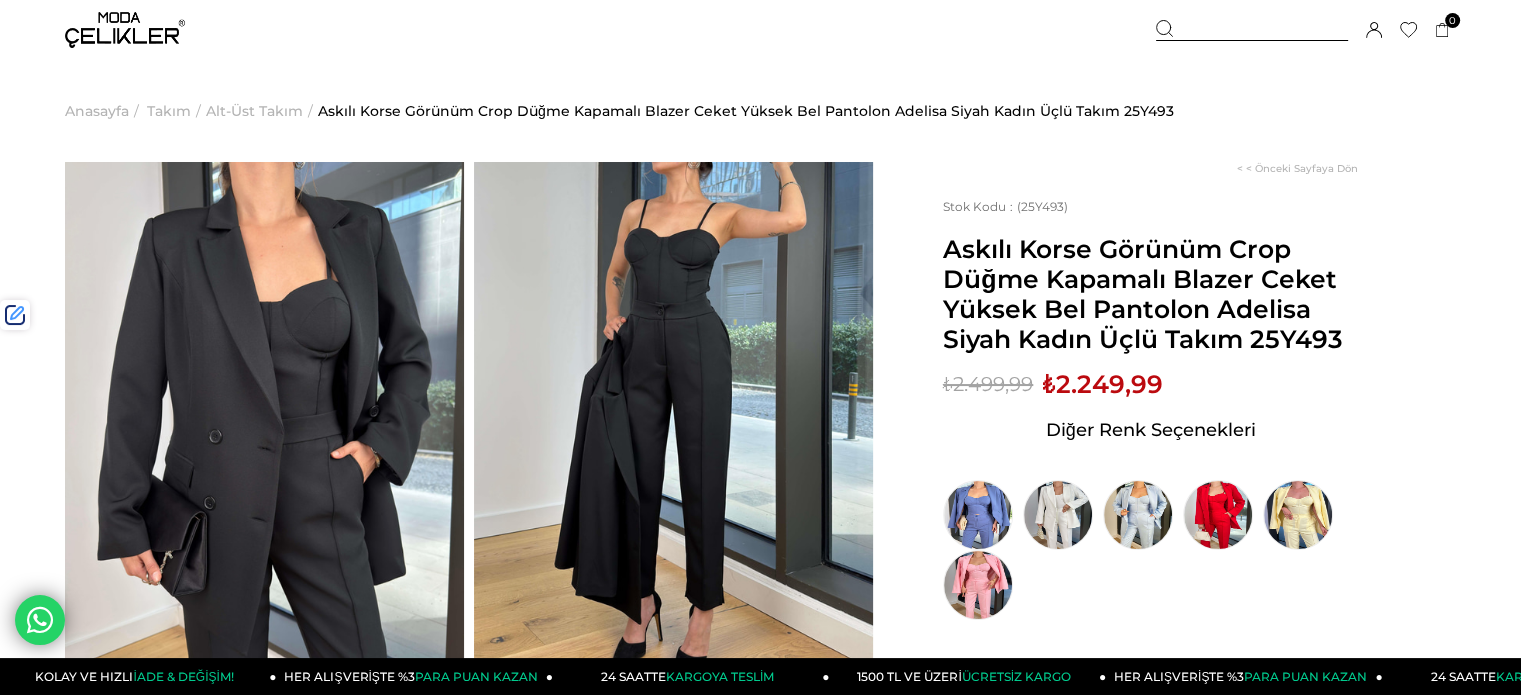 click at bounding box center (1252, 30) 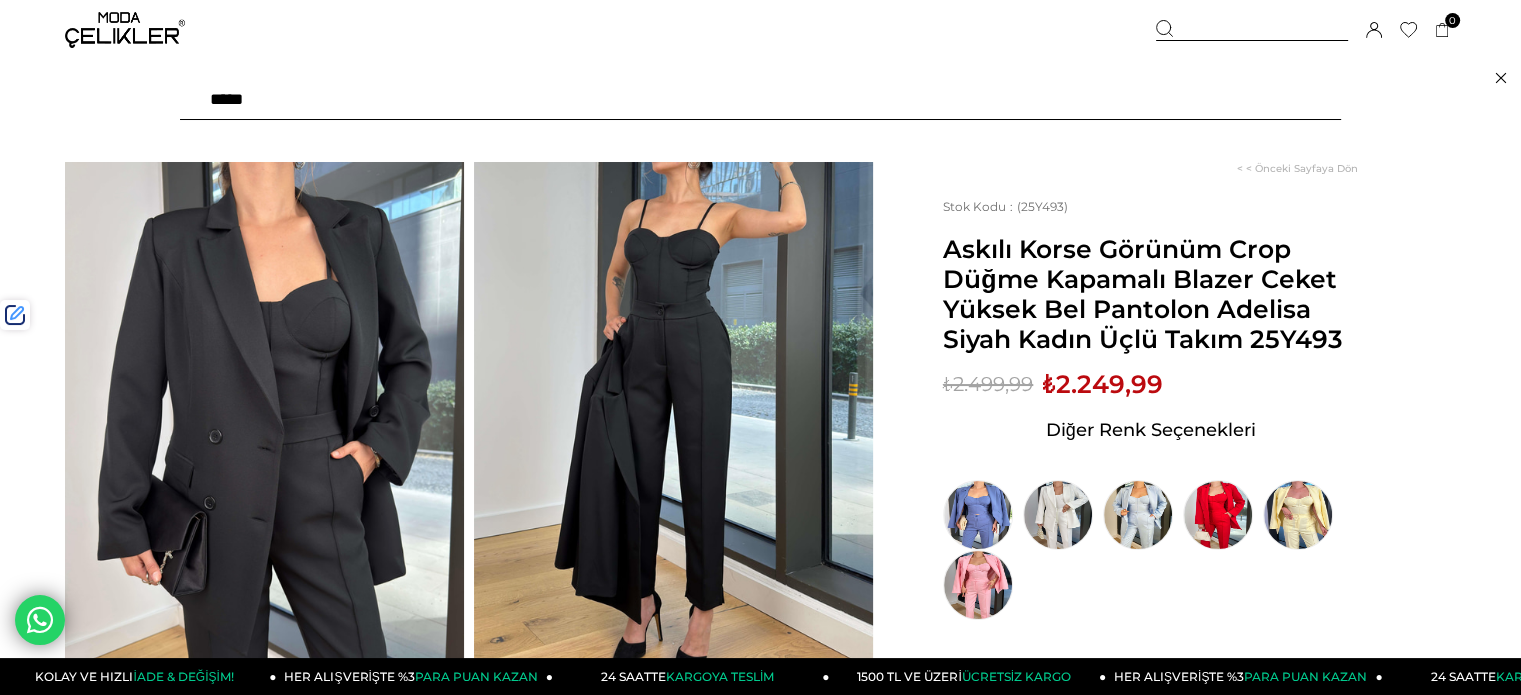 click at bounding box center [760, 100] 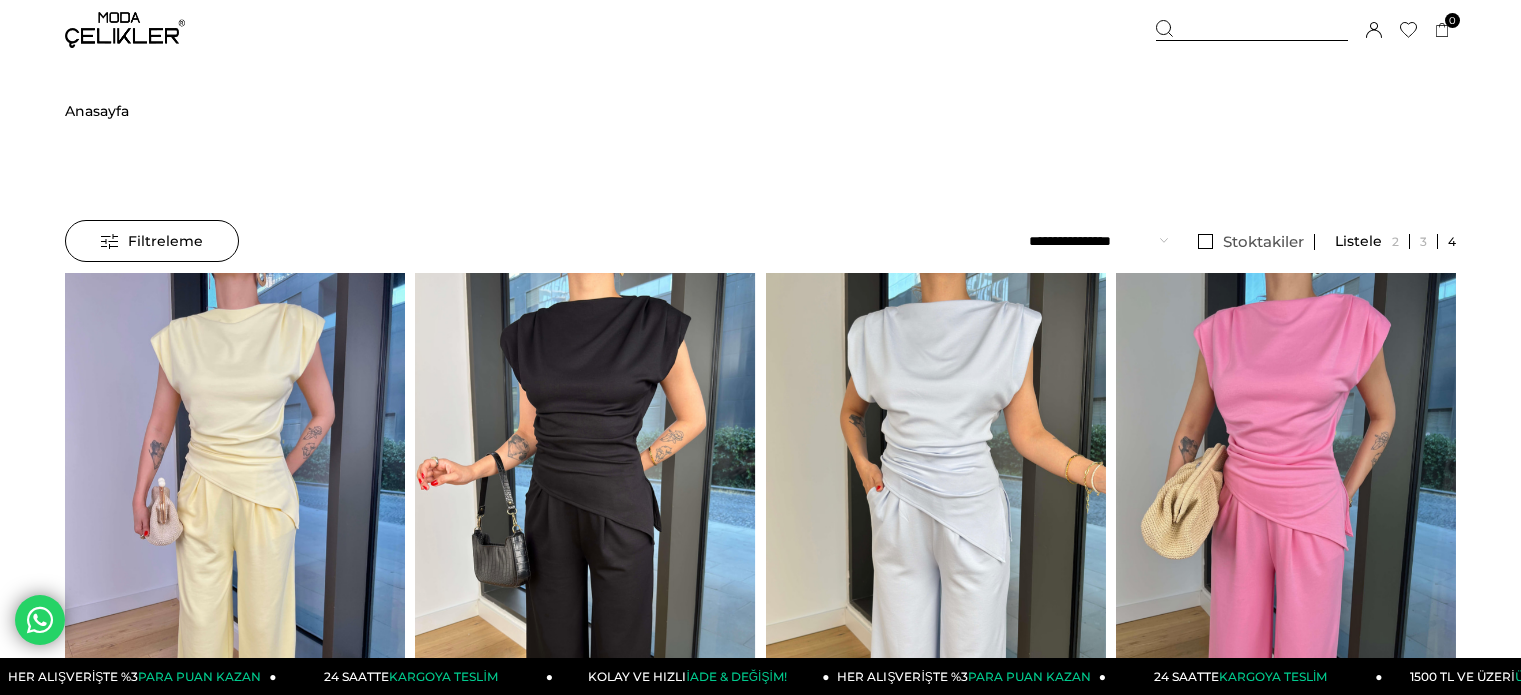 scroll, scrollTop: 0, scrollLeft: 0, axis: both 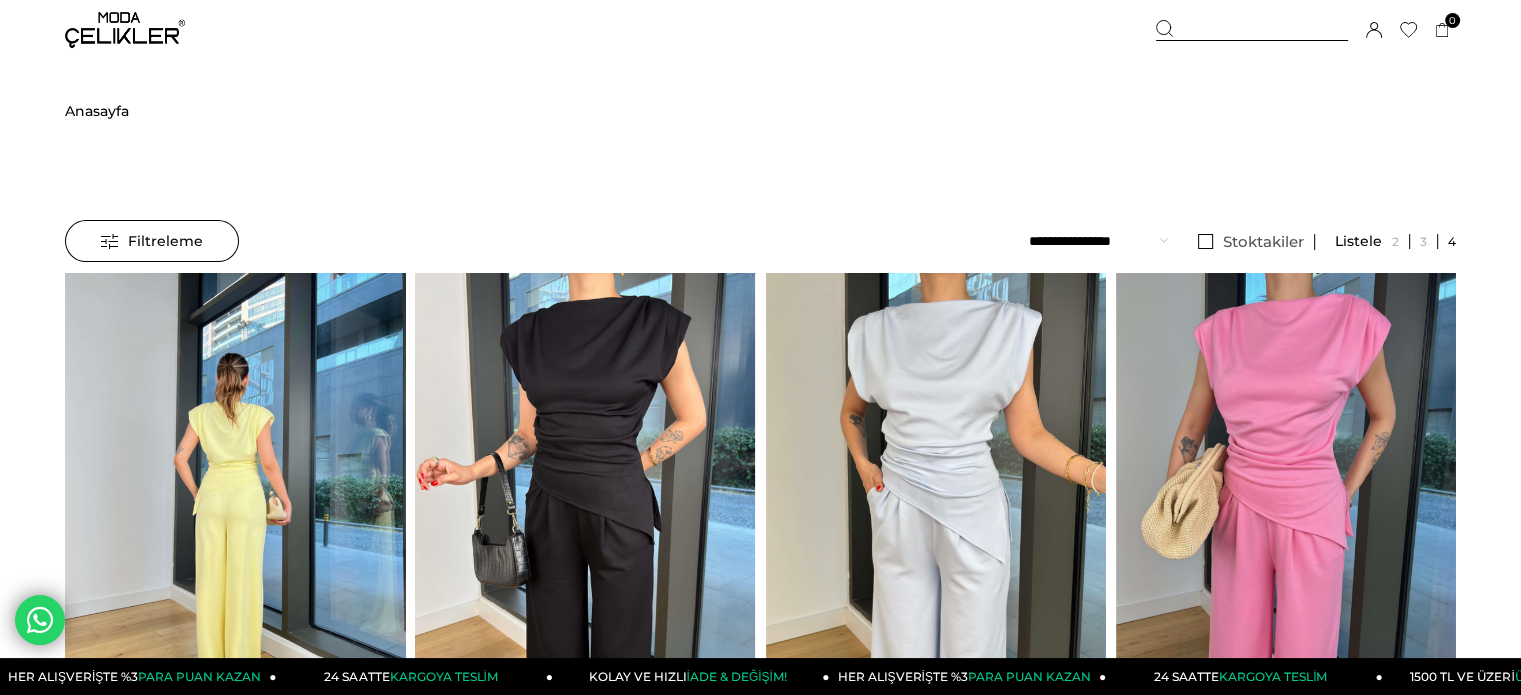 click at bounding box center (235, 499) 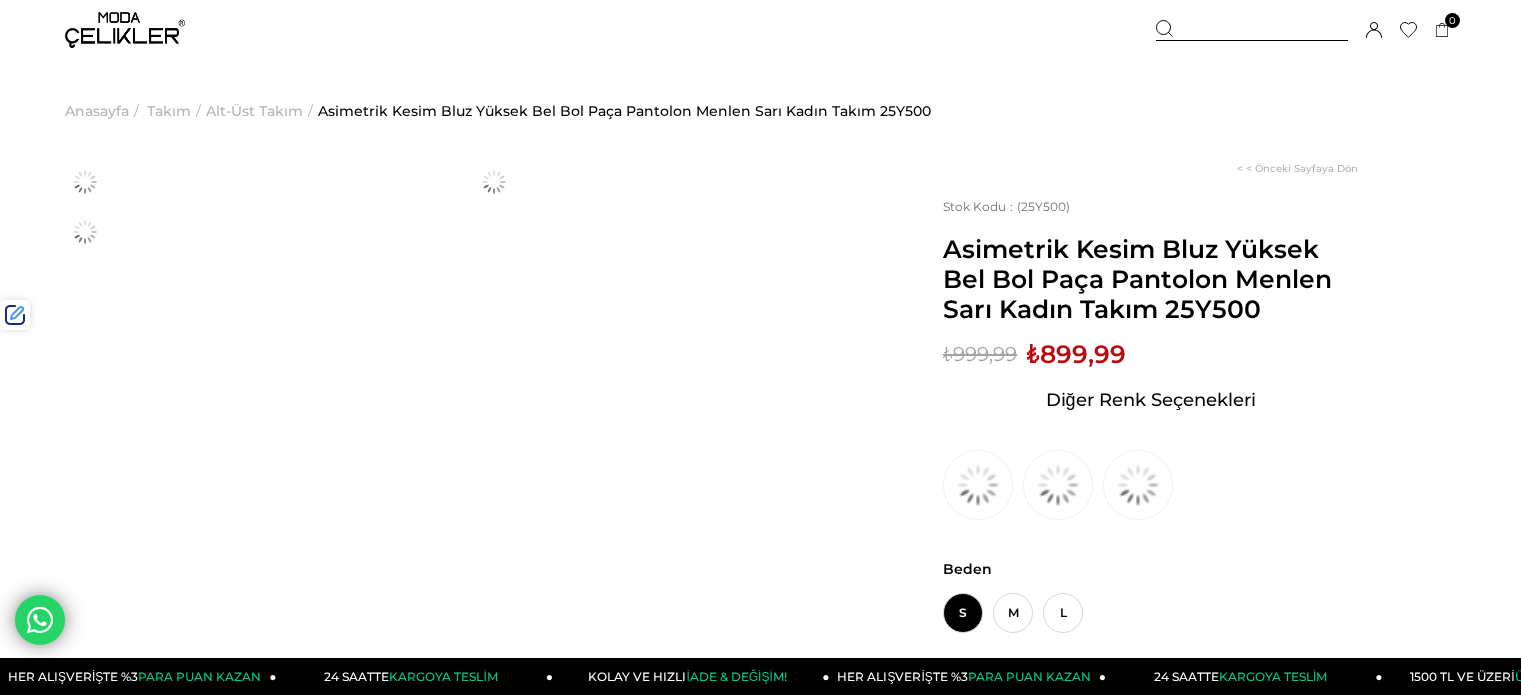 scroll, scrollTop: 0, scrollLeft: 0, axis: both 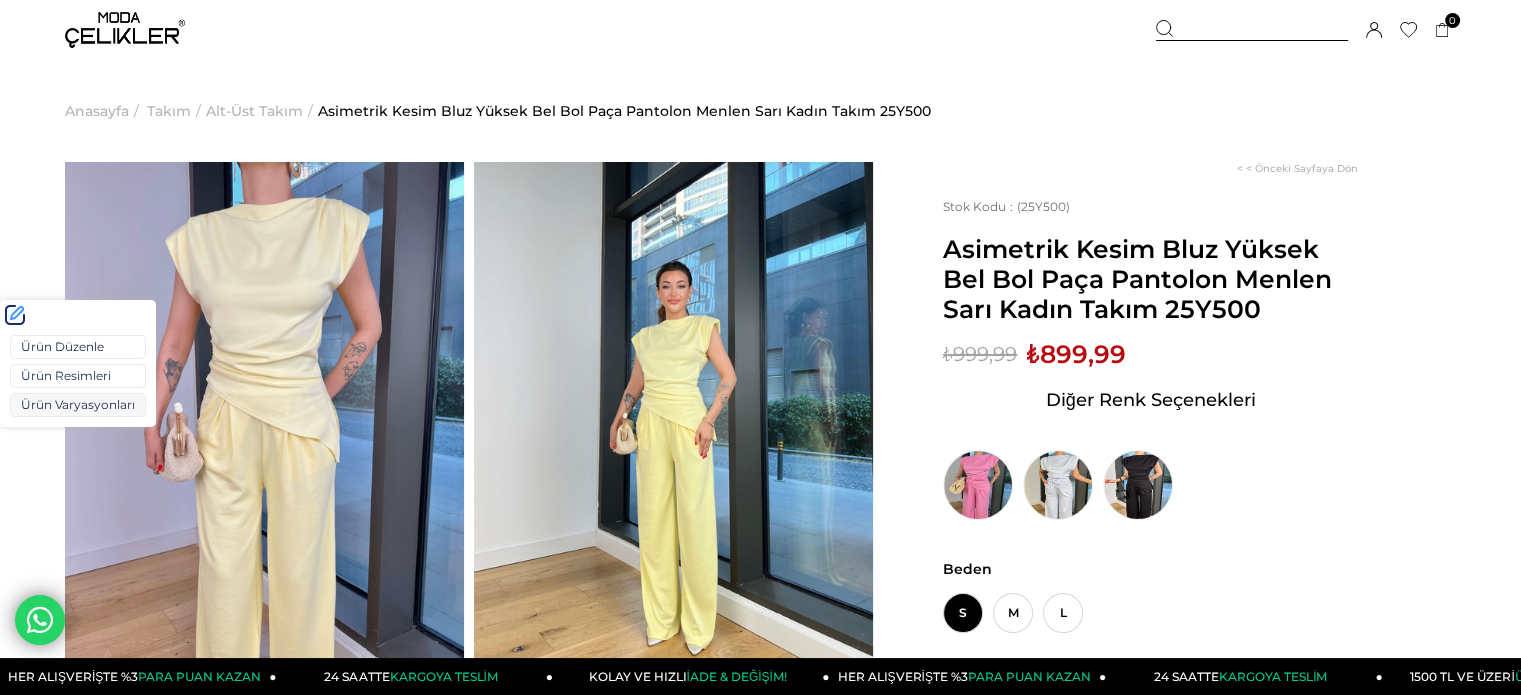 click on "Ürün Varyasyonları" at bounding box center [78, 405] 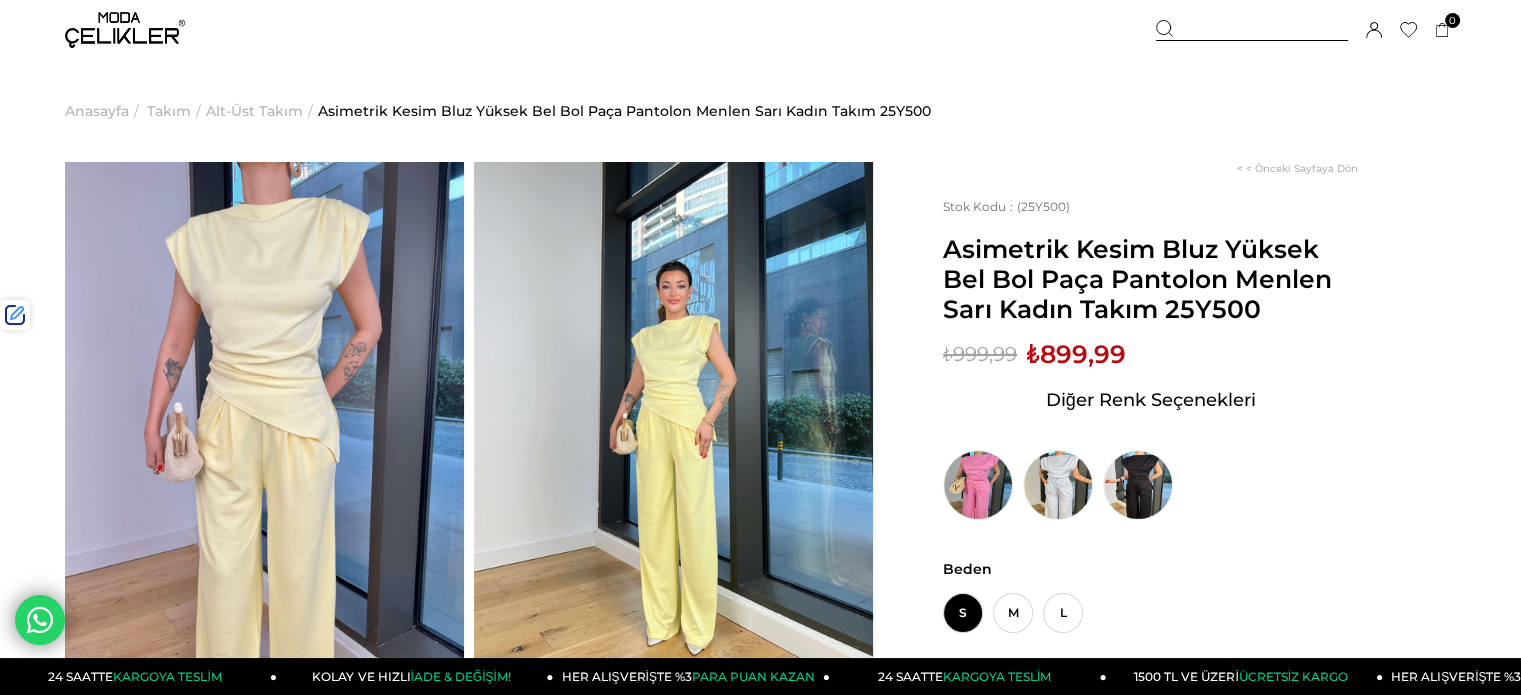 click at bounding box center [1252, 30] 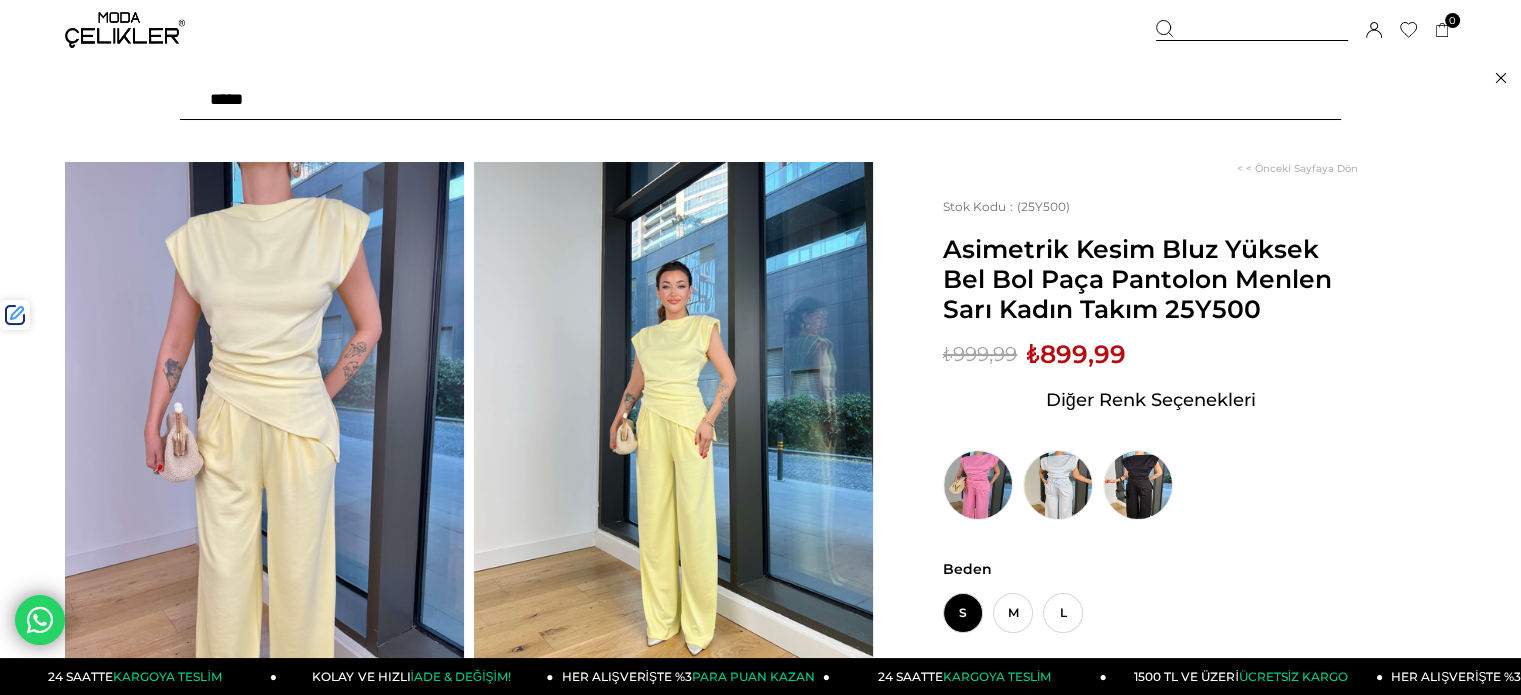 click at bounding box center [760, 100] 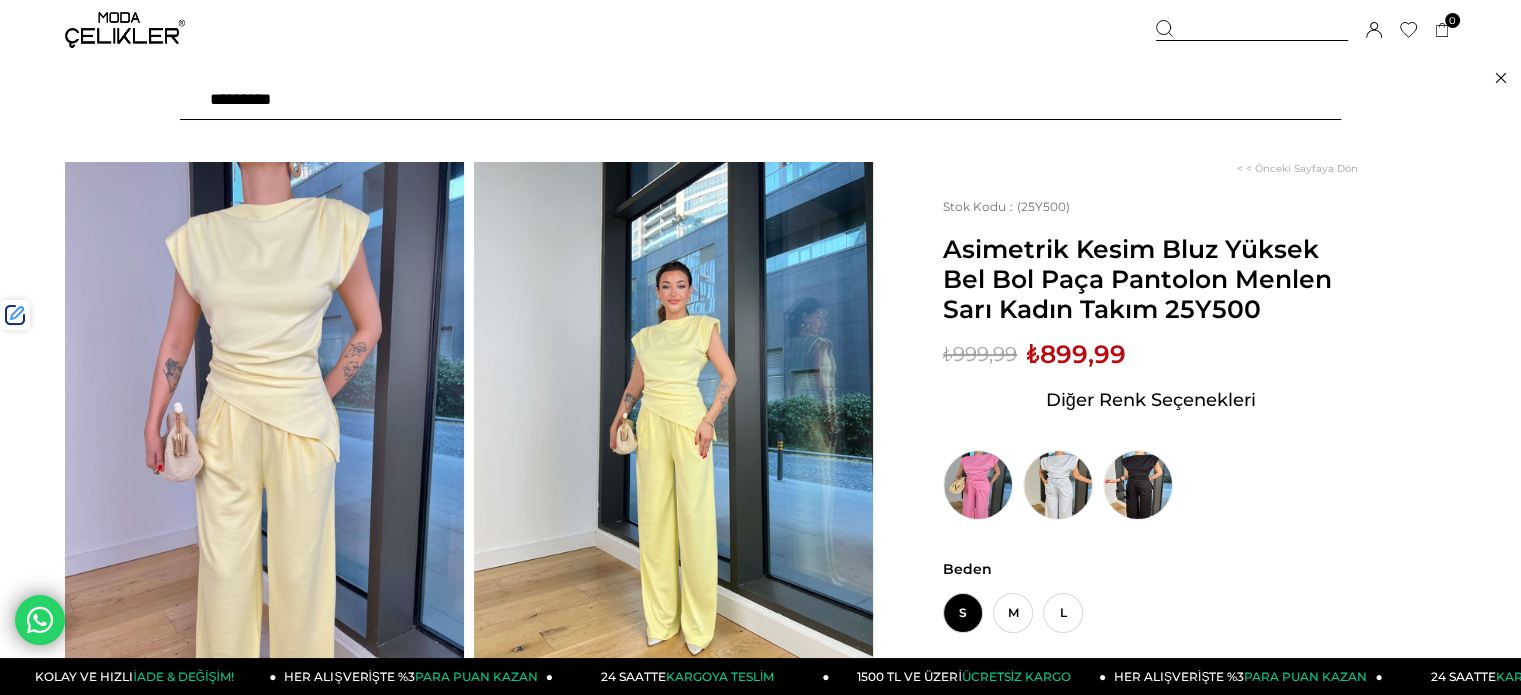 type on "*********" 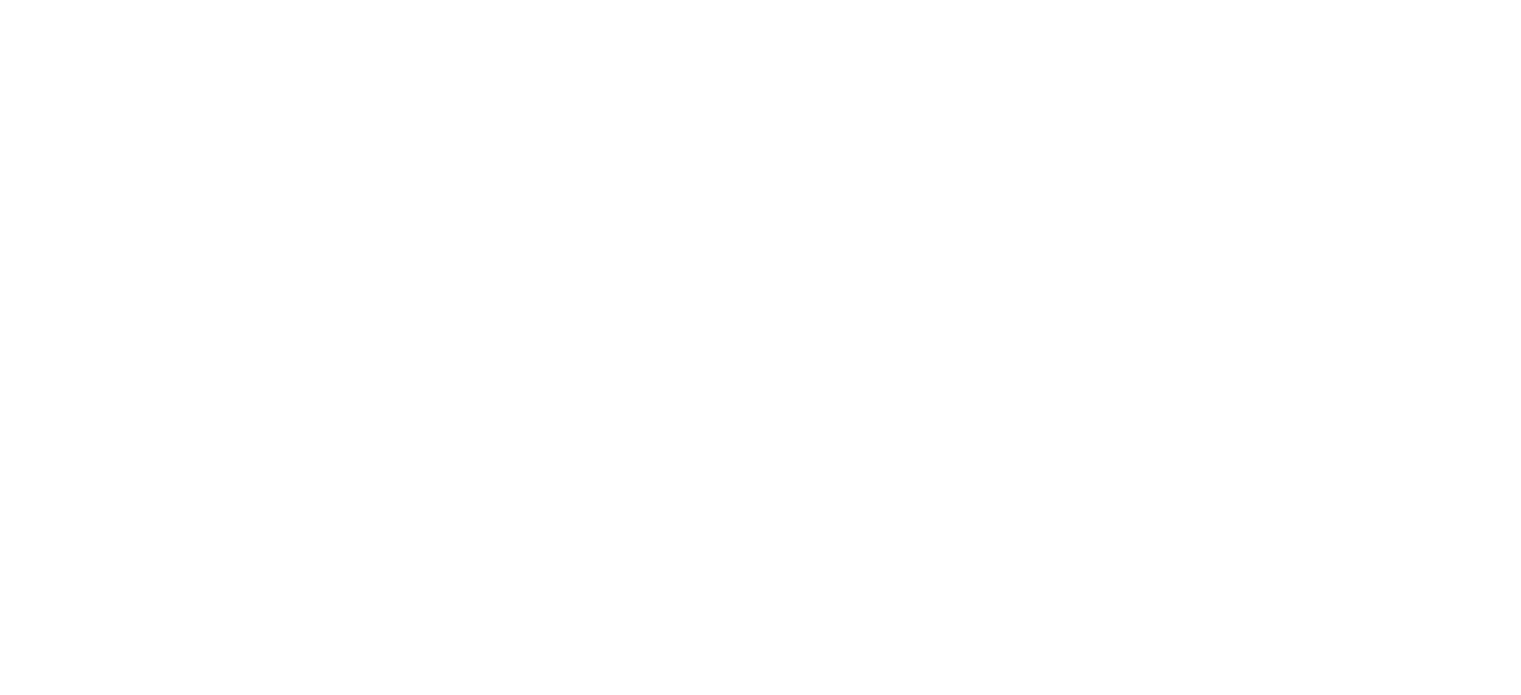 scroll, scrollTop: 0, scrollLeft: 0, axis: both 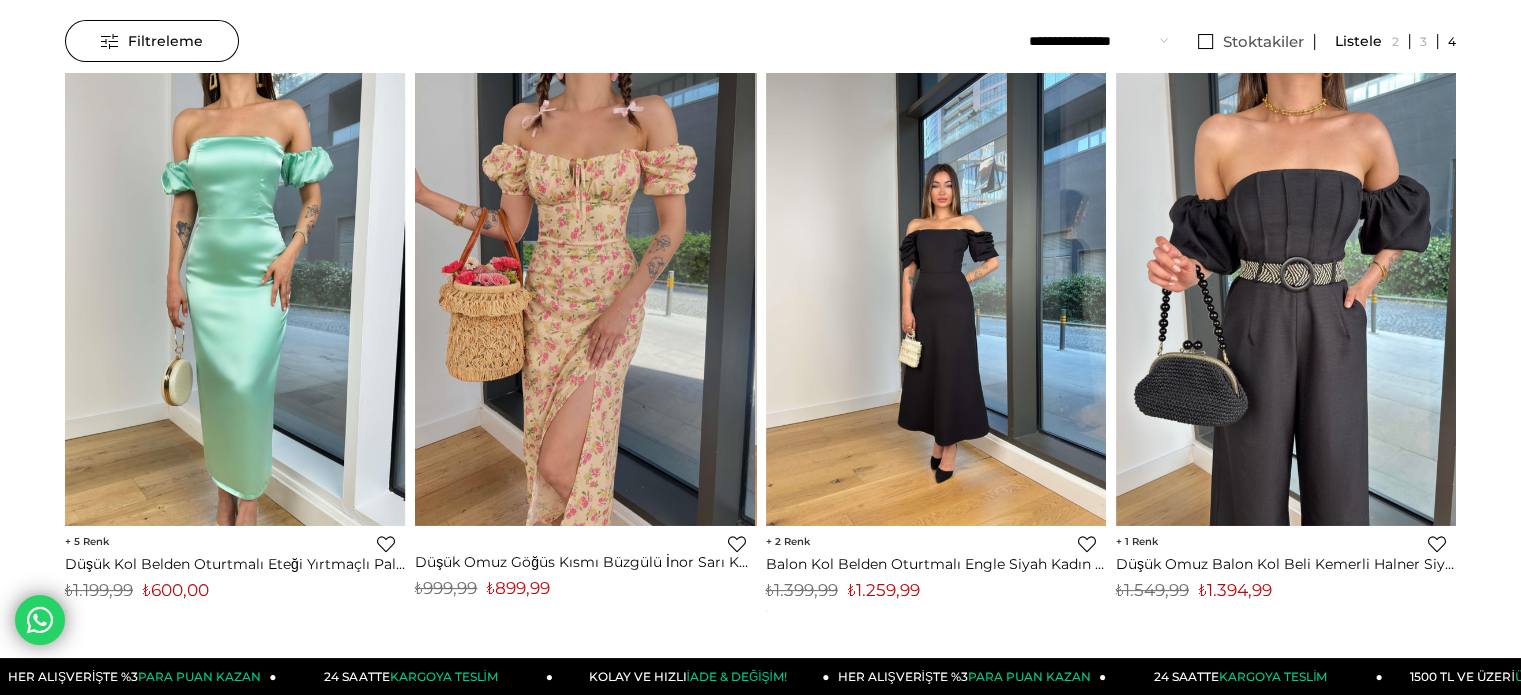 click at bounding box center (936, 299) 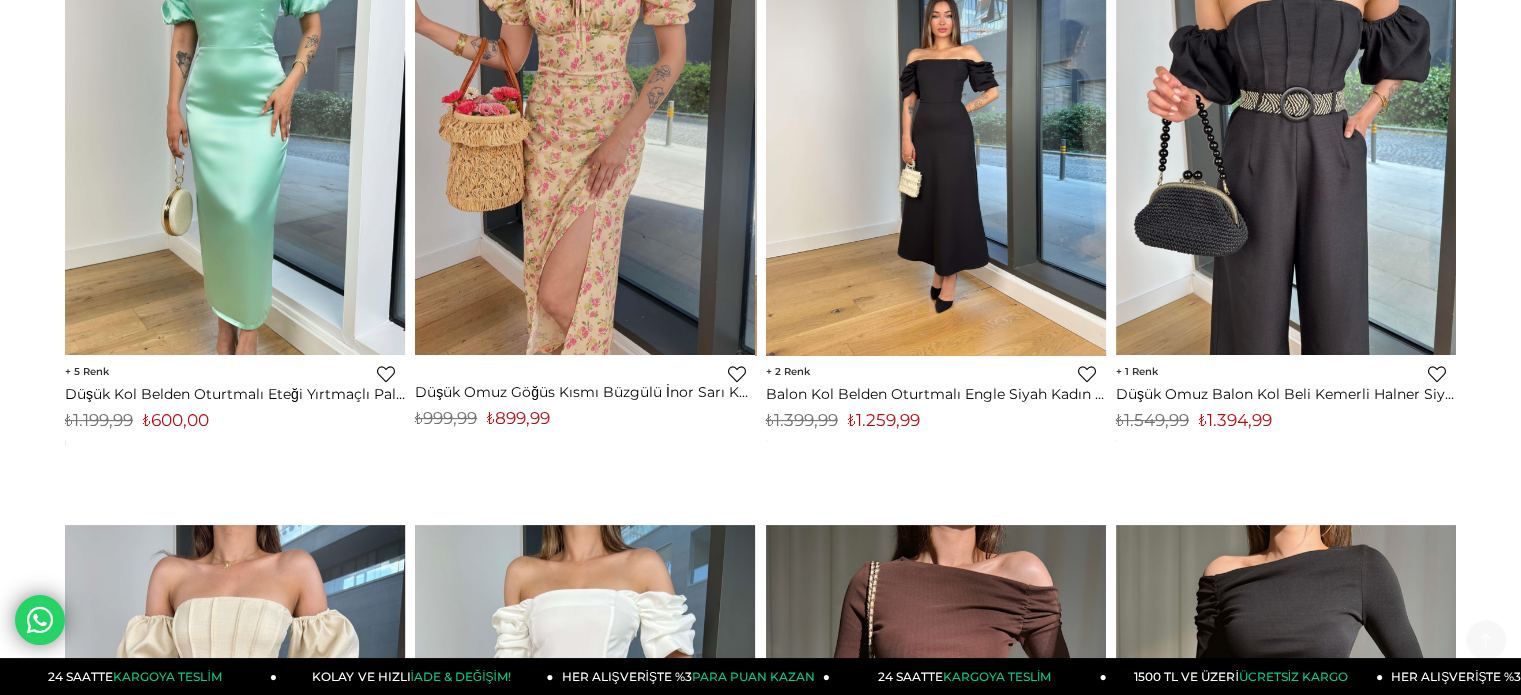 scroll, scrollTop: 600, scrollLeft: 0, axis: vertical 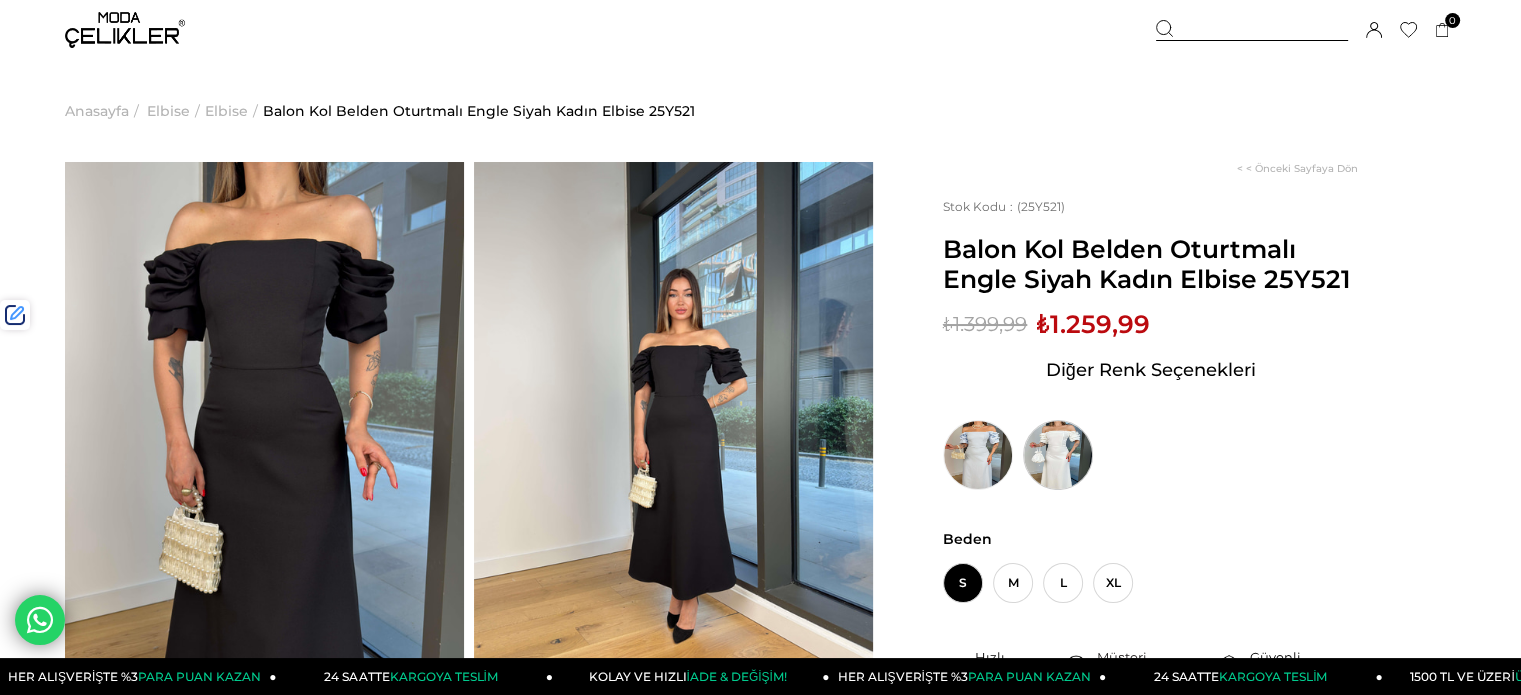 click at bounding box center (1058, 455) 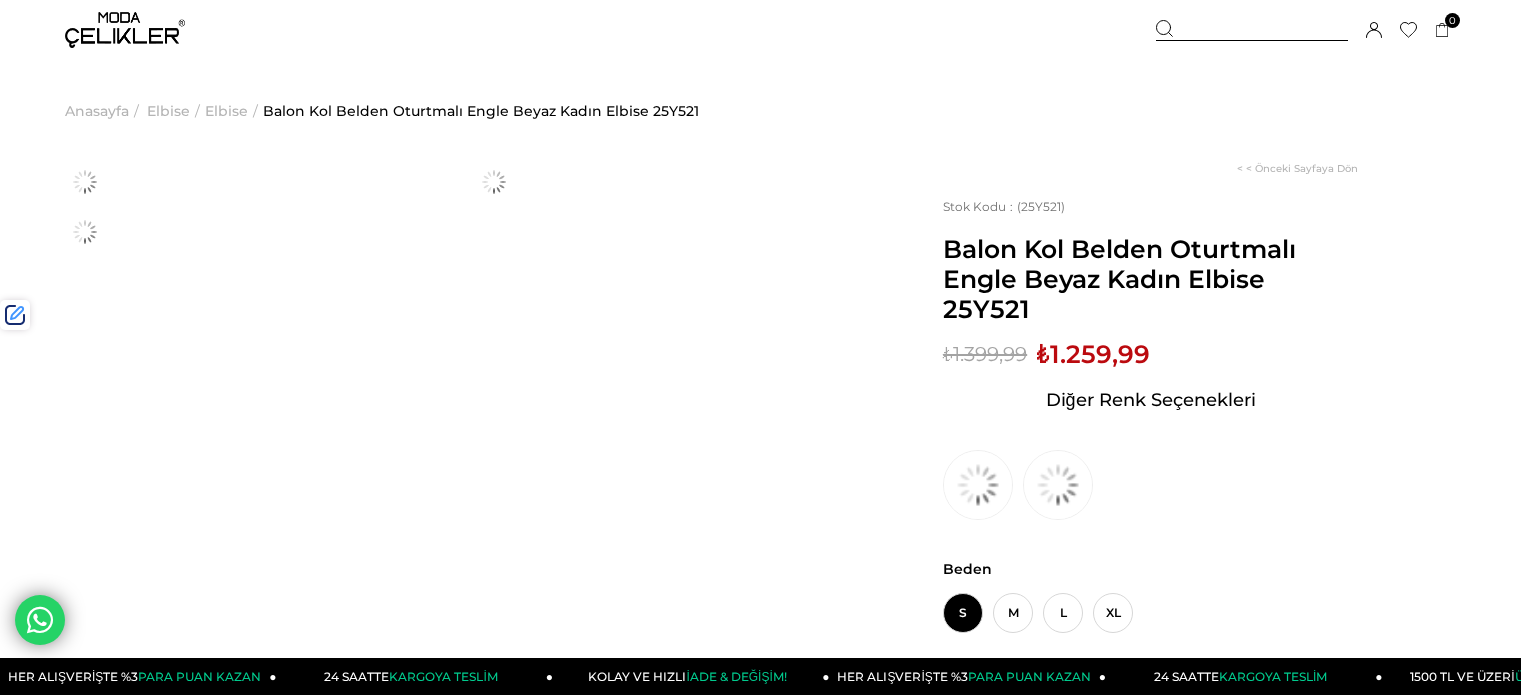 scroll, scrollTop: 0, scrollLeft: 0, axis: both 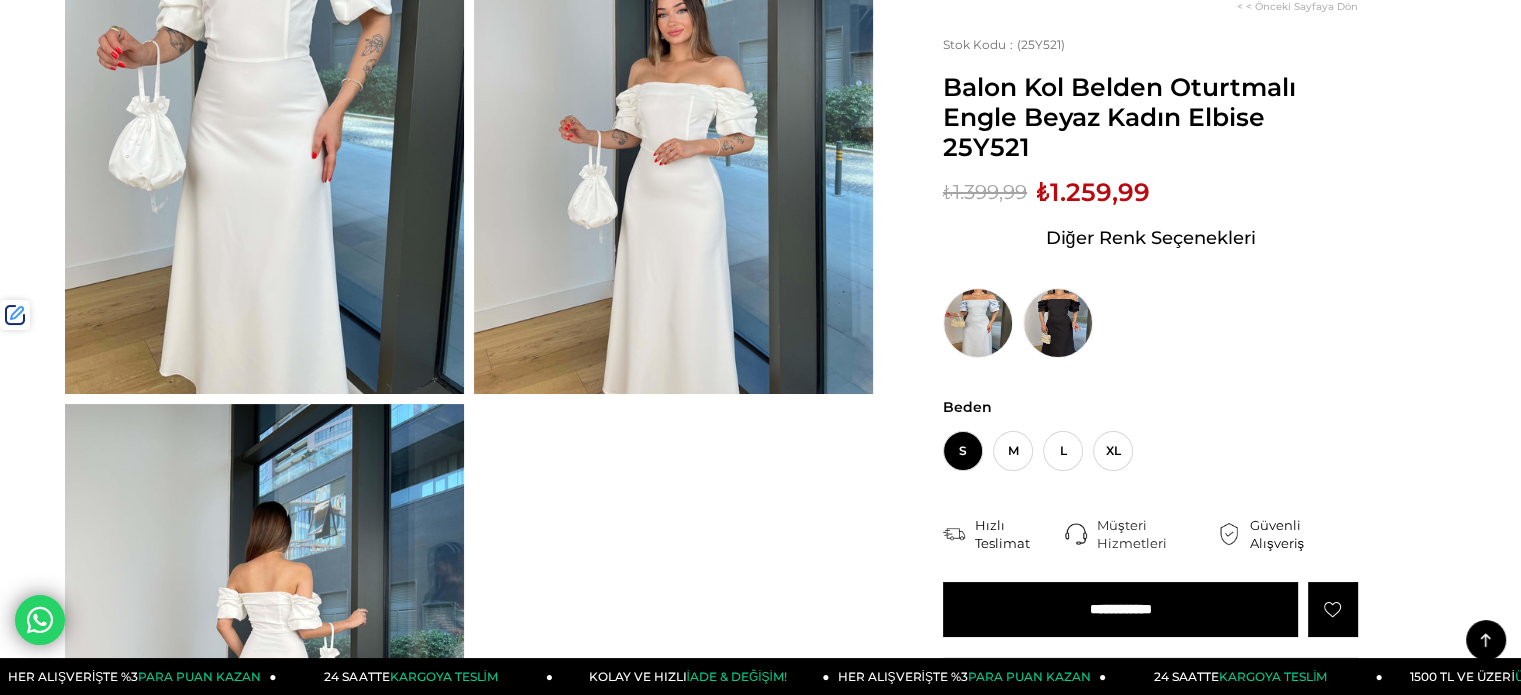 click on "₺1.259,99" at bounding box center (1093, 192) 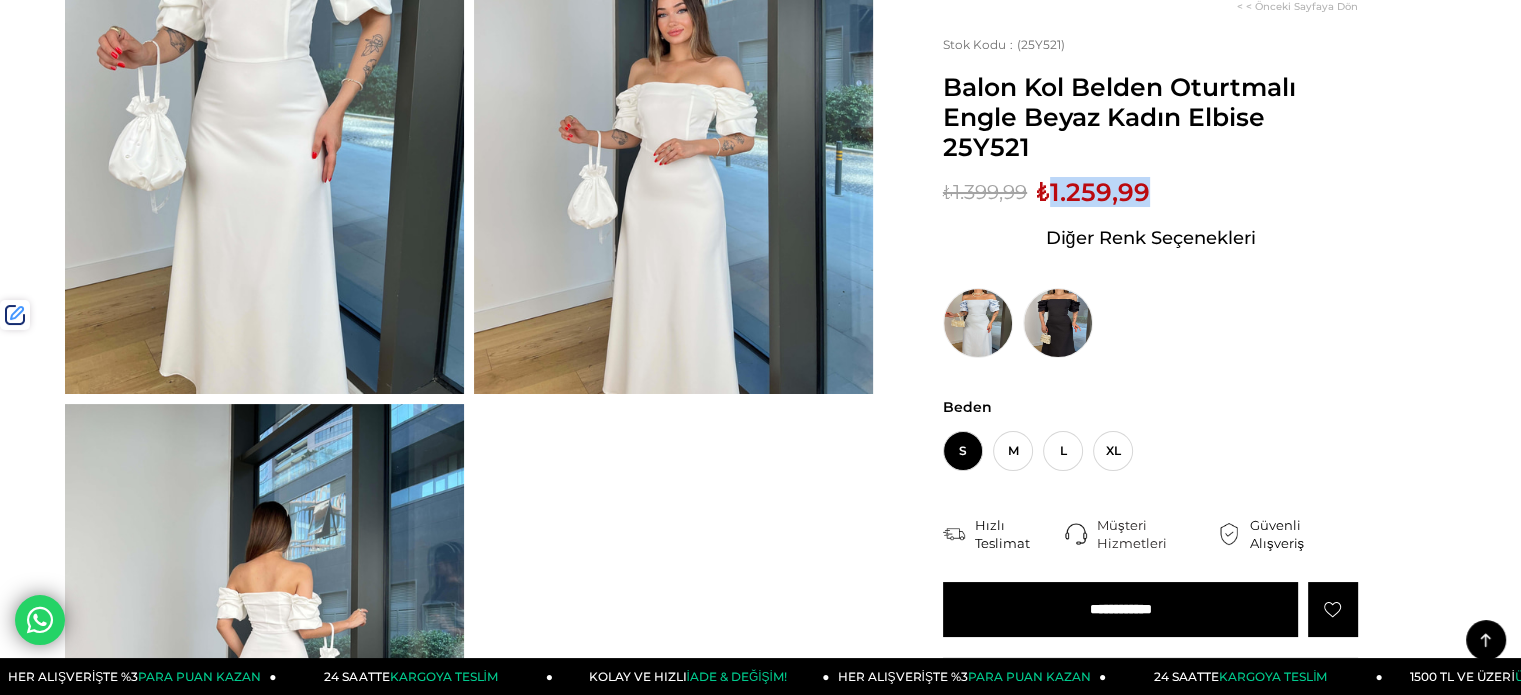 click on "₺1.259,99" at bounding box center (1093, 192) 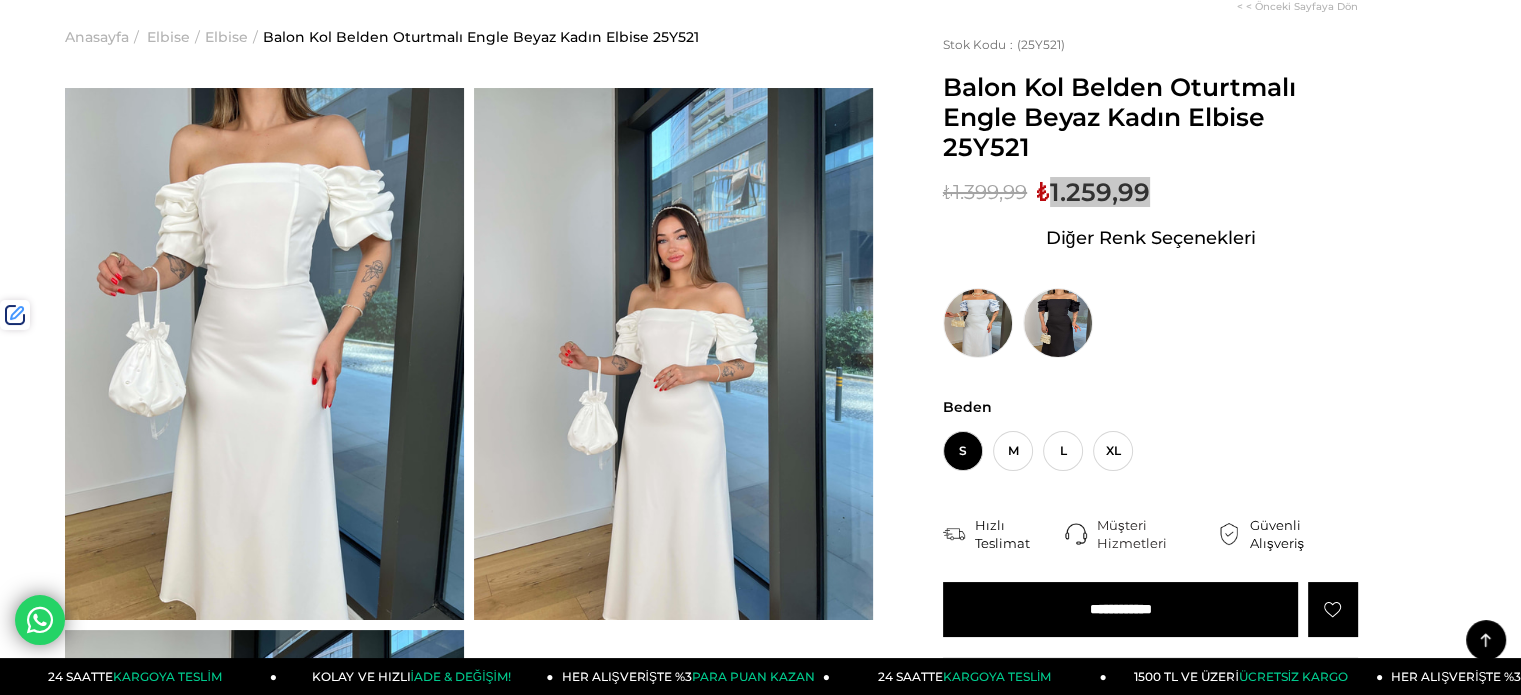 scroll, scrollTop: 0, scrollLeft: 0, axis: both 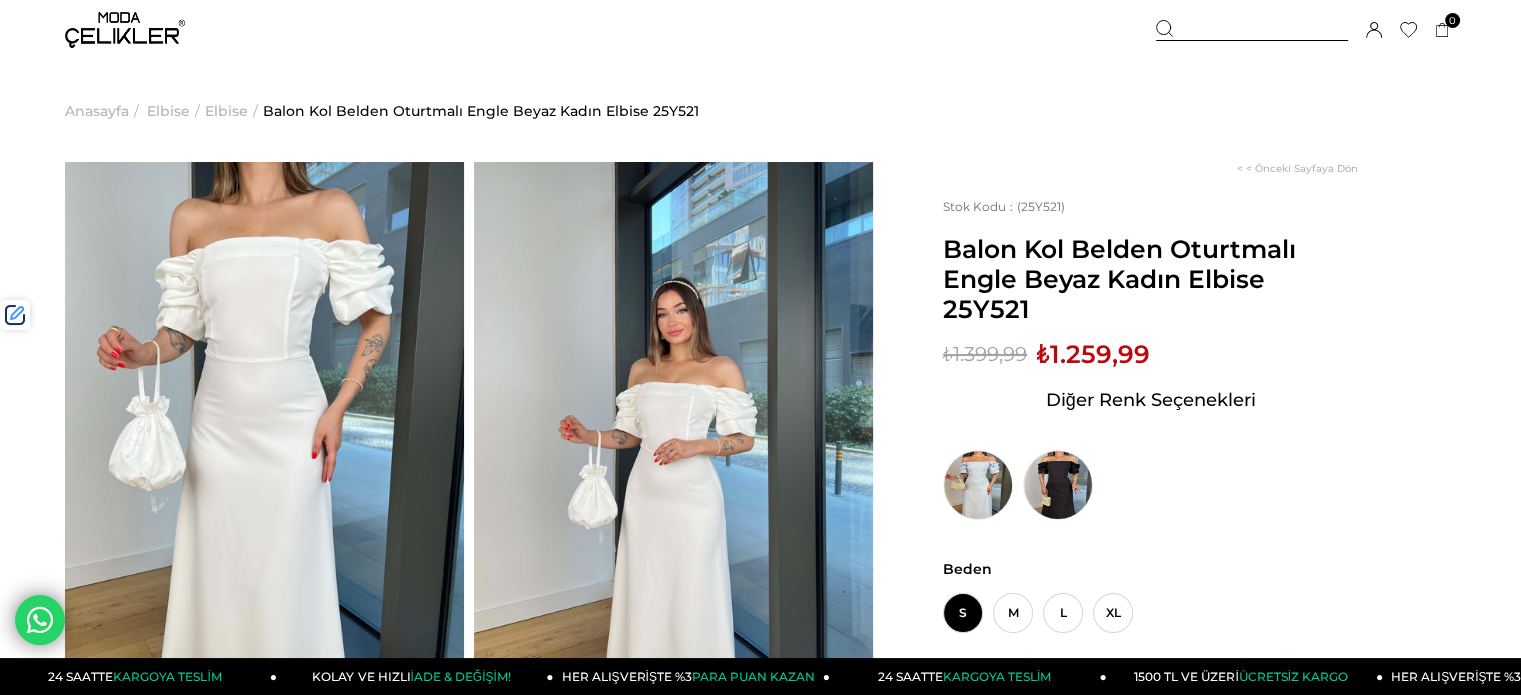 click at bounding box center [1252, 30] 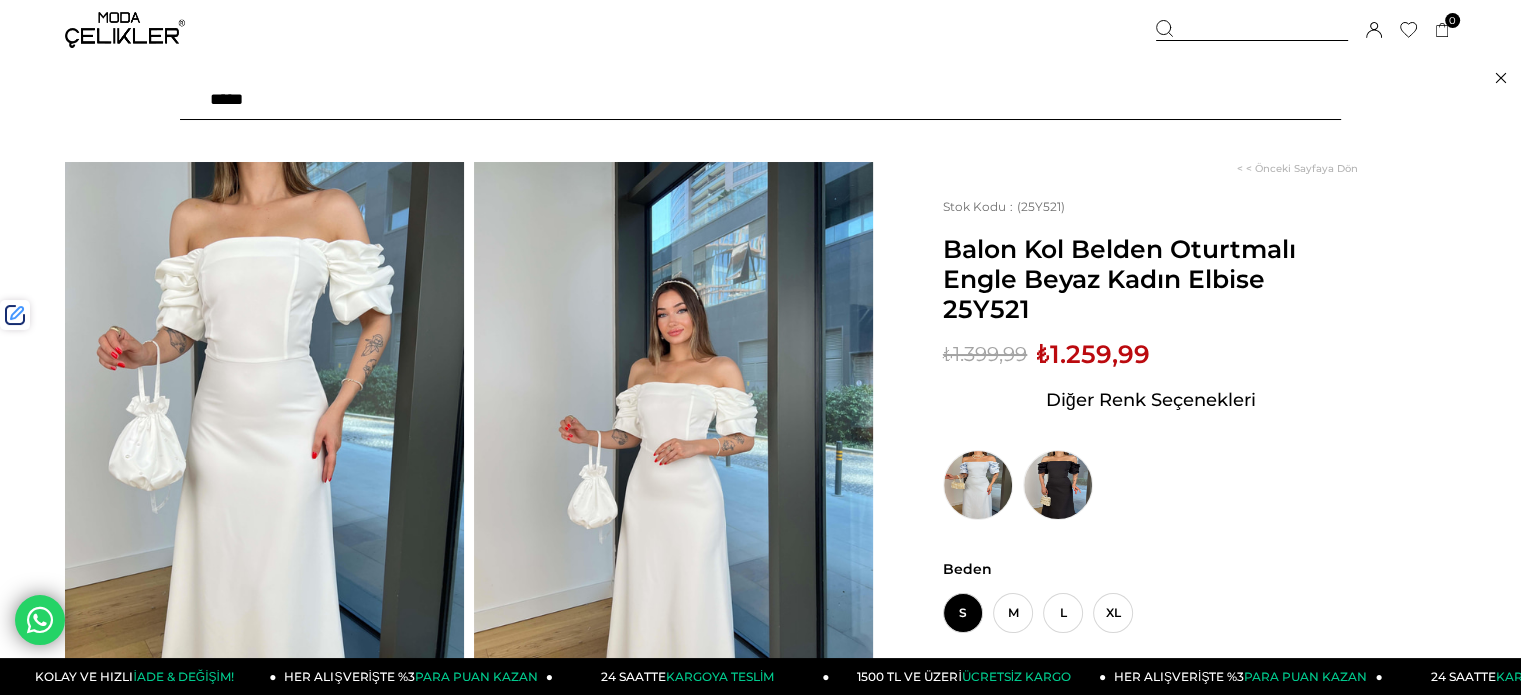 click at bounding box center (760, 100) 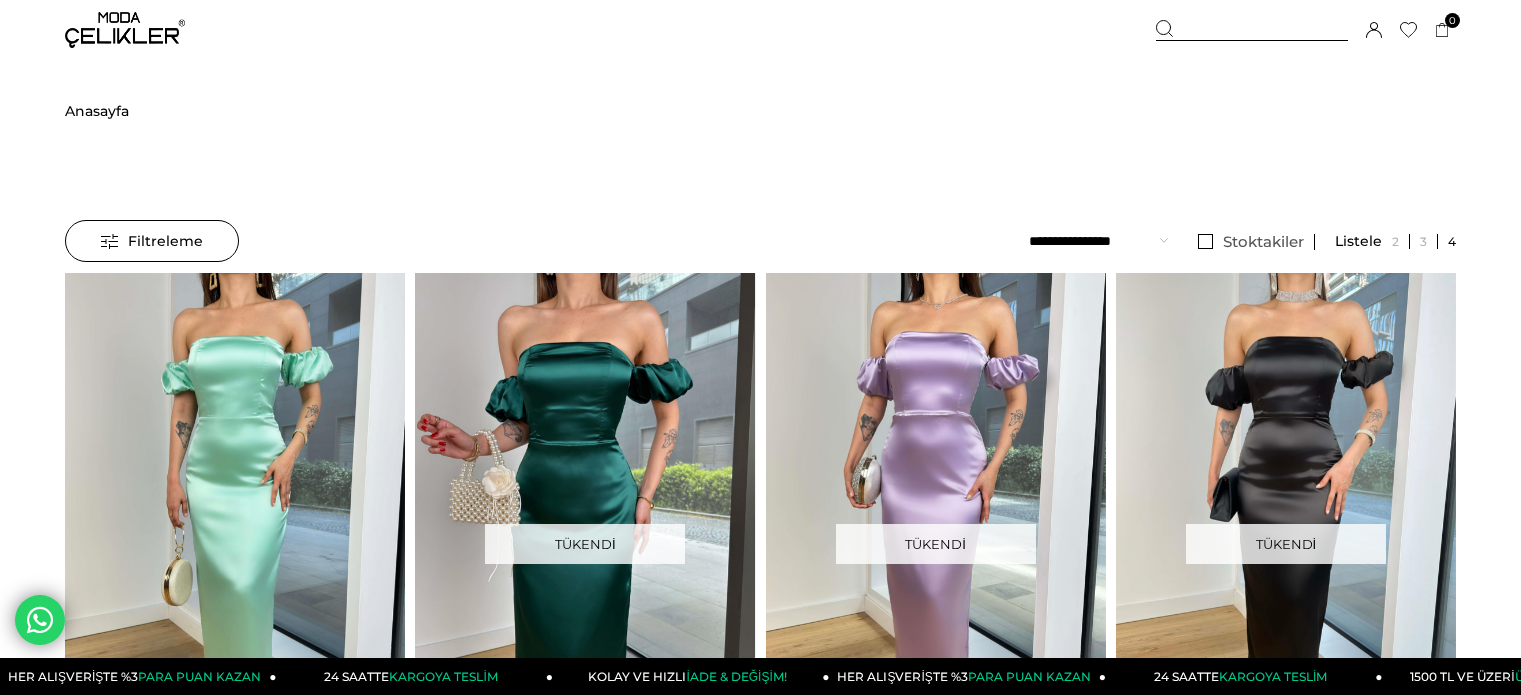 scroll, scrollTop: 0, scrollLeft: 0, axis: both 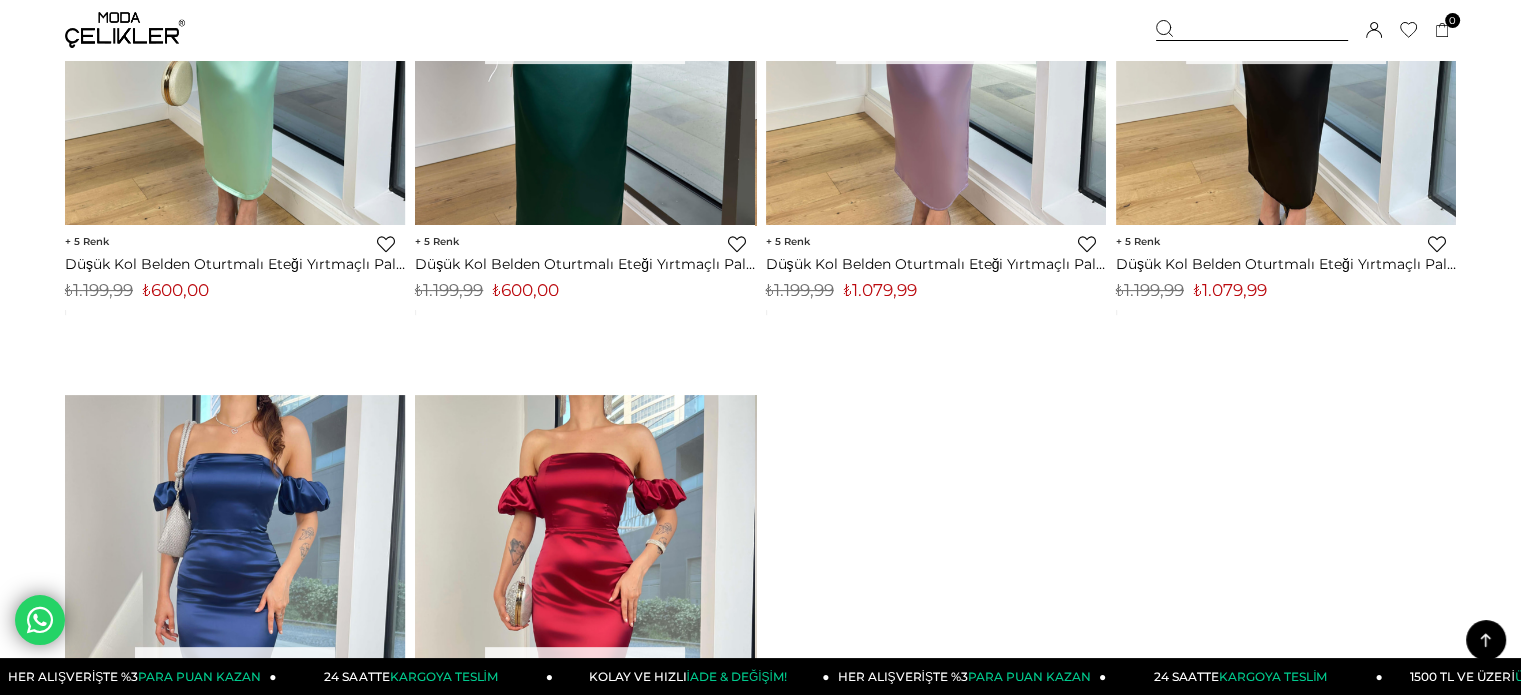click on "₺600,00" at bounding box center [176, 290] 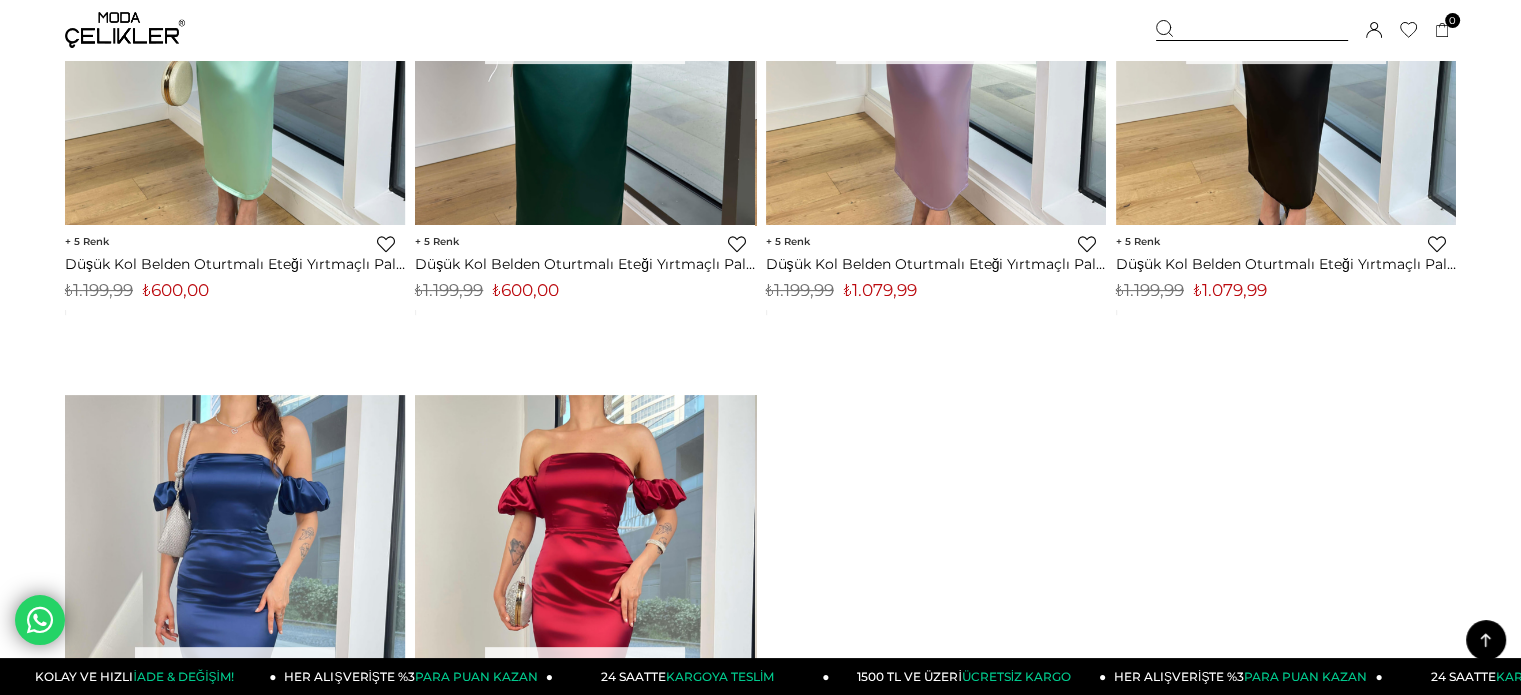 click at bounding box center [1252, 30] 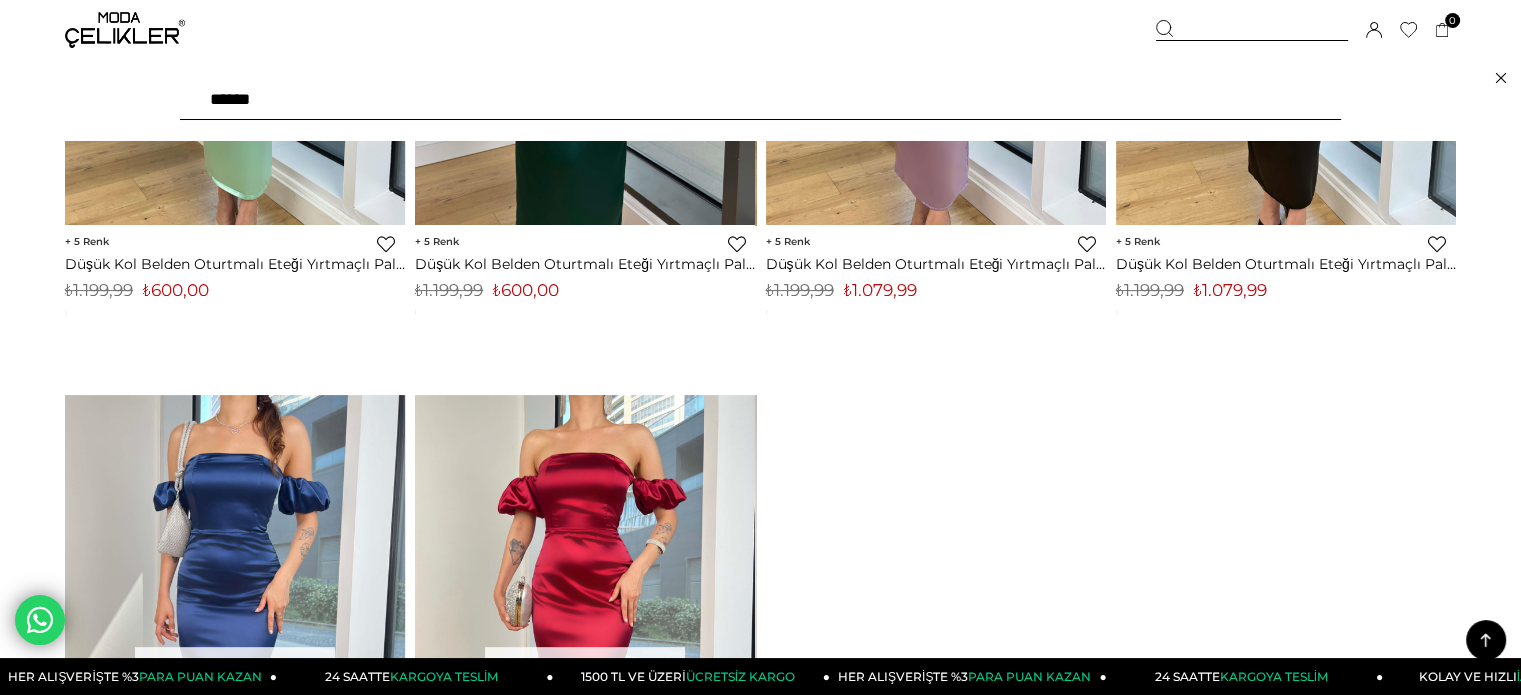 click on "******" at bounding box center [760, 100] 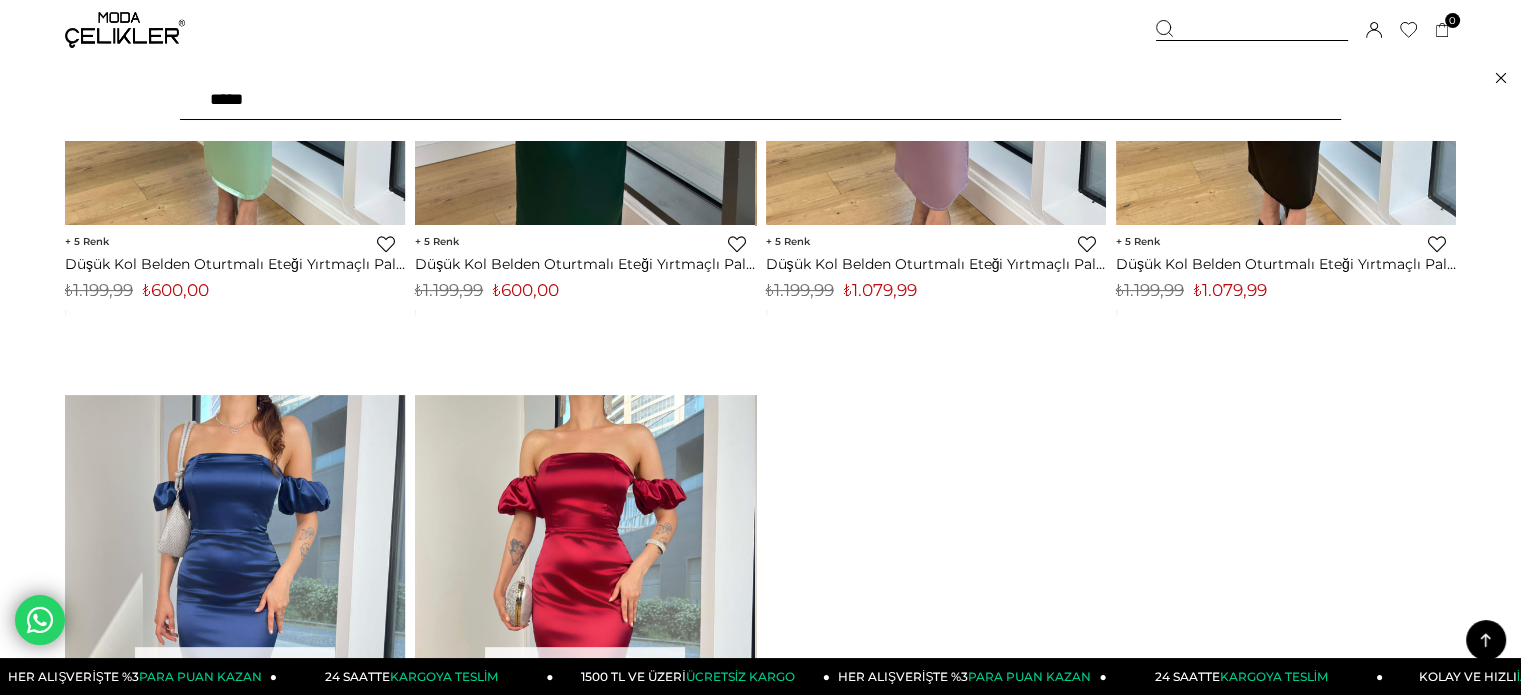 type on "******" 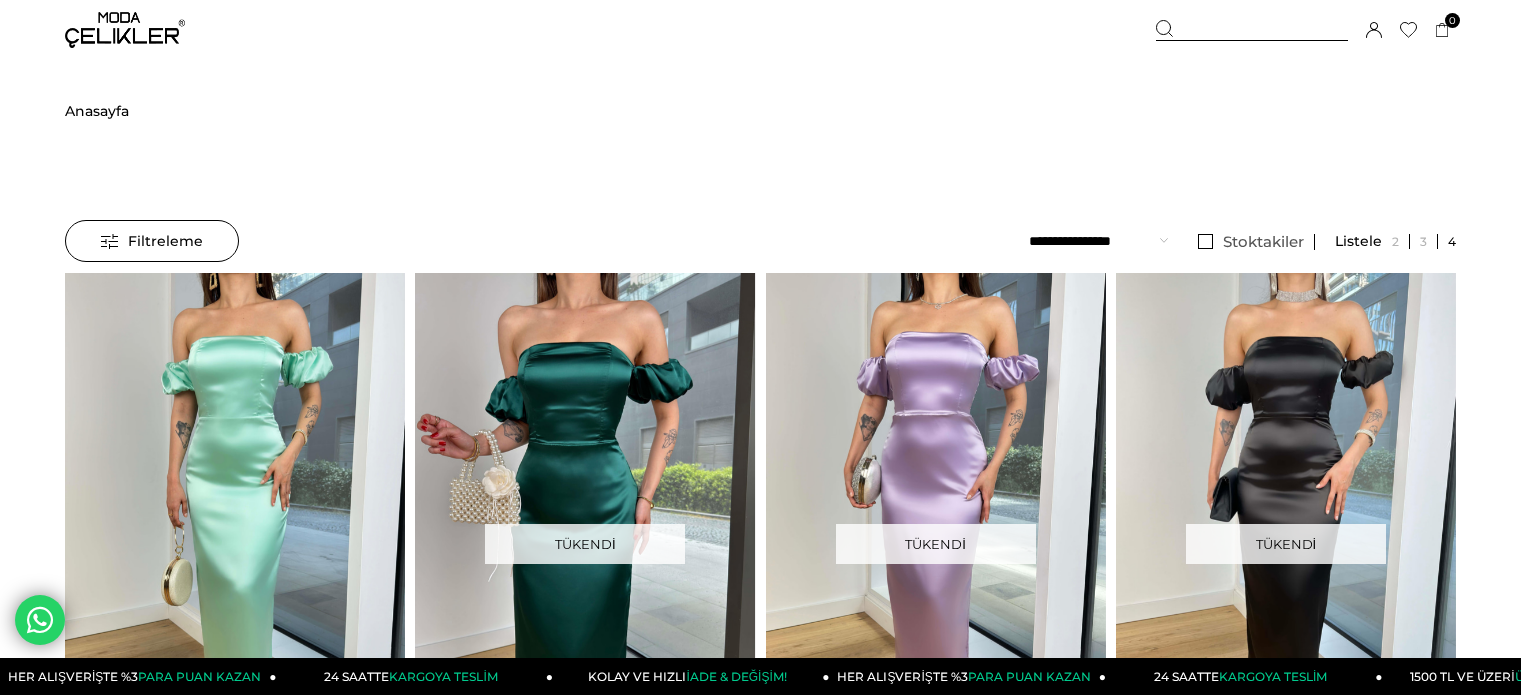 scroll, scrollTop: 0, scrollLeft: 0, axis: both 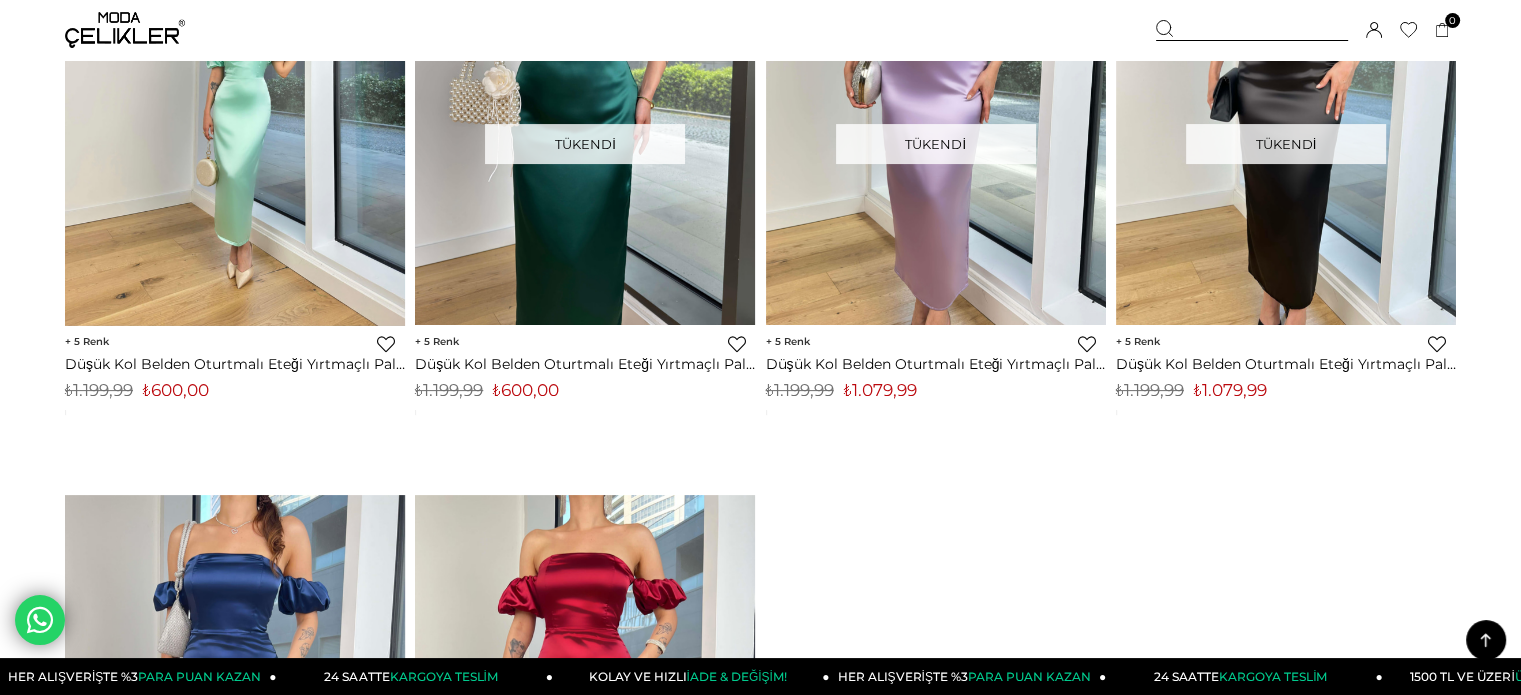 click at bounding box center (235, 99) 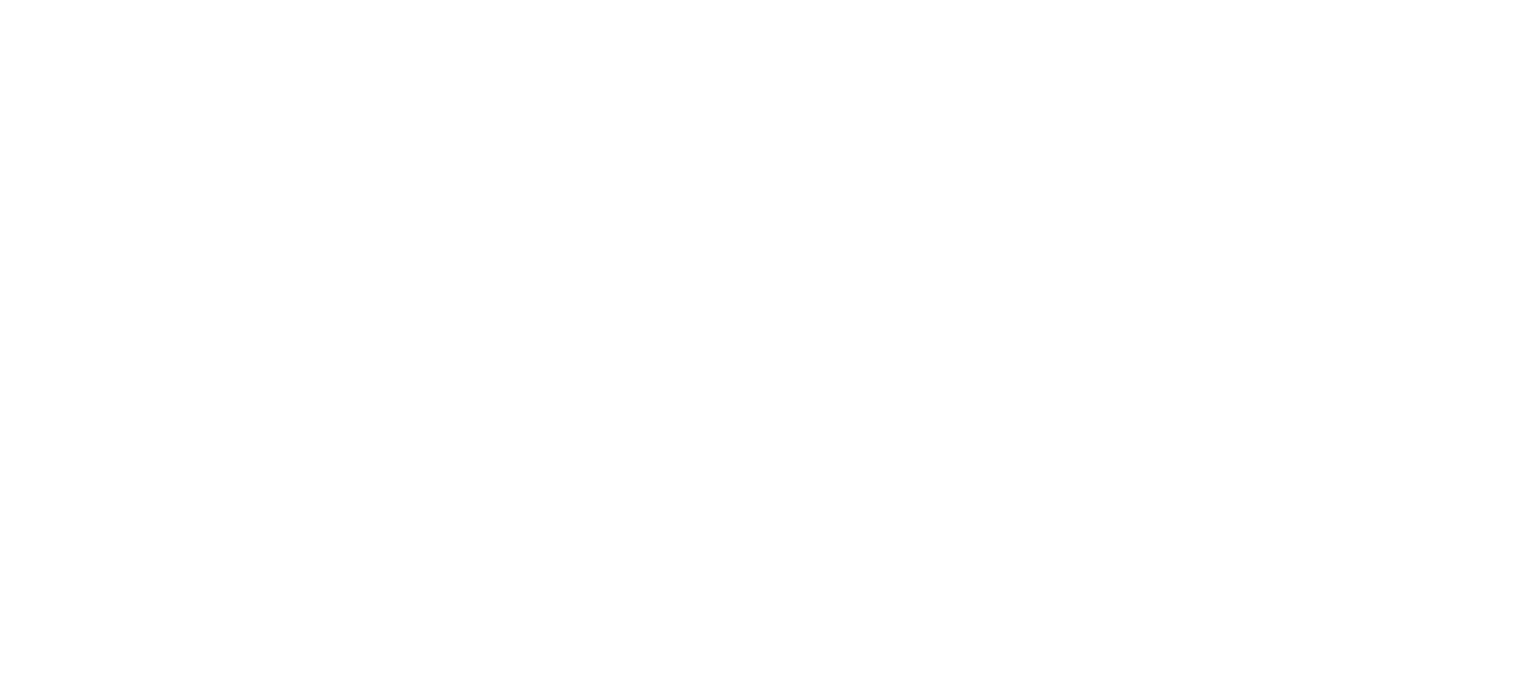 scroll, scrollTop: 0, scrollLeft: 0, axis: both 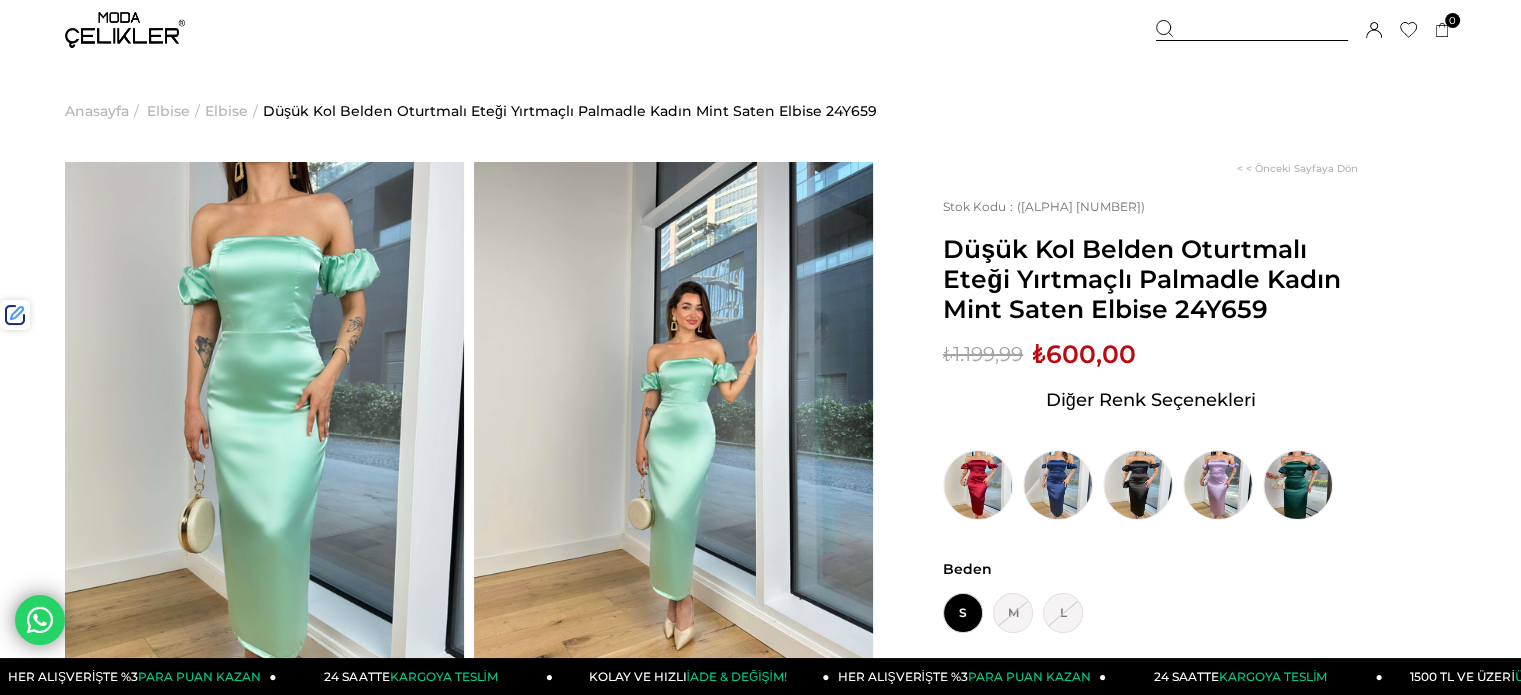 click at bounding box center [1252, 30] 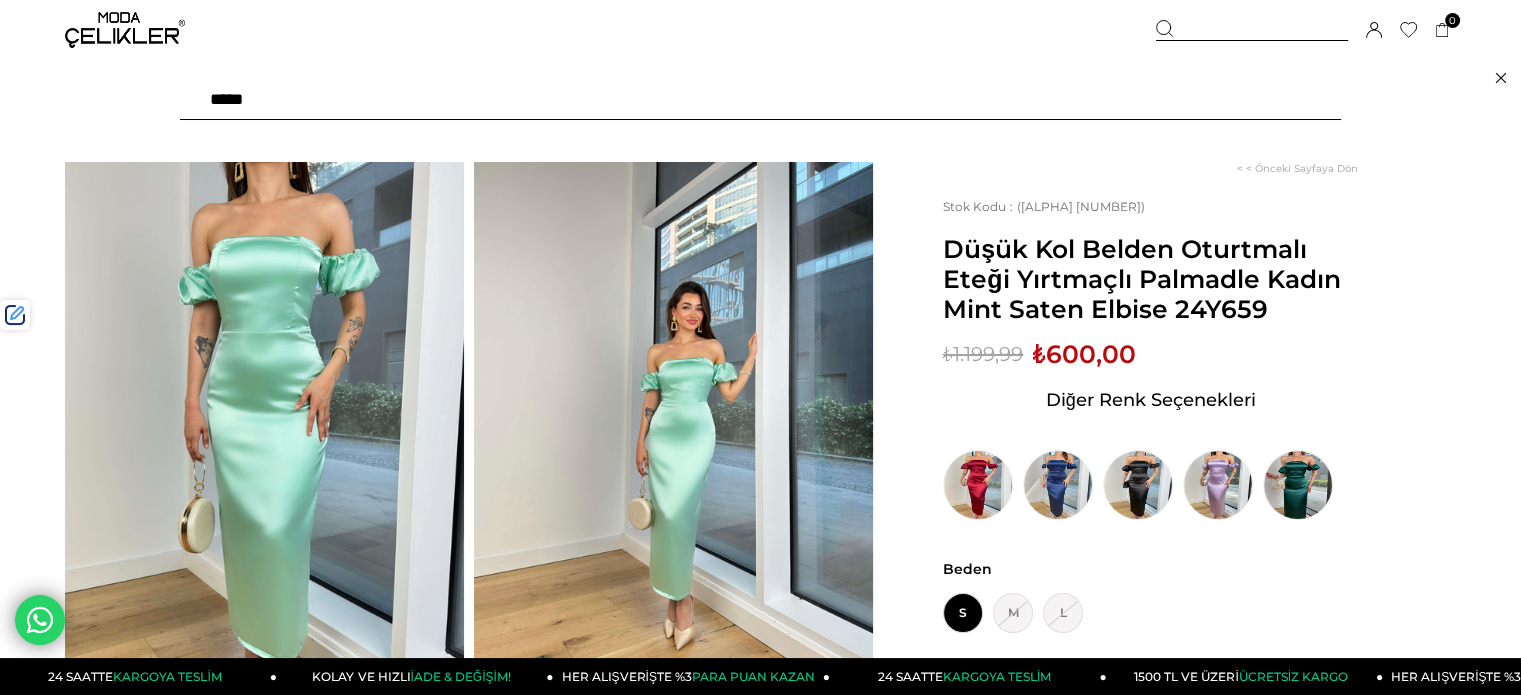click at bounding box center [760, 100] 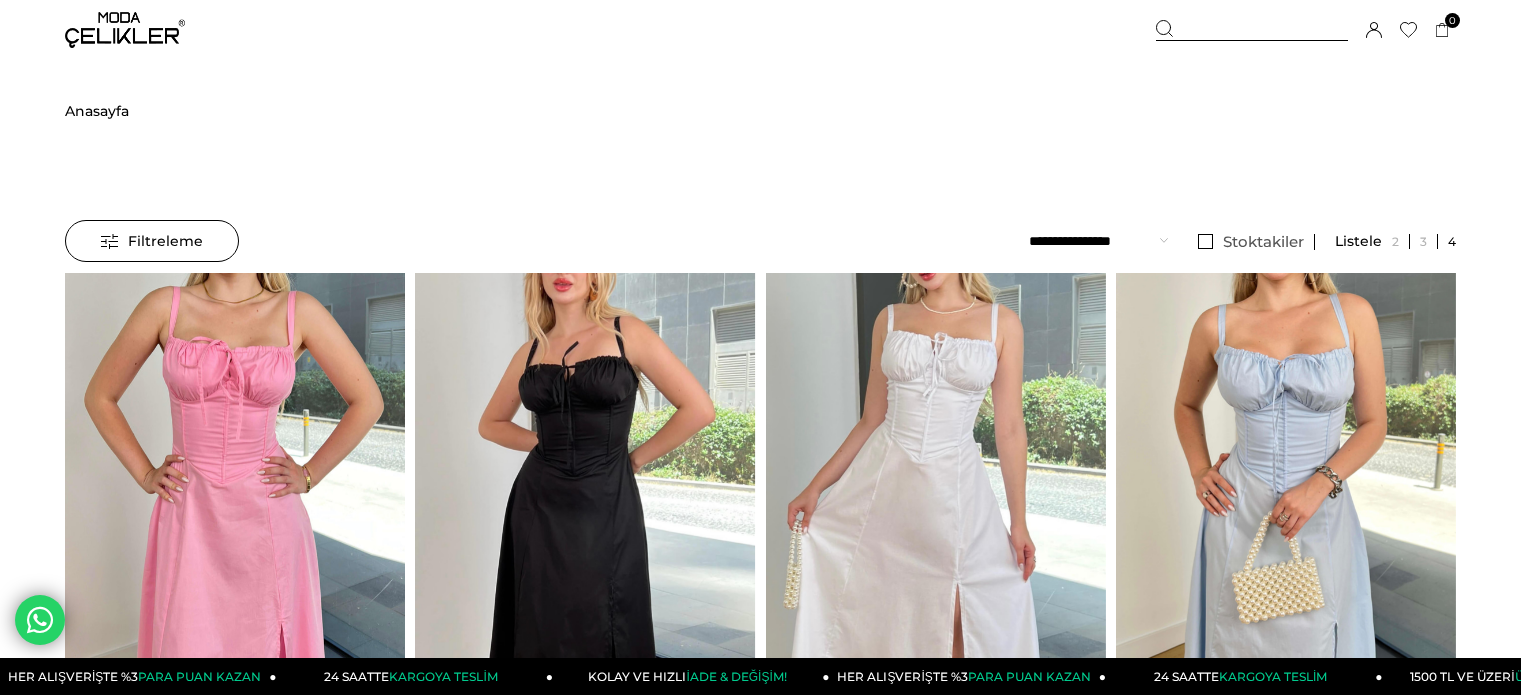 scroll, scrollTop: 0, scrollLeft: 0, axis: both 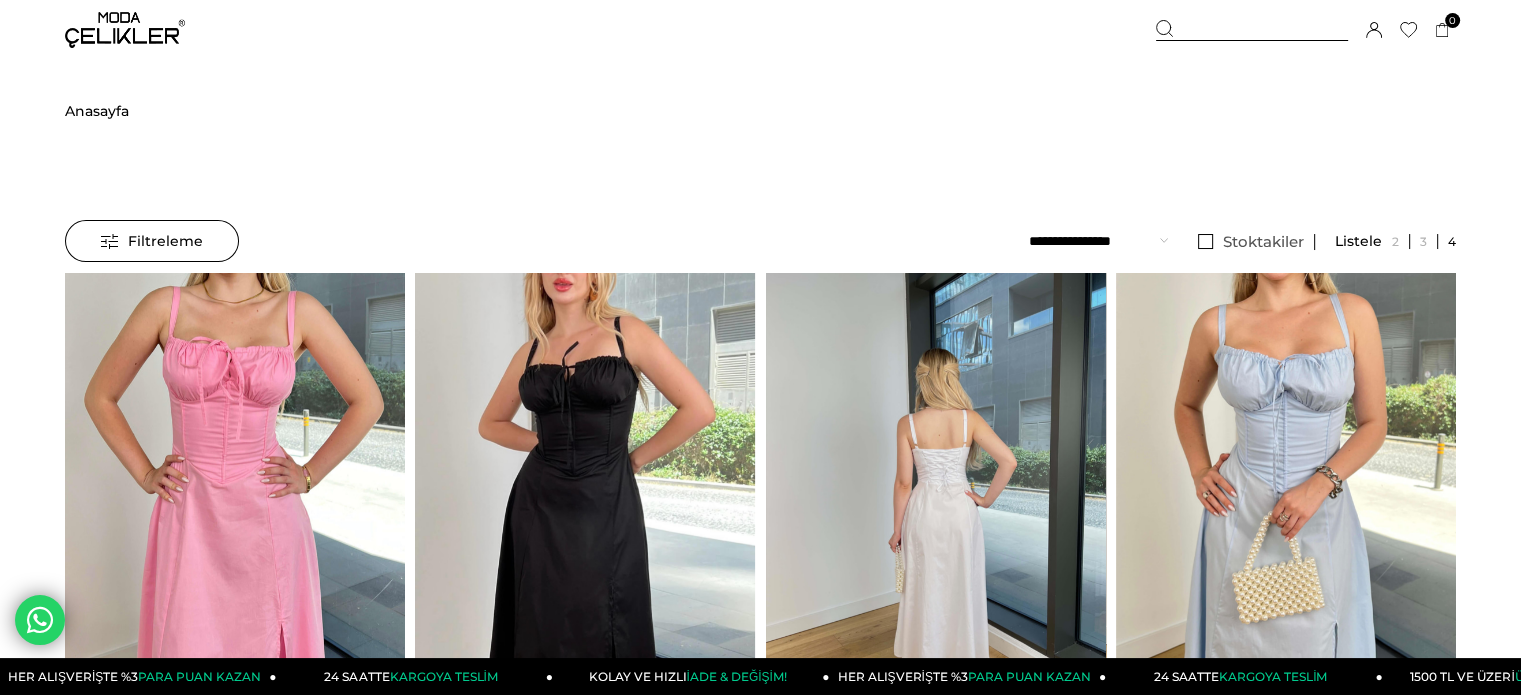 click at bounding box center [1286, 499] 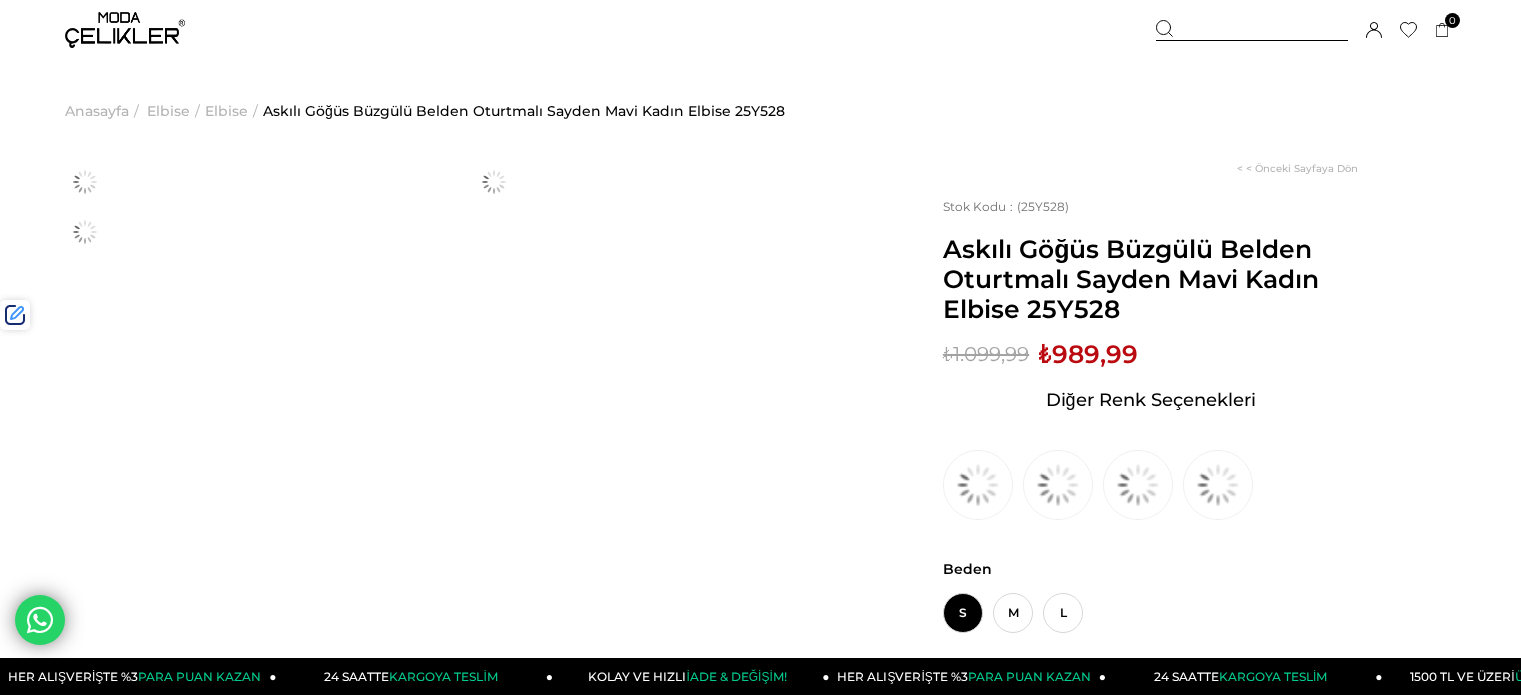 scroll, scrollTop: 0, scrollLeft: 0, axis: both 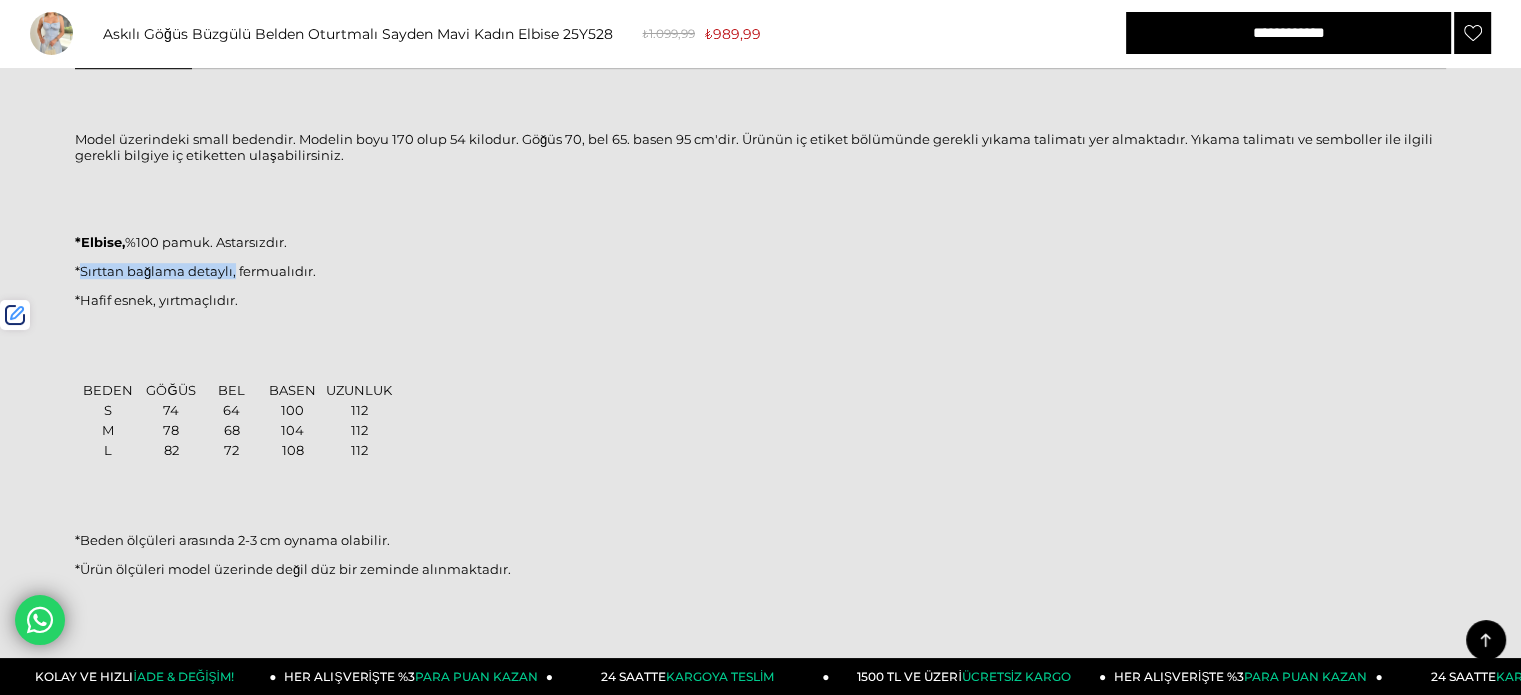 drag, startPoint x: 235, startPoint y: 273, endPoint x: 83, endPoint y: 271, distance: 152.01315 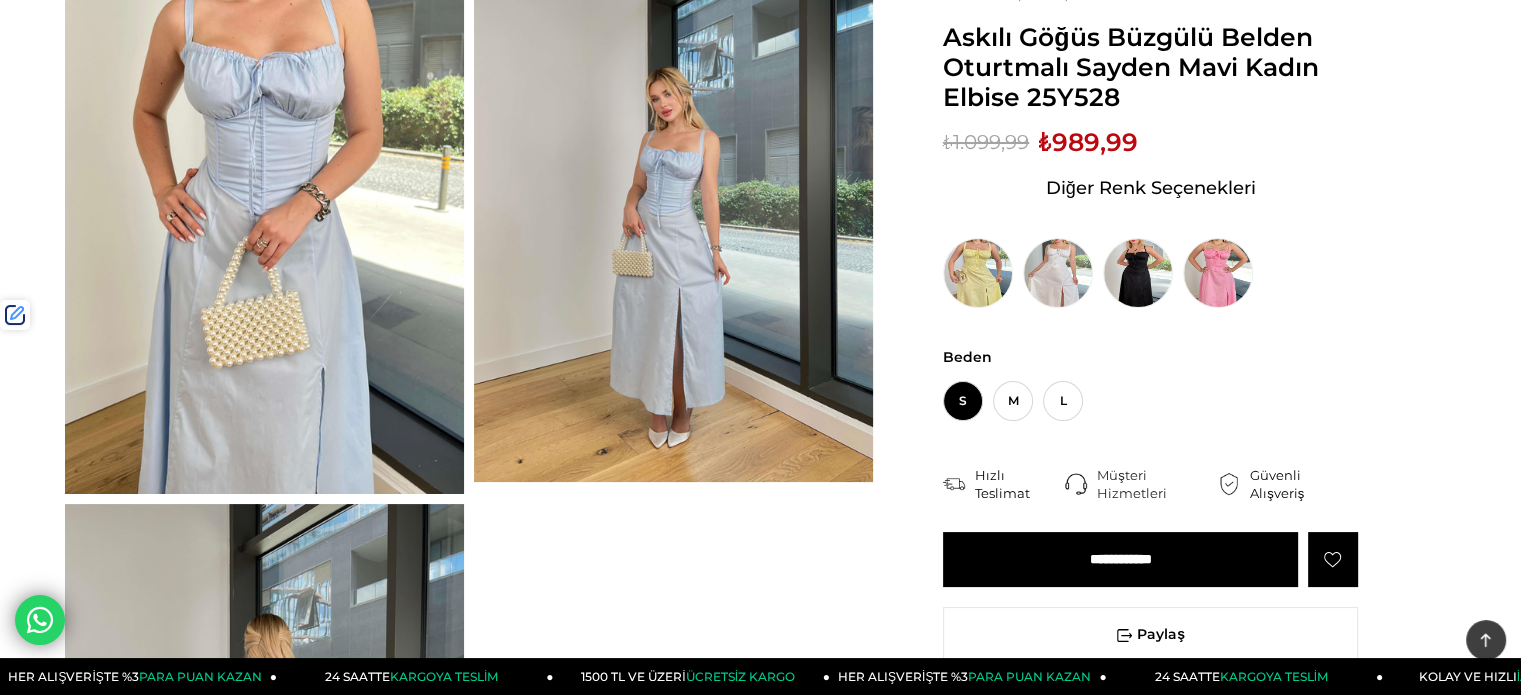 scroll, scrollTop: 0, scrollLeft: 0, axis: both 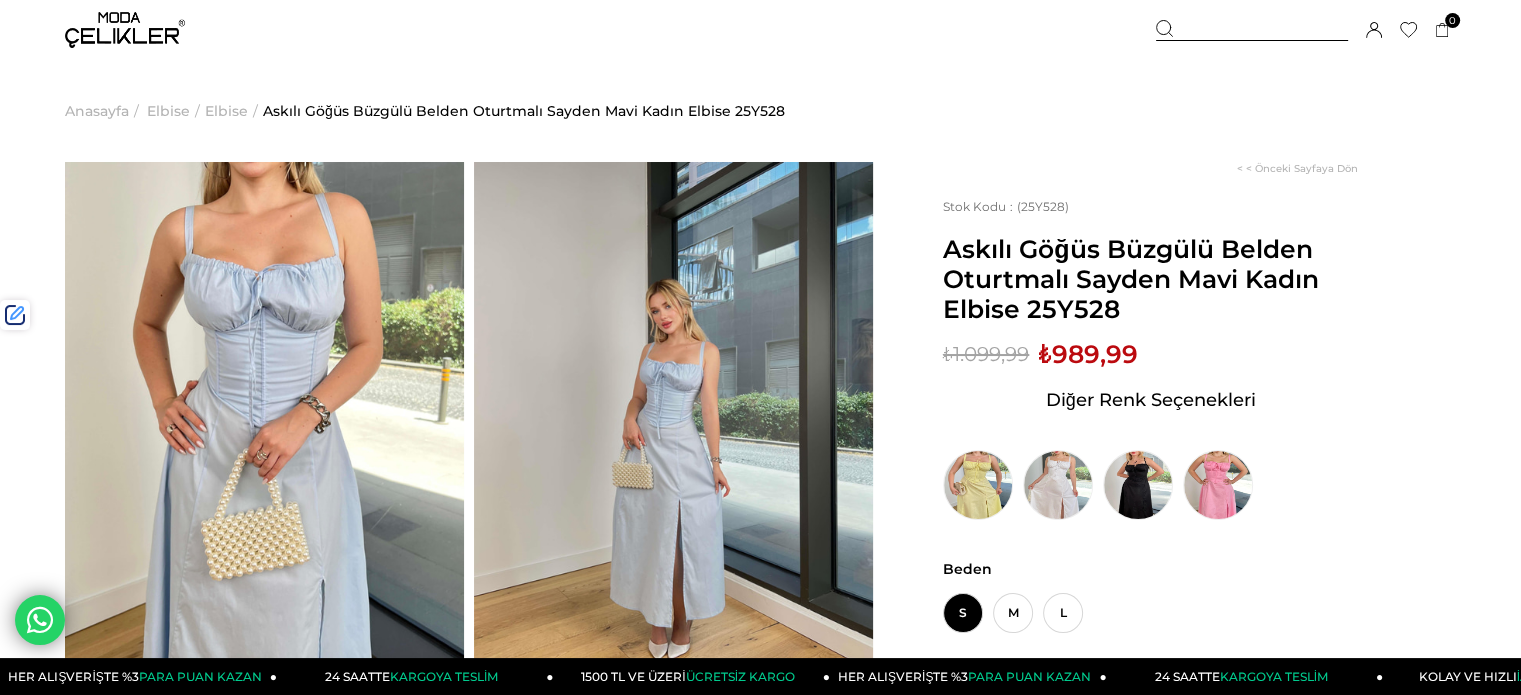 click at bounding box center [125, 30] 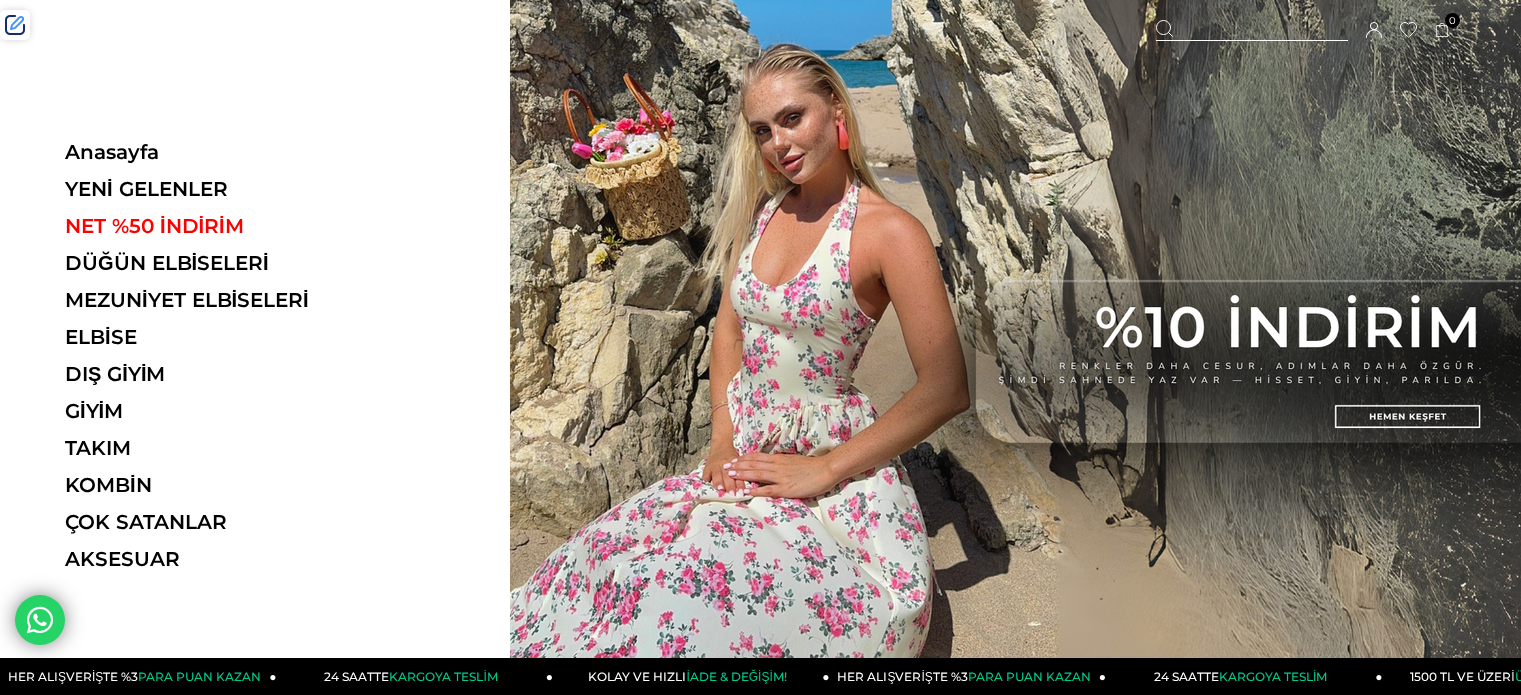 scroll, scrollTop: 0, scrollLeft: 0, axis: both 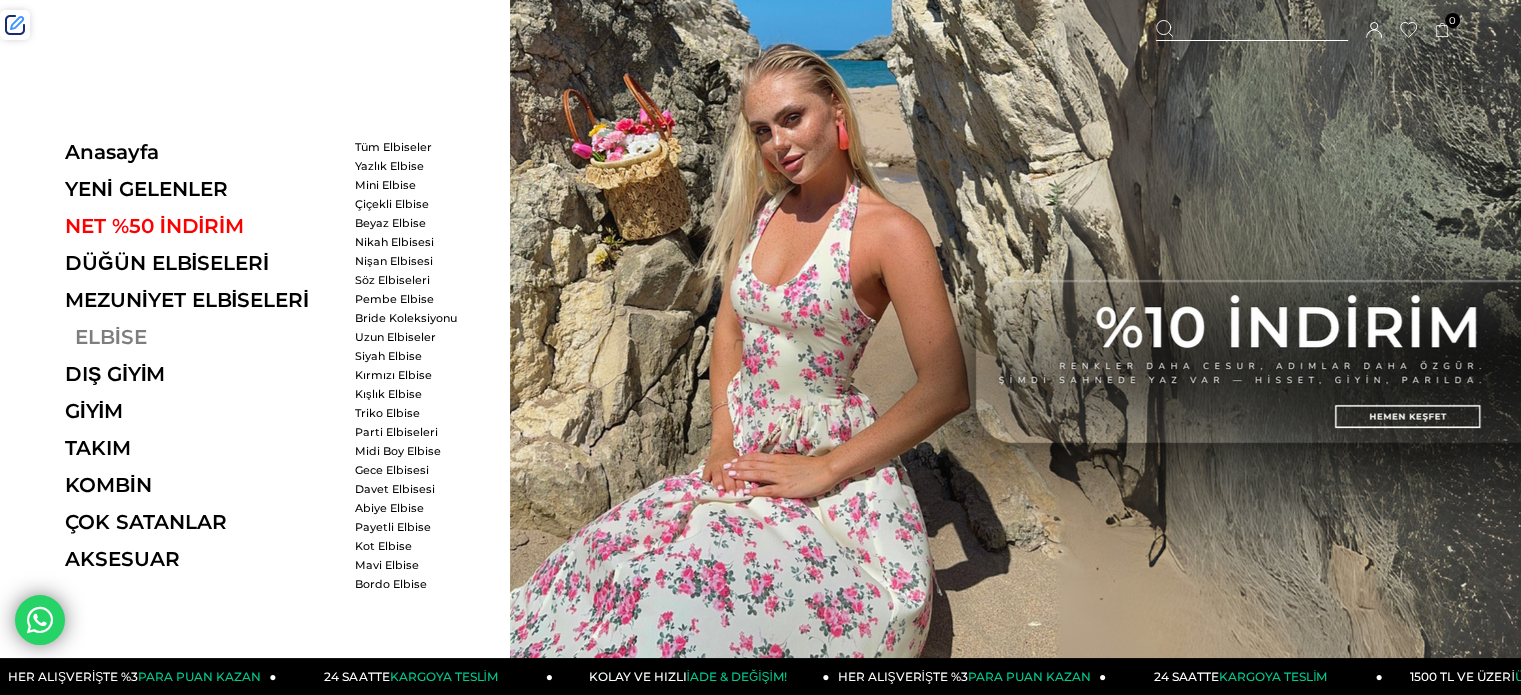 click on "ELBİSE" at bounding box center (202, 337) 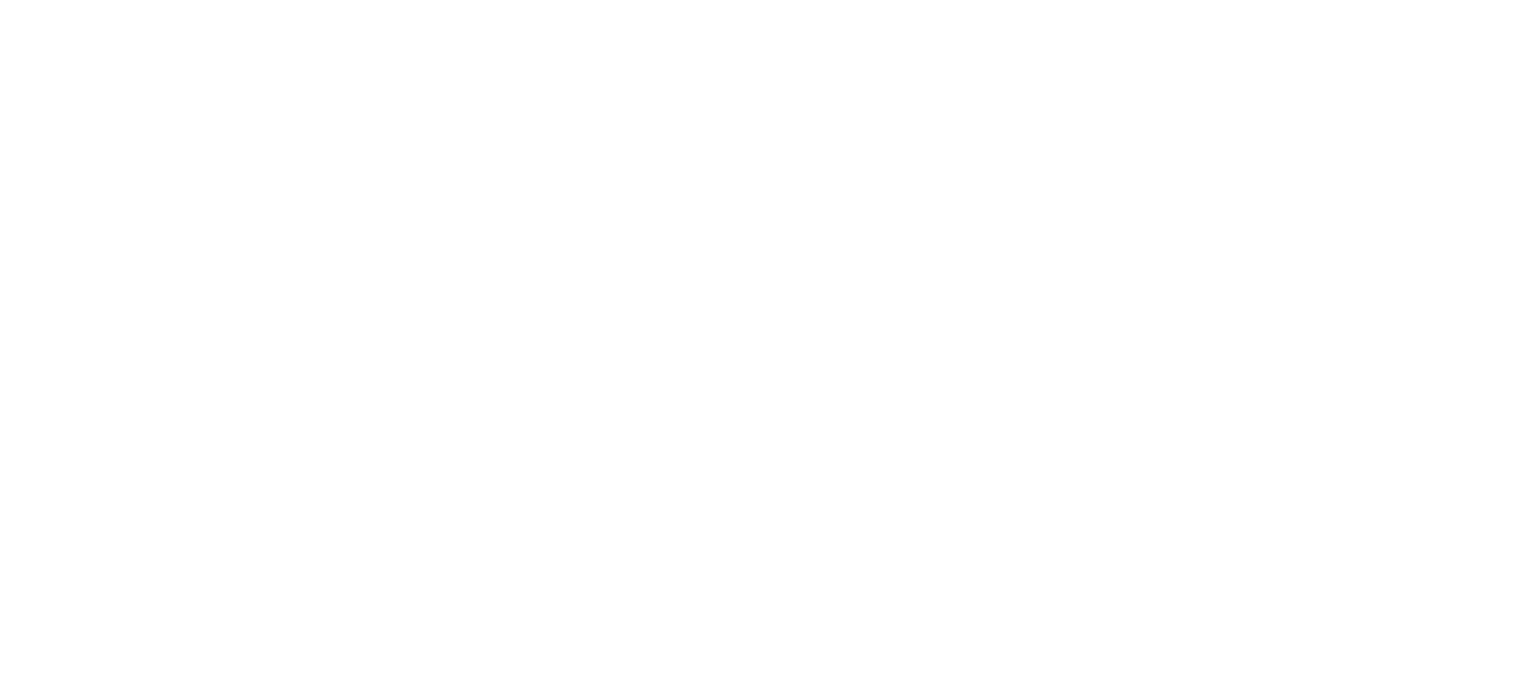 scroll, scrollTop: 0, scrollLeft: 0, axis: both 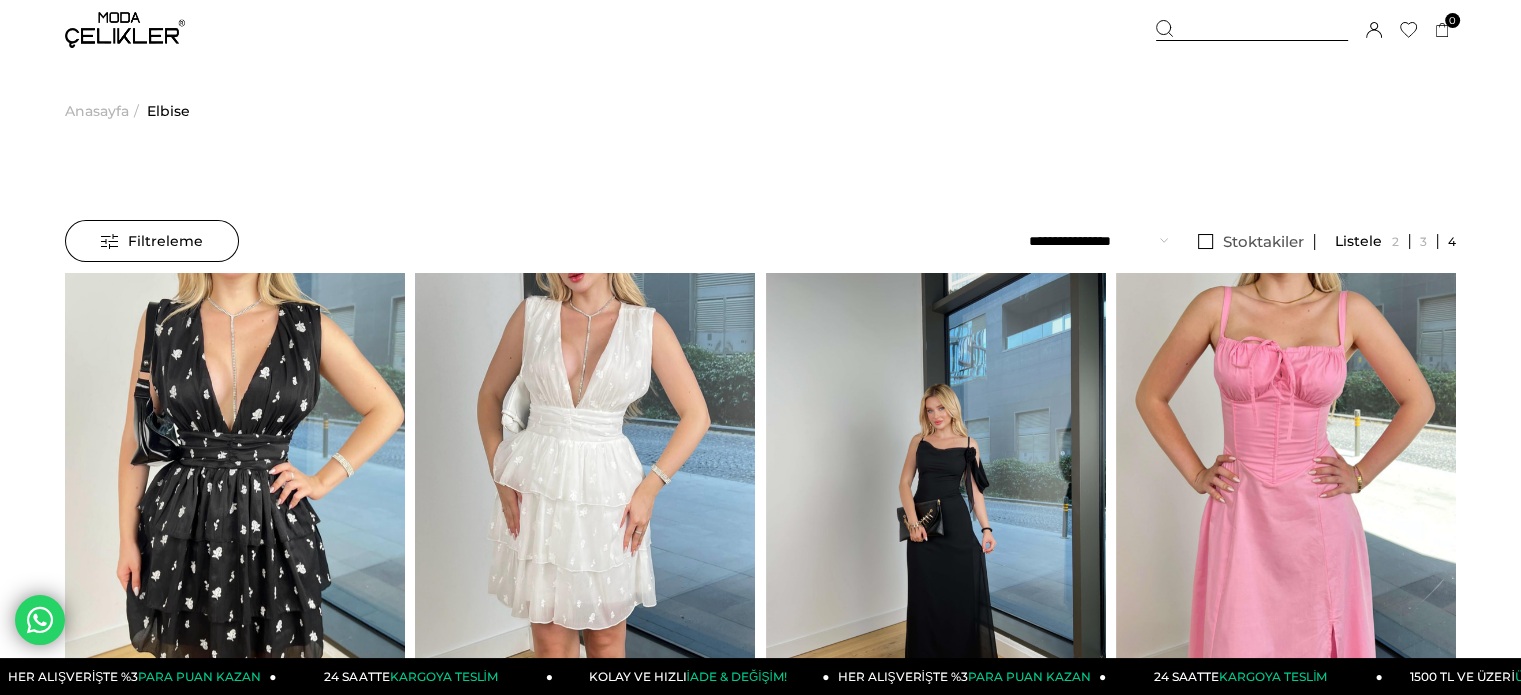 click at bounding box center (936, 499) 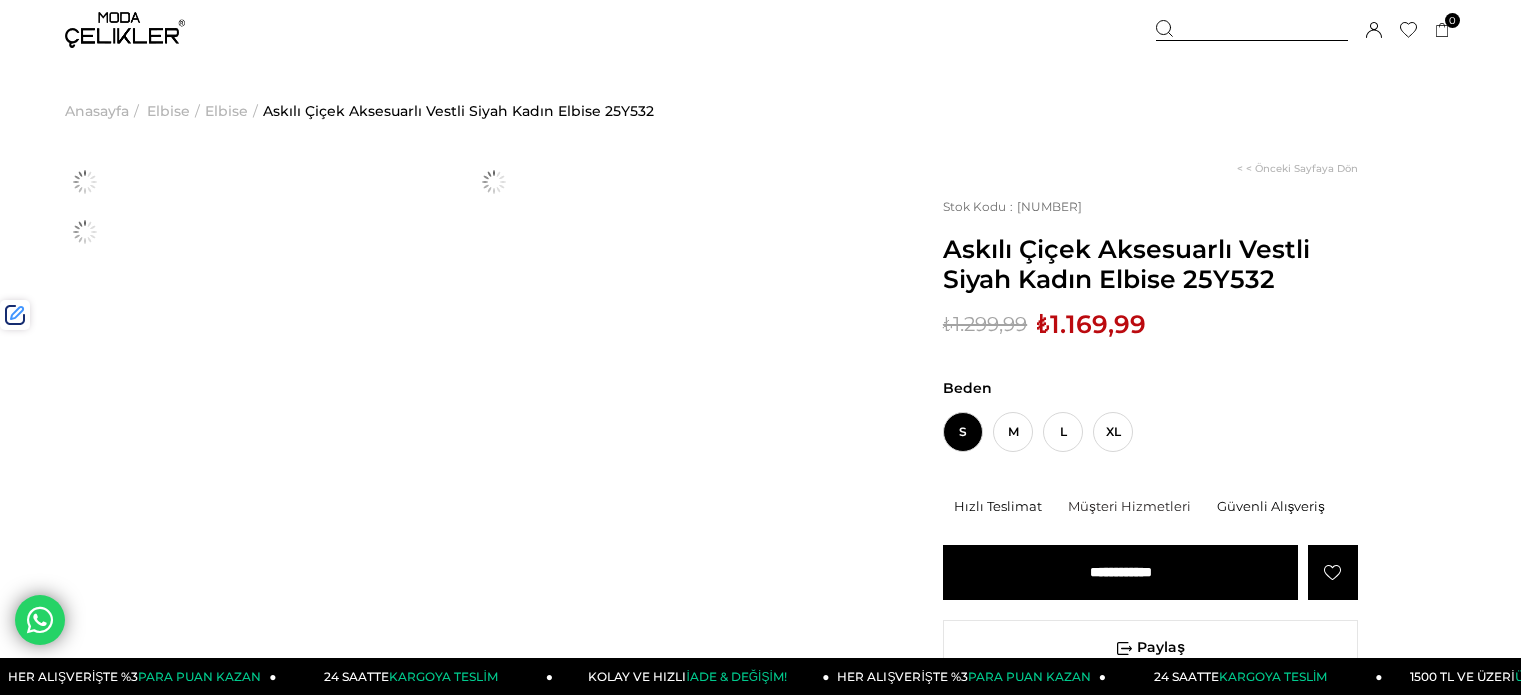 scroll, scrollTop: 0, scrollLeft: 0, axis: both 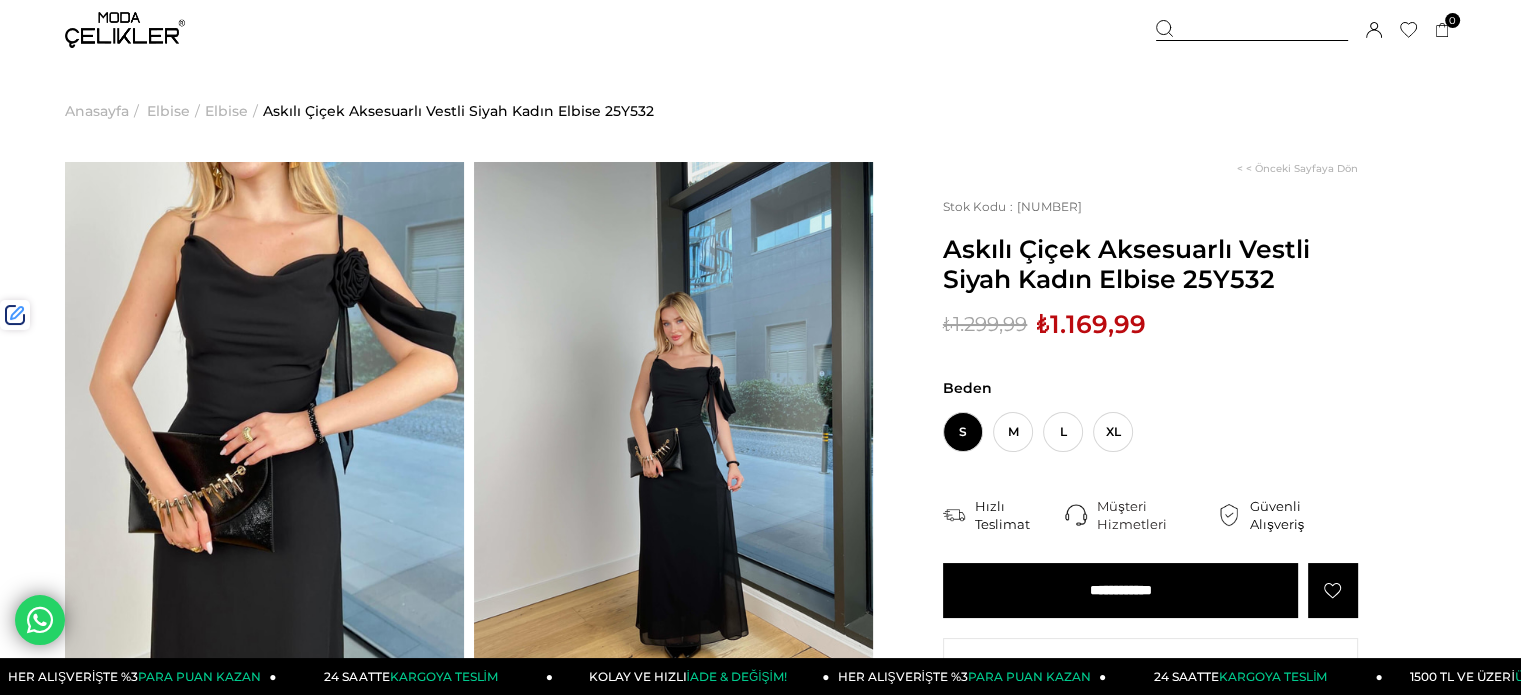click on "₺1.169,99" at bounding box center (1091, 324) 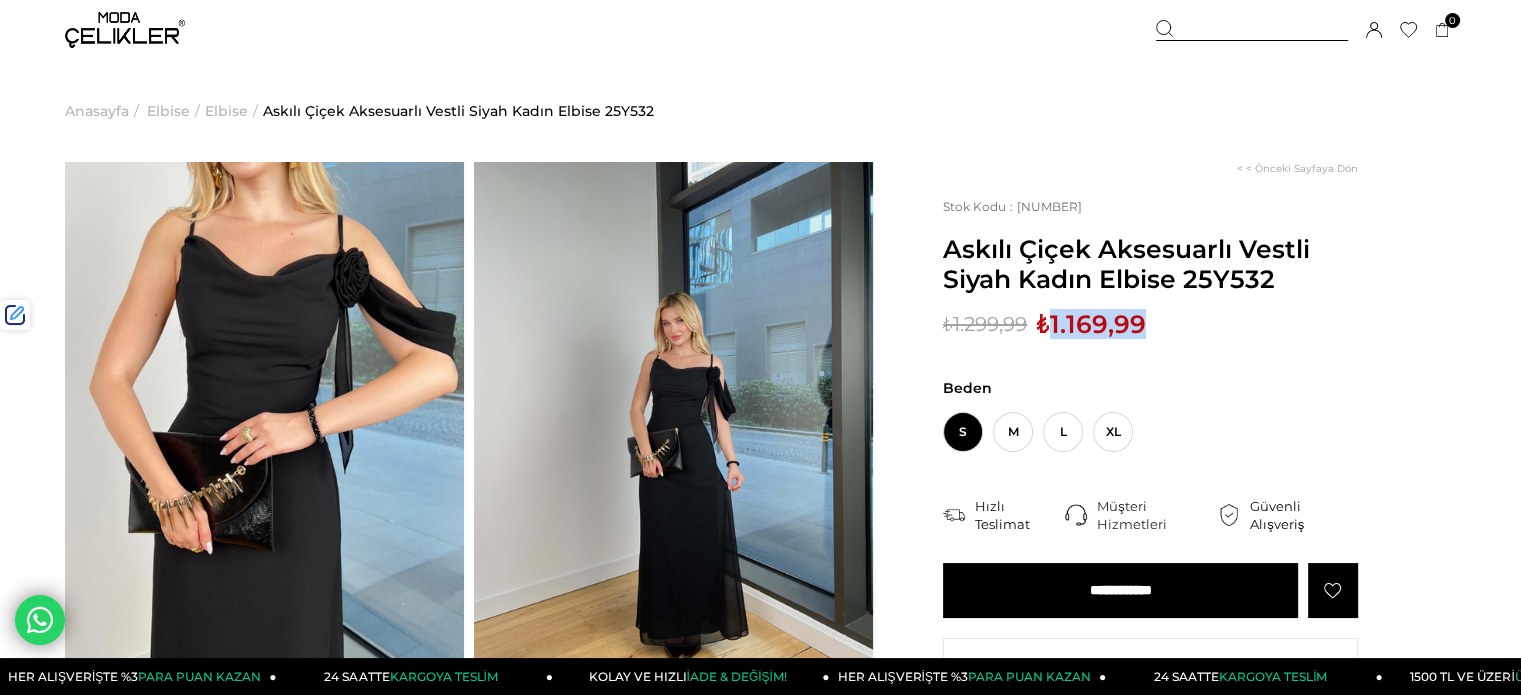 click on "₺1.169,99" at bounding box center [1091, 324] 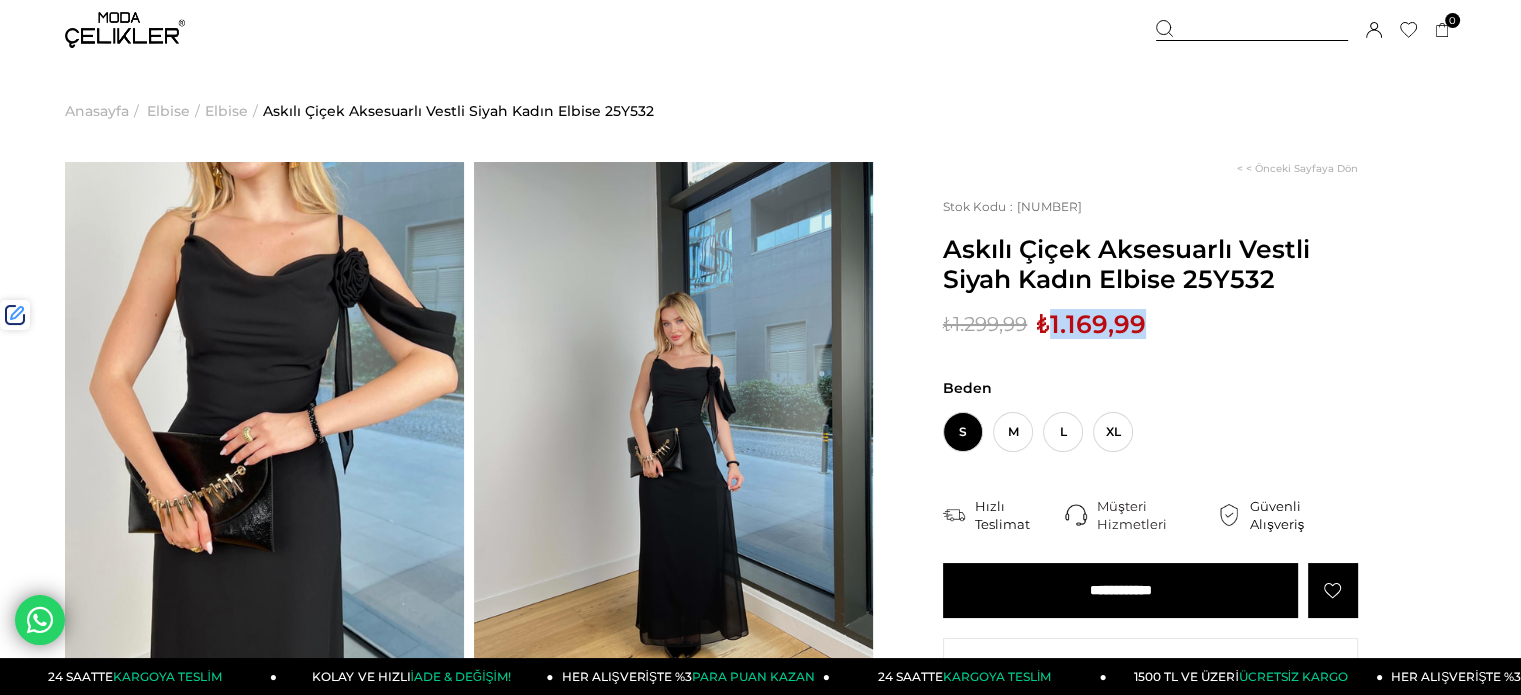 copy on "1.169,99" 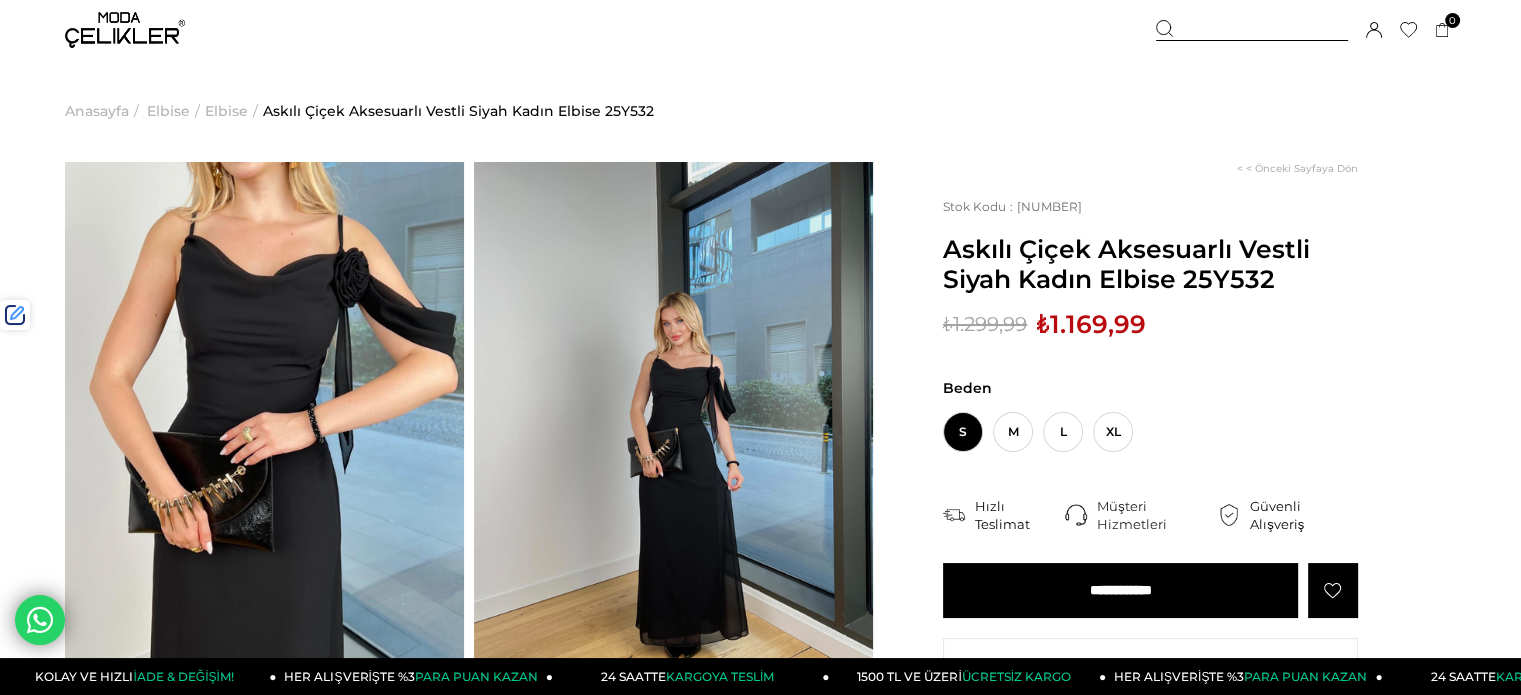 click at bounding box center [1252, 30] 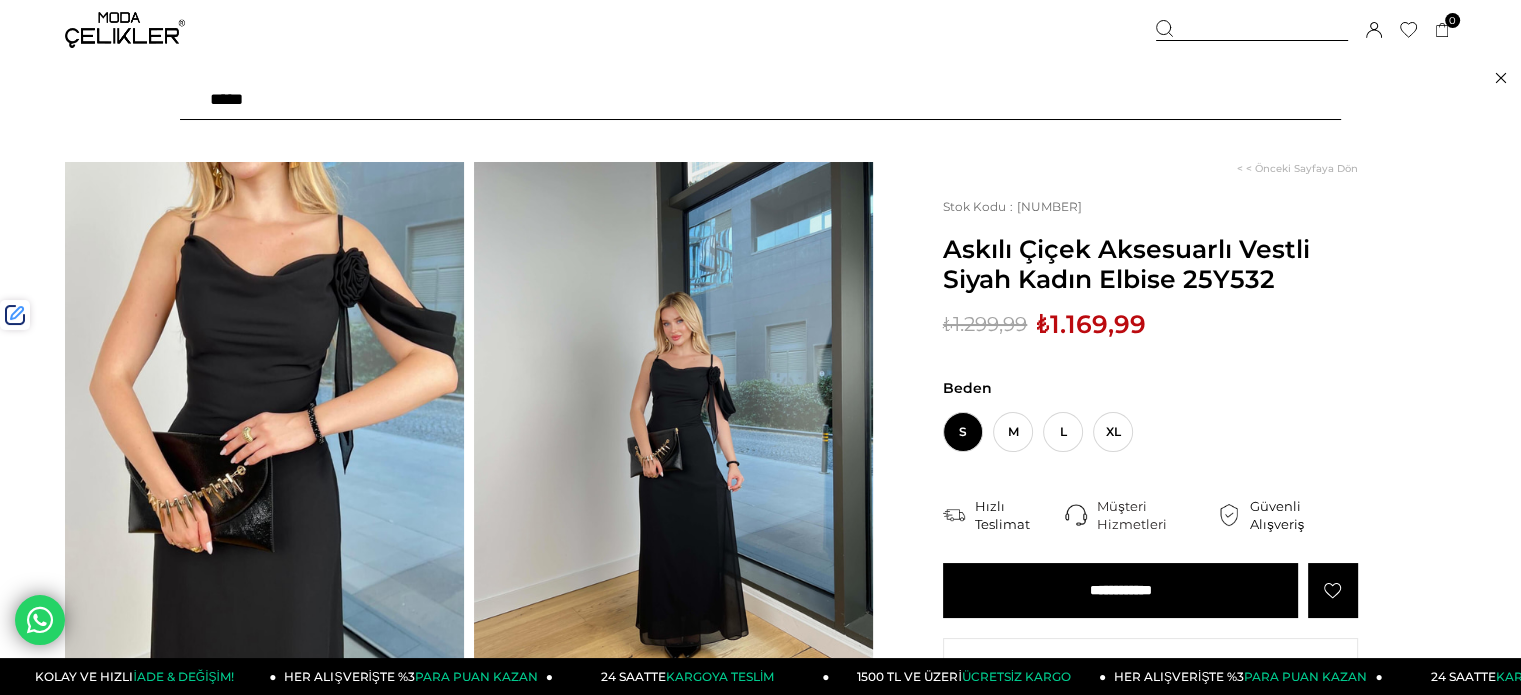 click at bounding box center (760, 100) 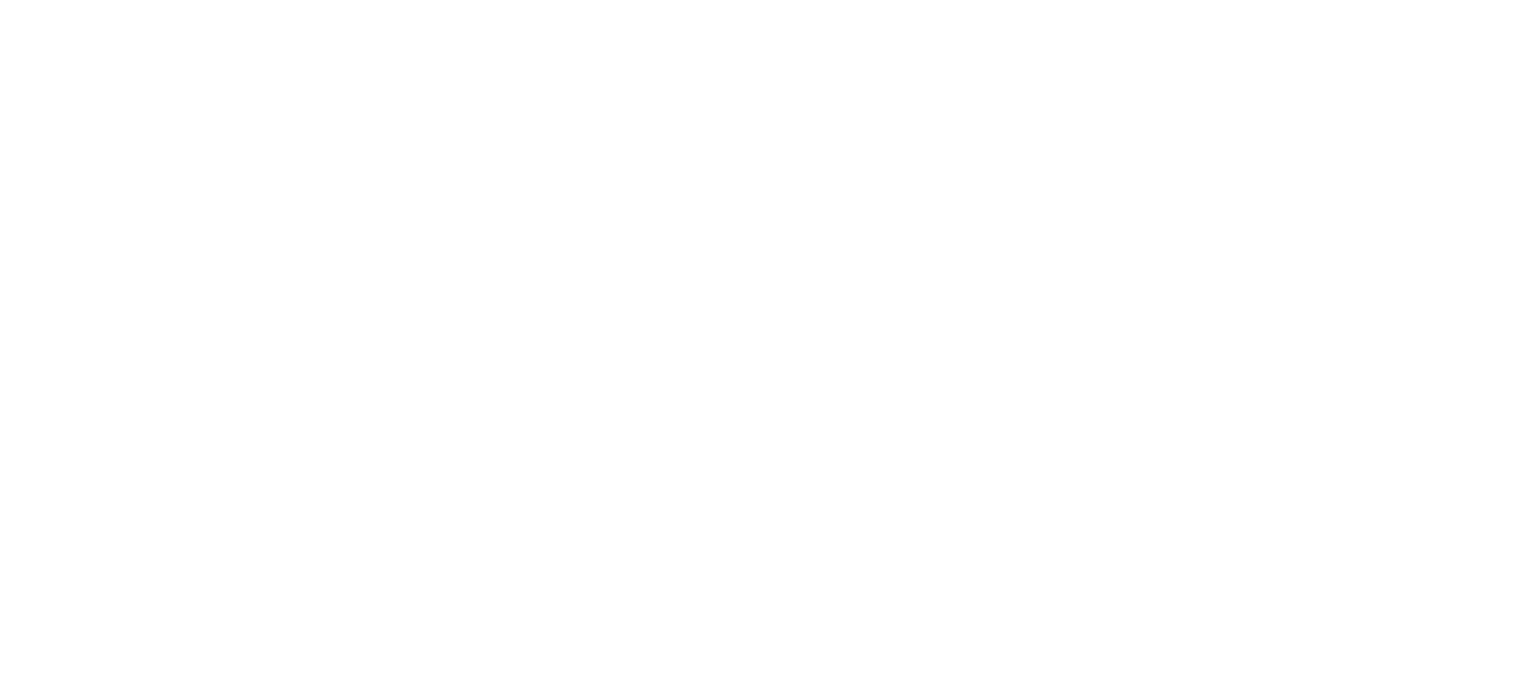 scroll, scrollTop: 0, scrollLeft: 0, axis: both 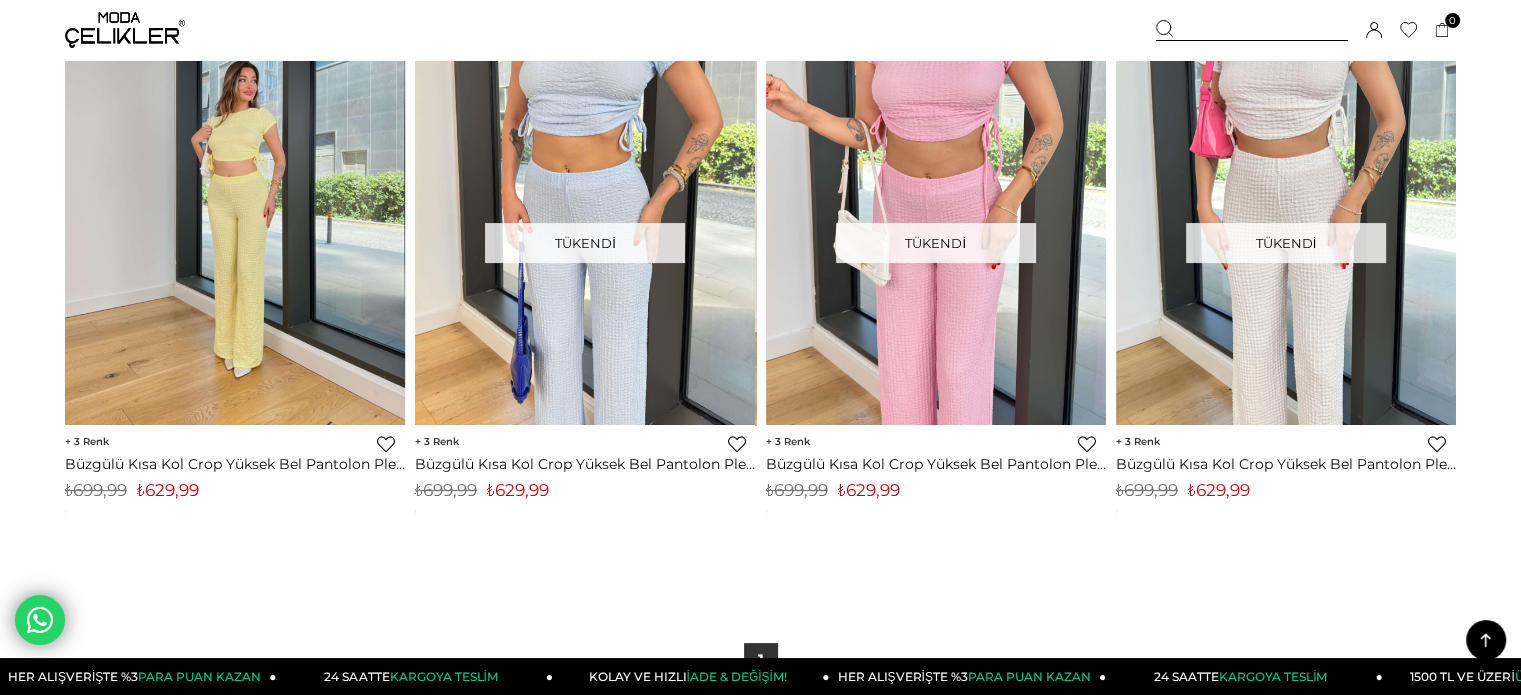 click on "₺629,99" at bounding box center (168, 490) 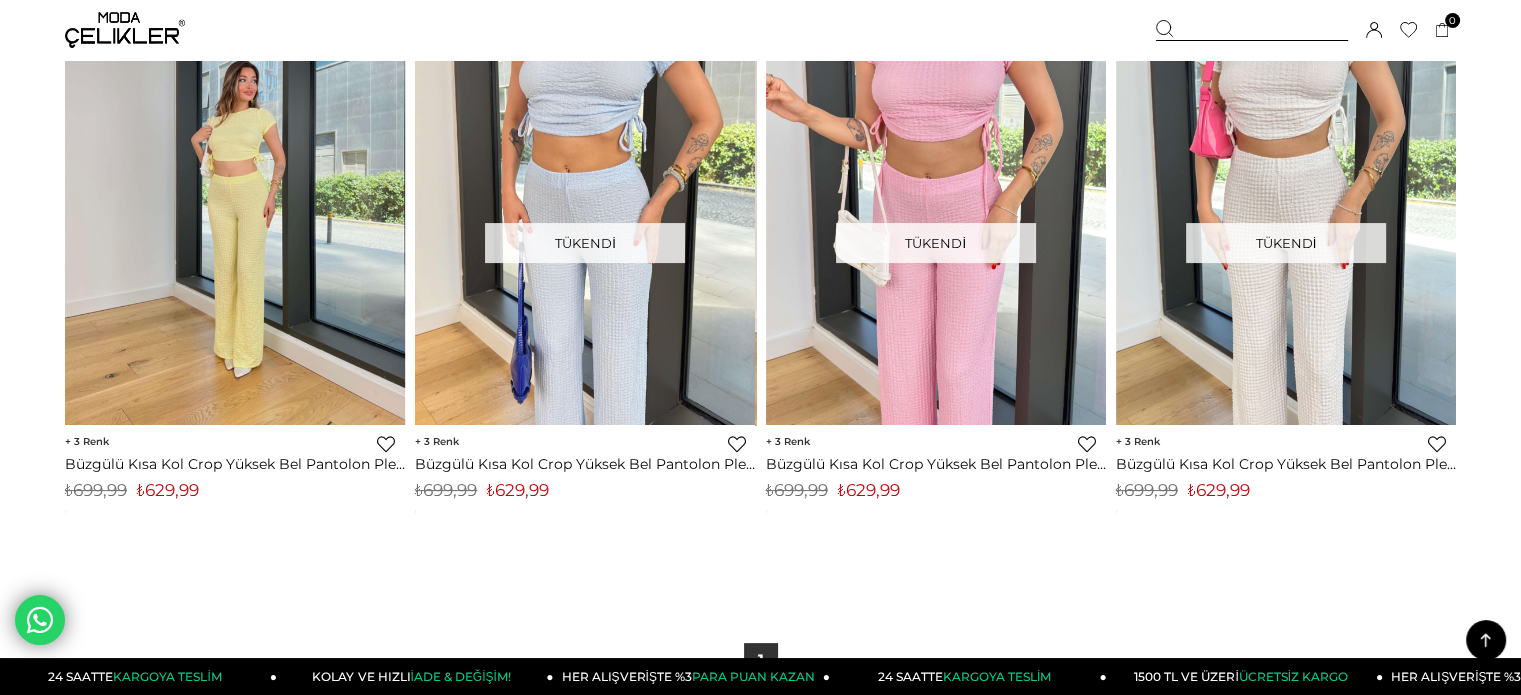 copy on "629,99" 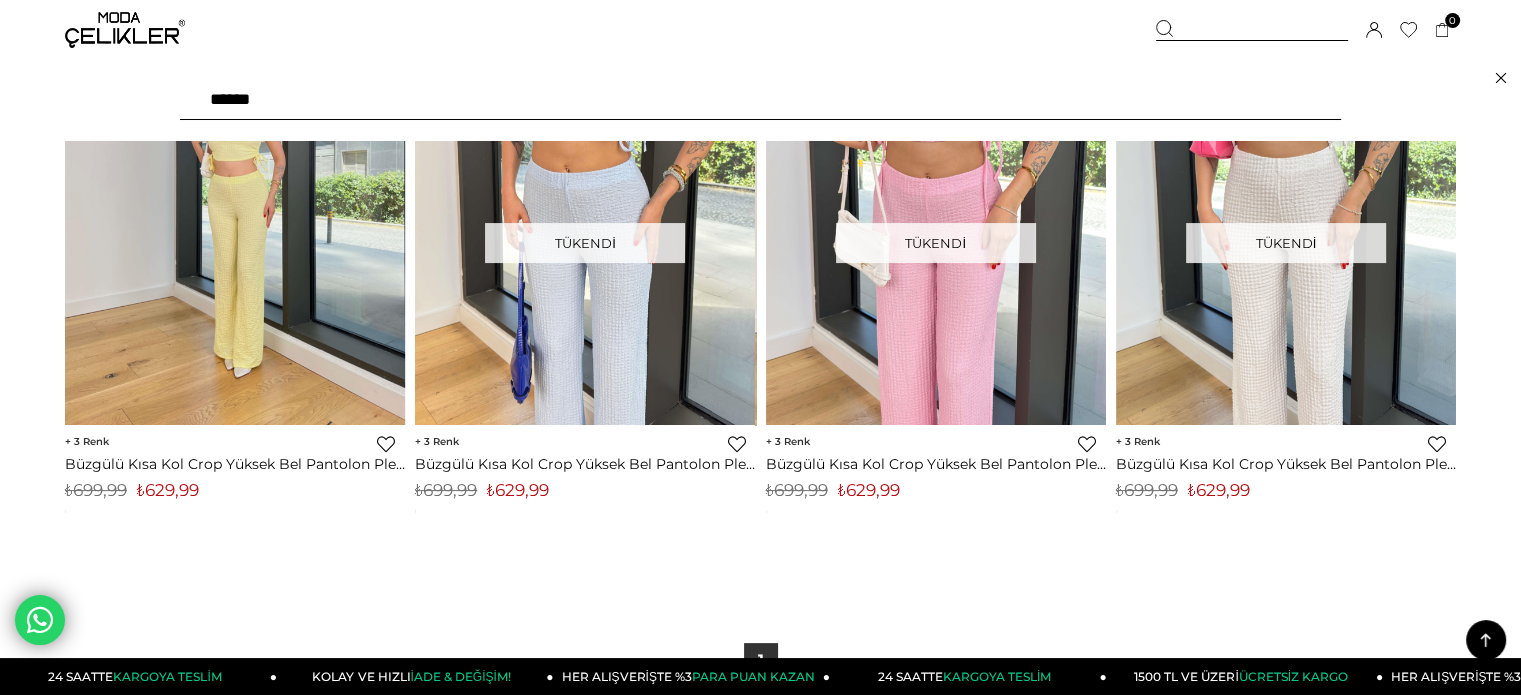 click on "******" at bounding box center [760, 100] 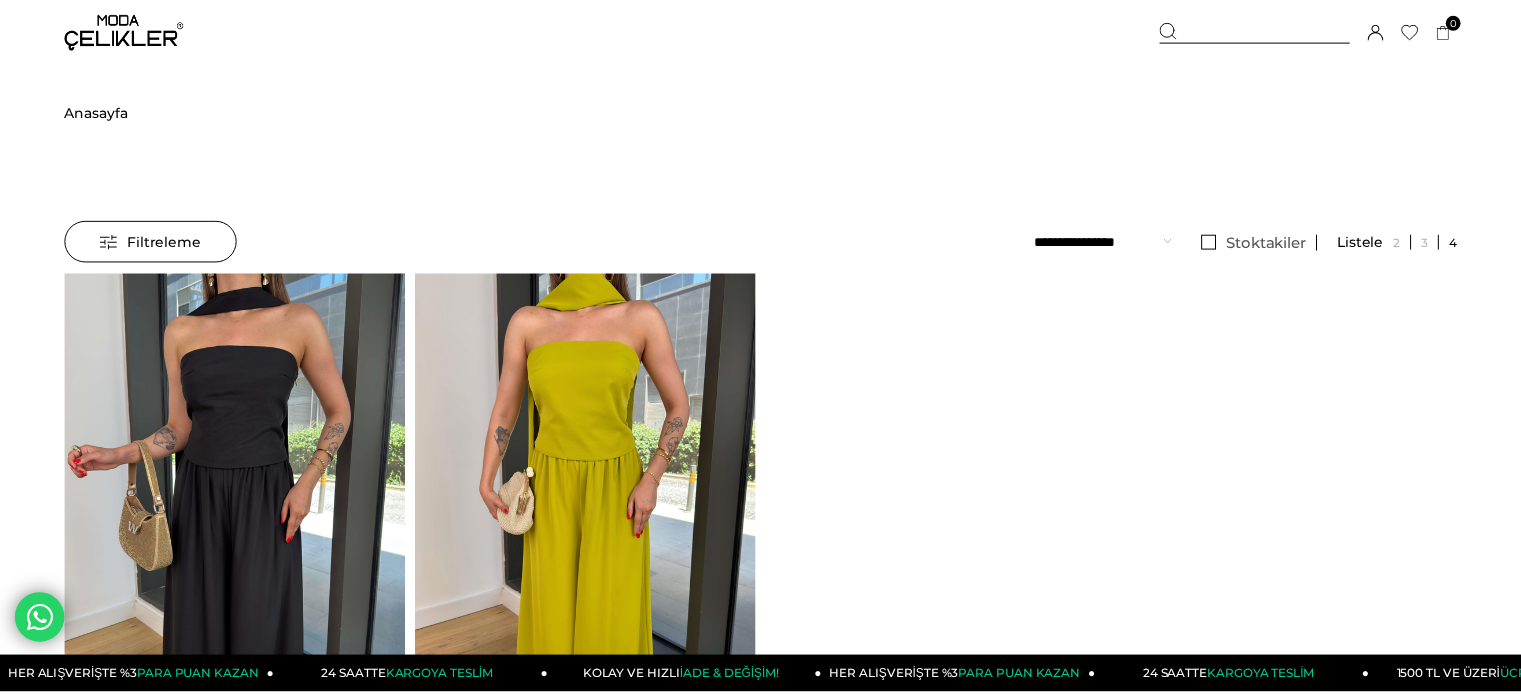 scroll, scrollTop: 0, scrollLeft: 0, axis: both 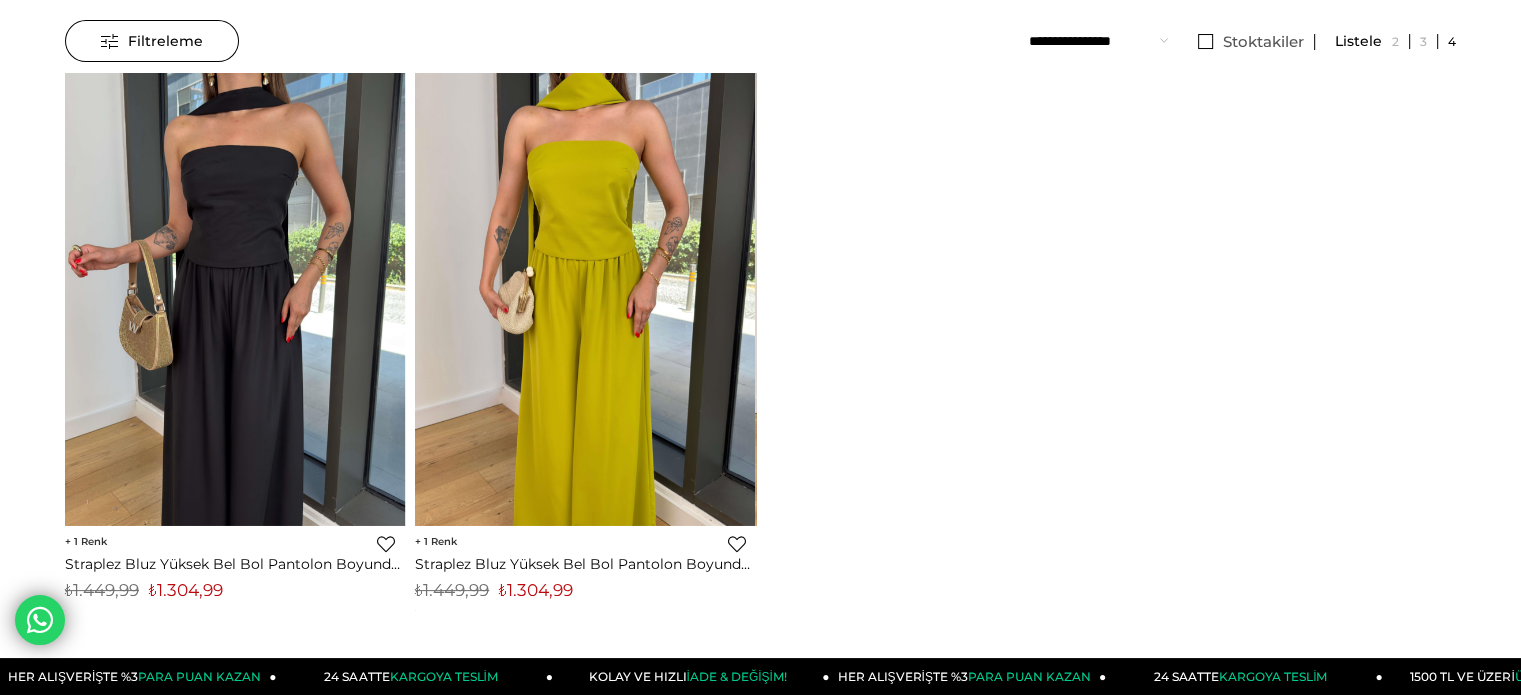 click on "₺1.304,99" at bounding box center (536, 590) 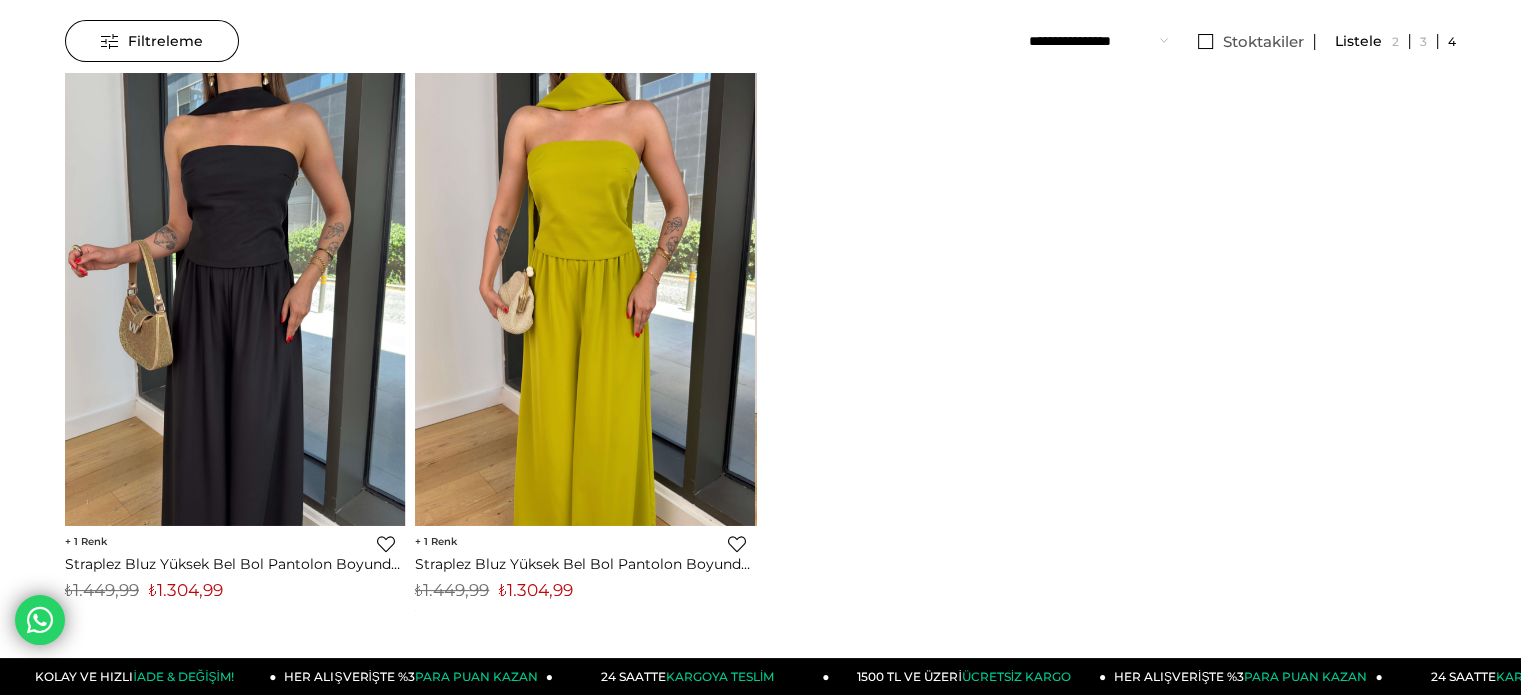scroll, scrollTop: 0, scrollLeft: 0, axis: both 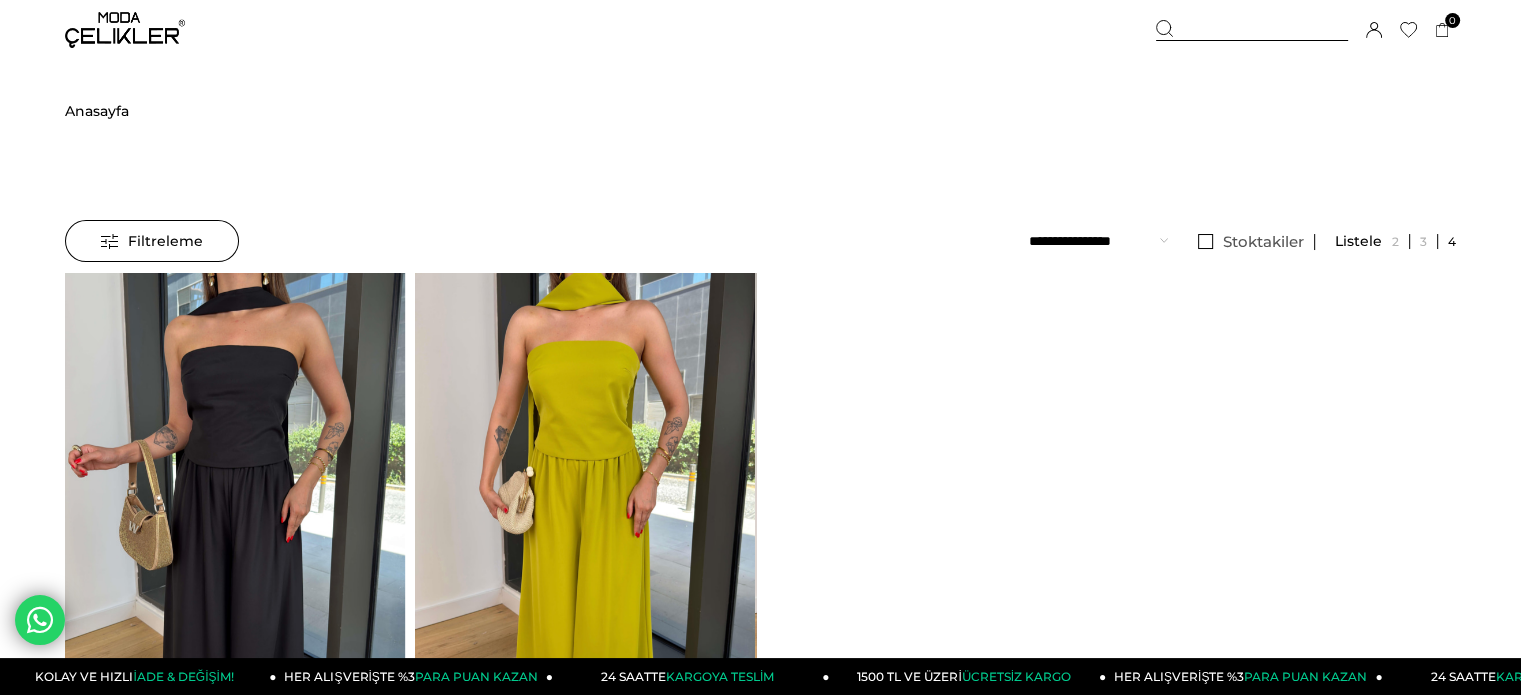 click at bounding box center [1252, 30] 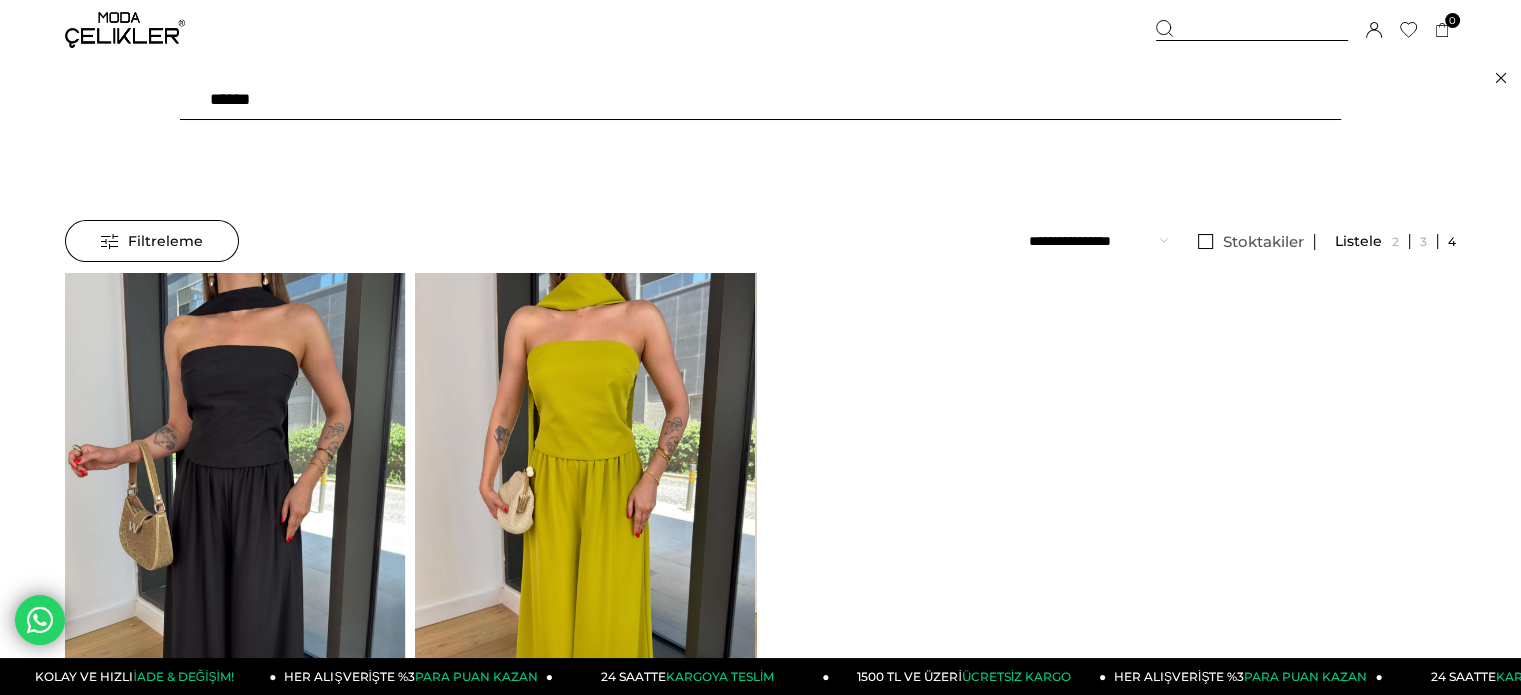 click on "******" at bounding box center (760, 100) 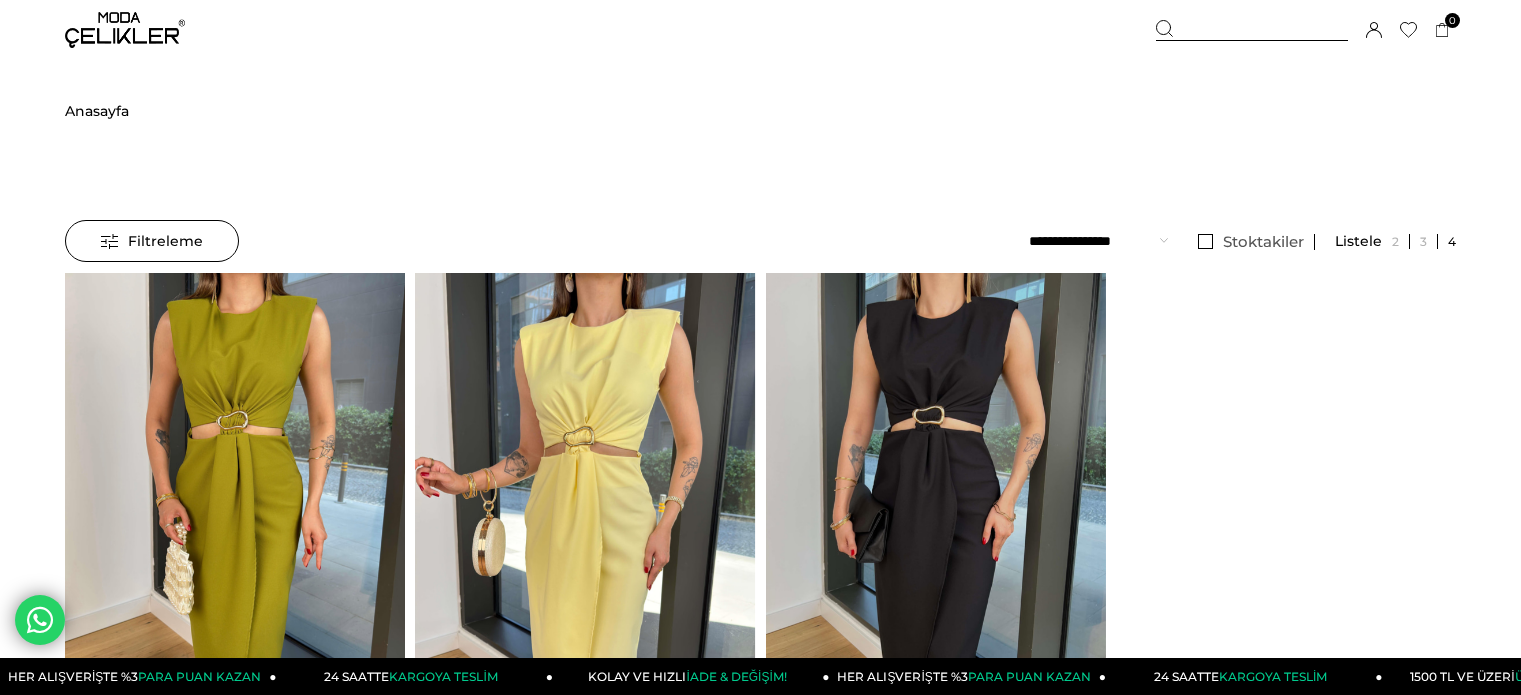 scroll, scrollTop: 0, scrollLeft: 0, axis: both 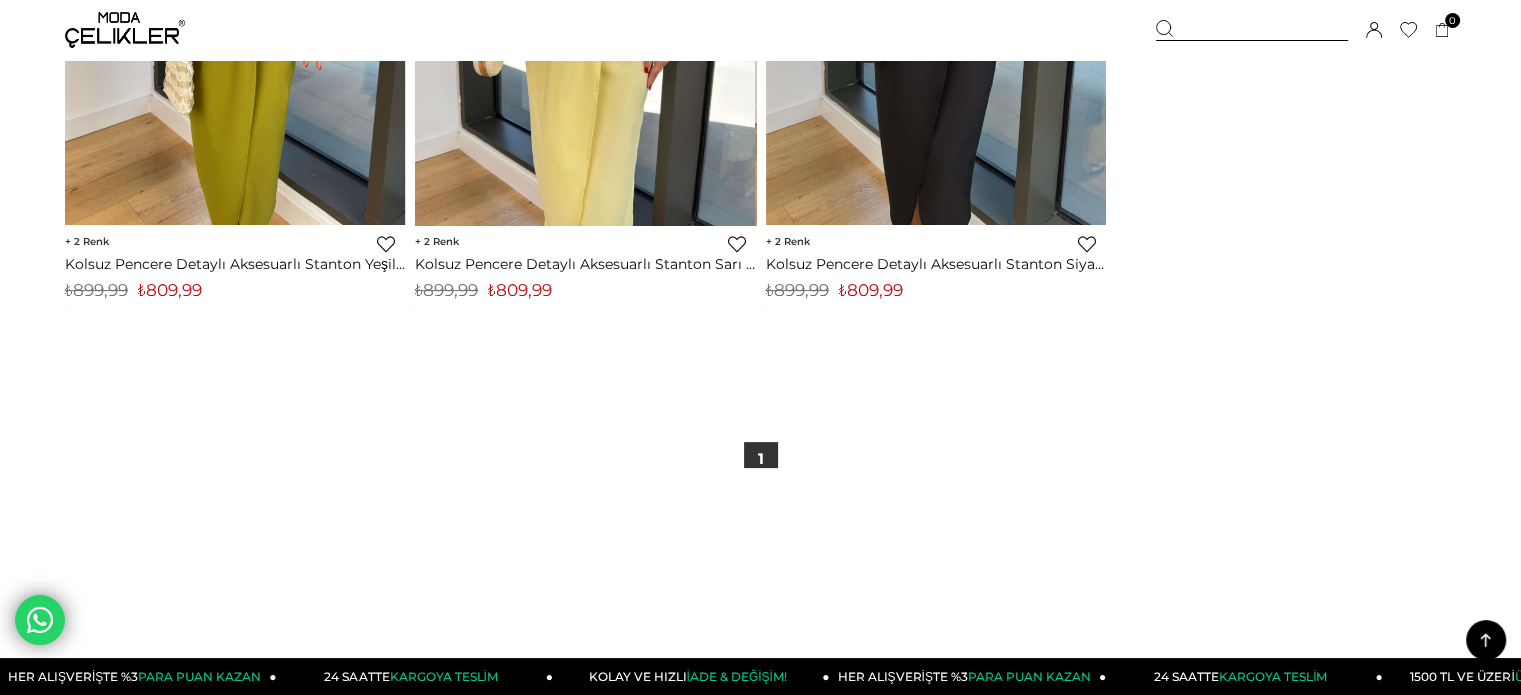 click on "₺809,99" at bounding box center (520, 290) 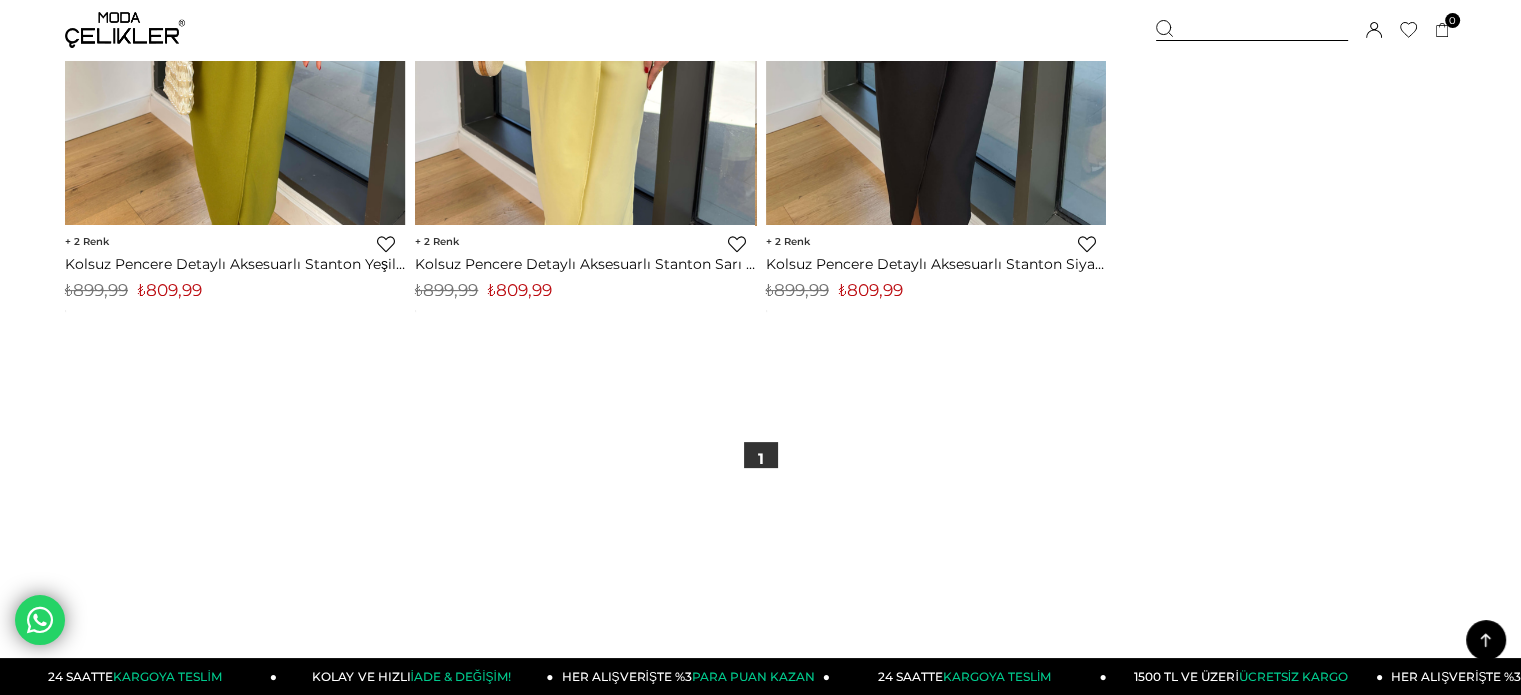 click at bounding box center (1252, 30) 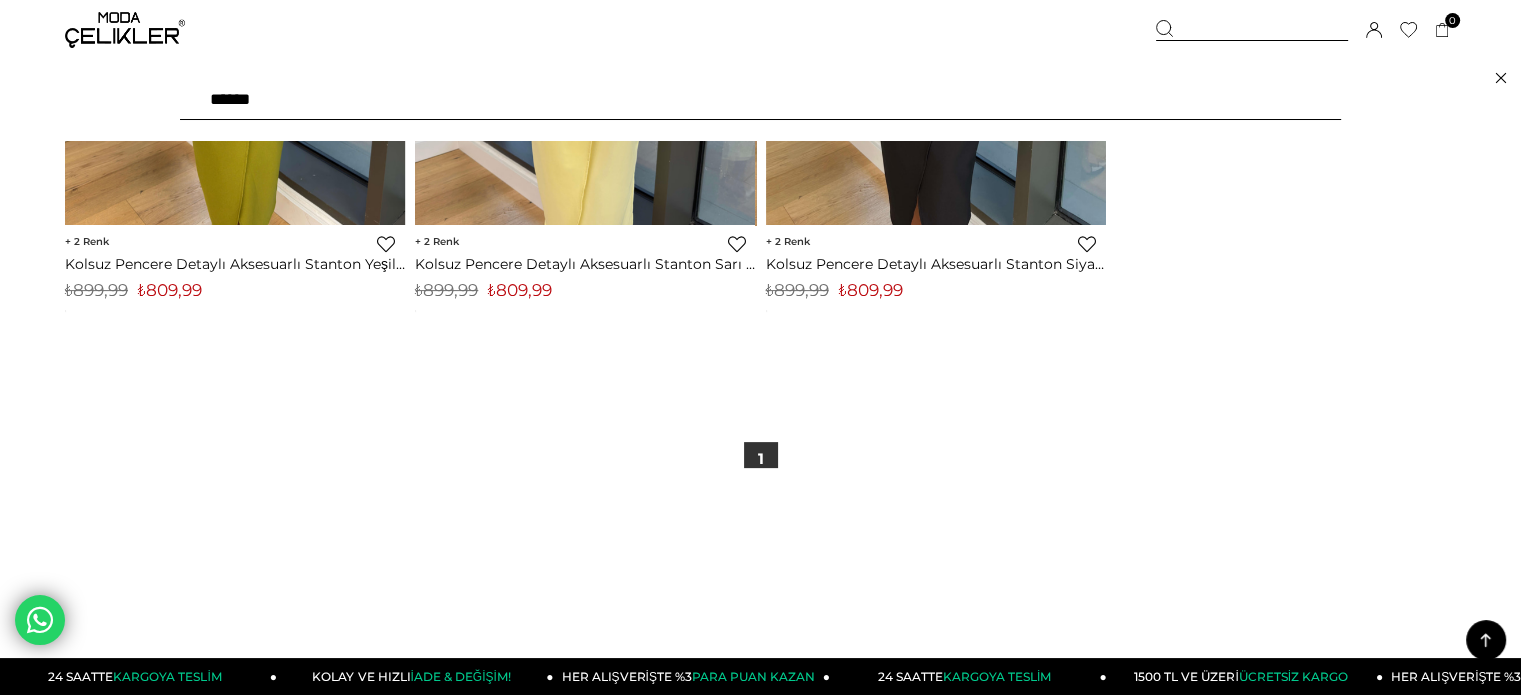 click on "******" at bounding box center [760, 100] 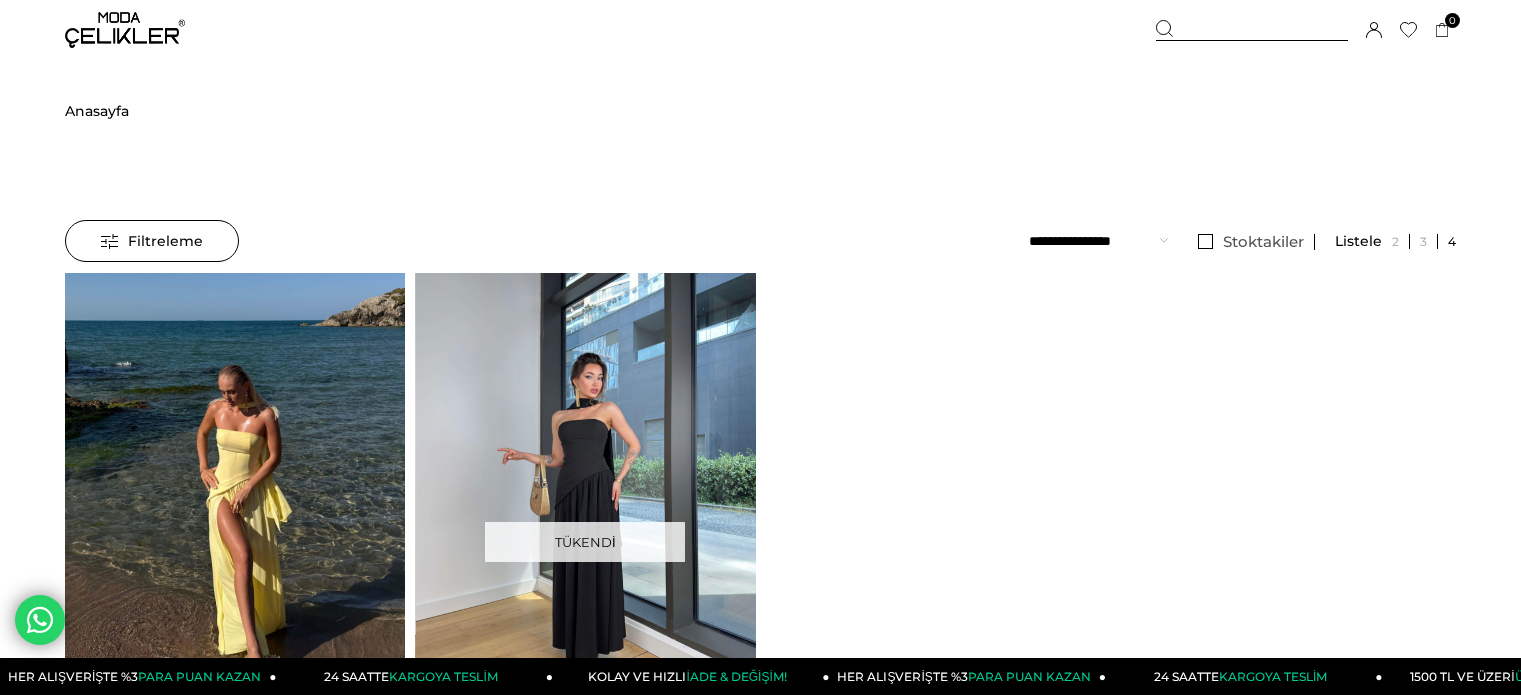scroll, scrollTop: 0, scrollLeft: 0, axis: both 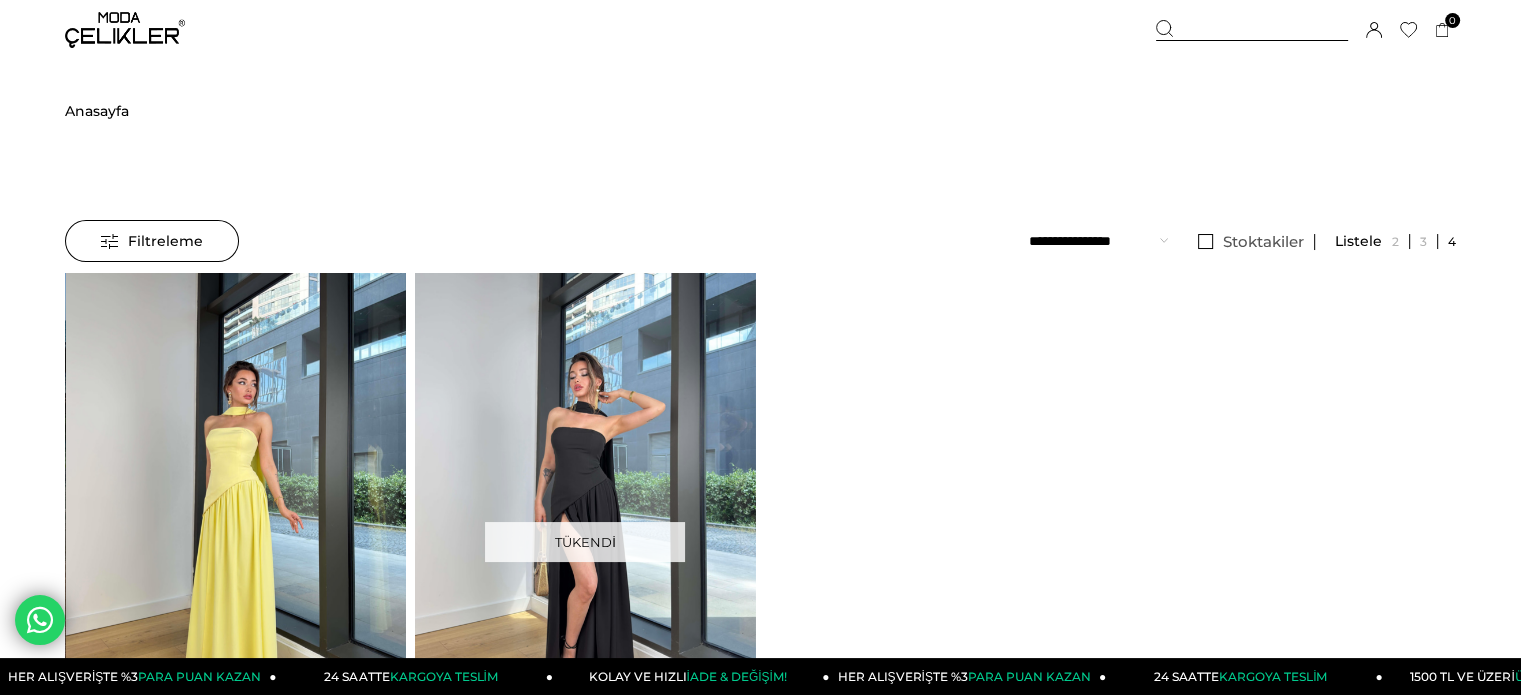 click at bounding box center [236, 499] 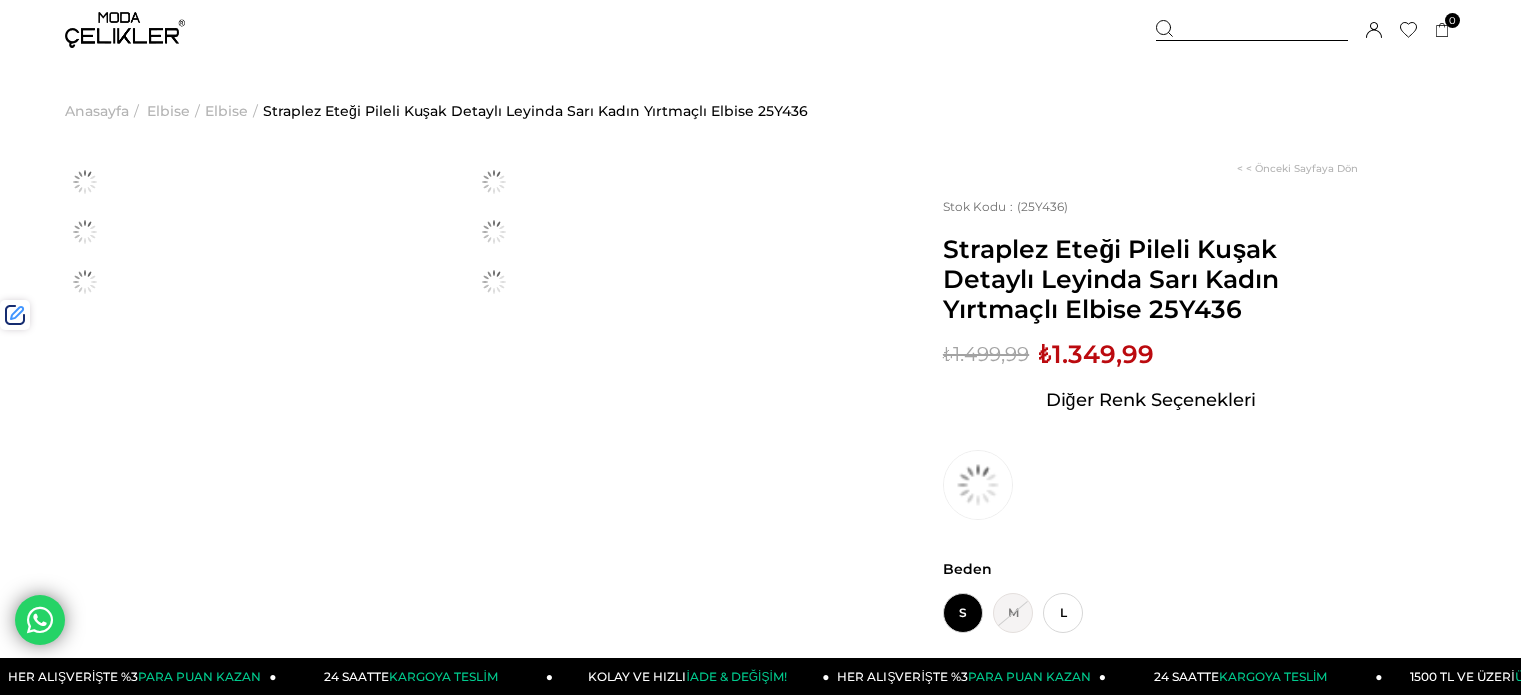 scroll, scrollTop: 0, scrollLeft: 0, axis: both 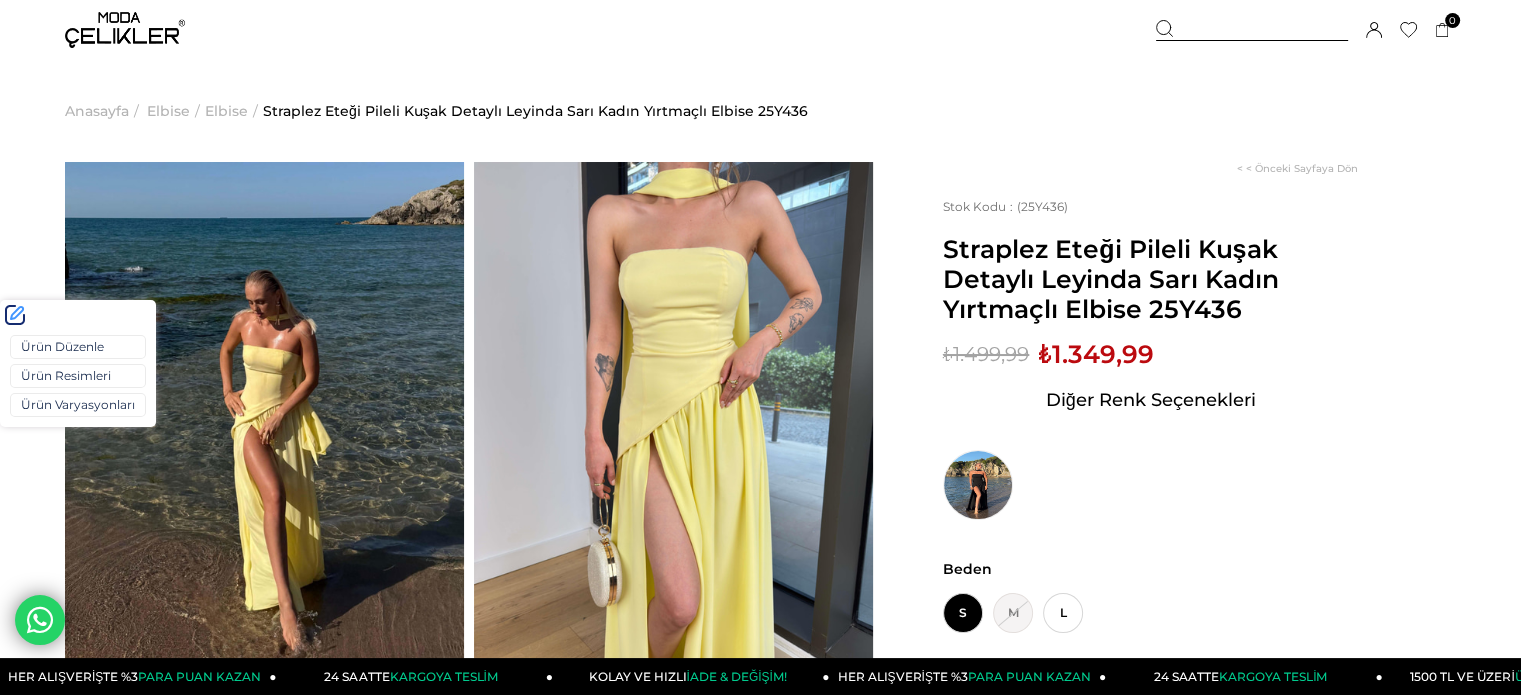 click on "Ürün Düzenle
Ürün Resimleri
Ürün Varyasyonları" at bounding box center (78, 378) 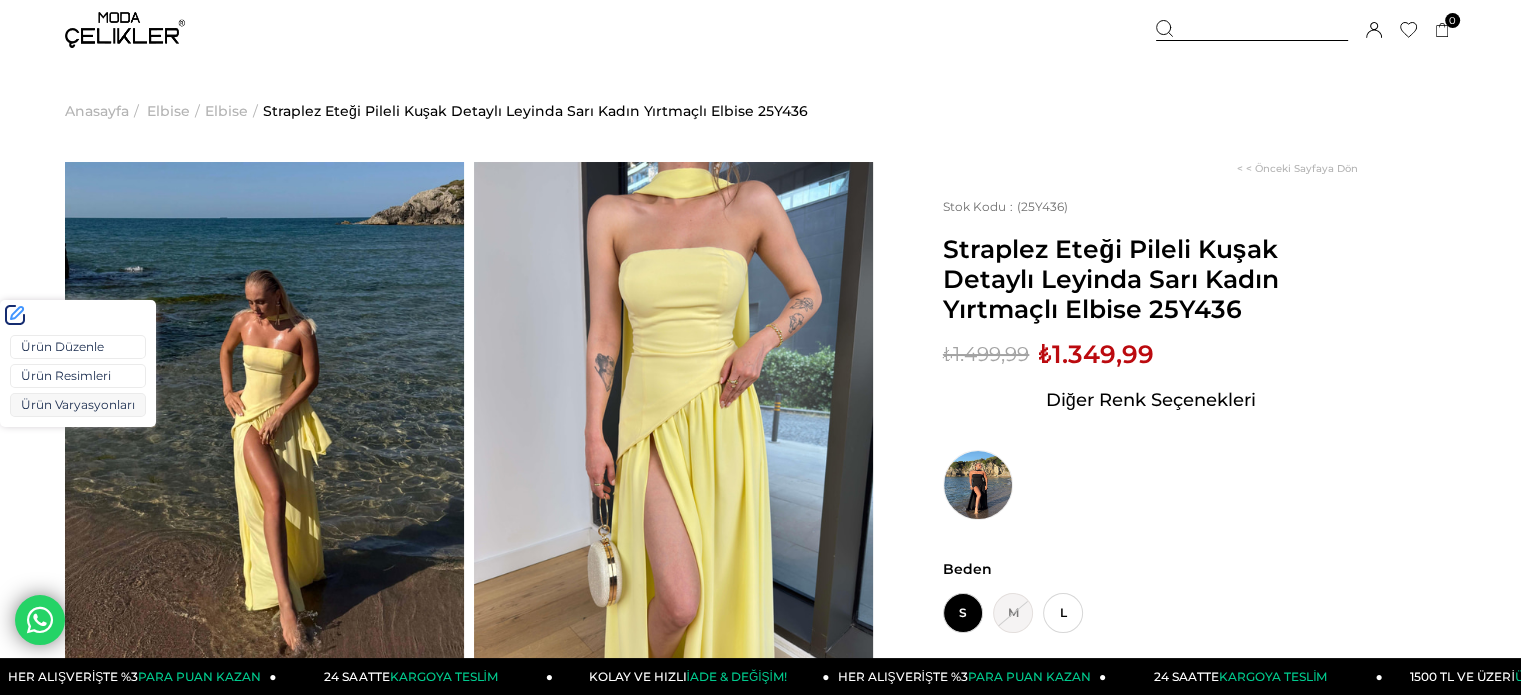 click on "Ürün Varyasyonları" at bounding box center (78, 405) 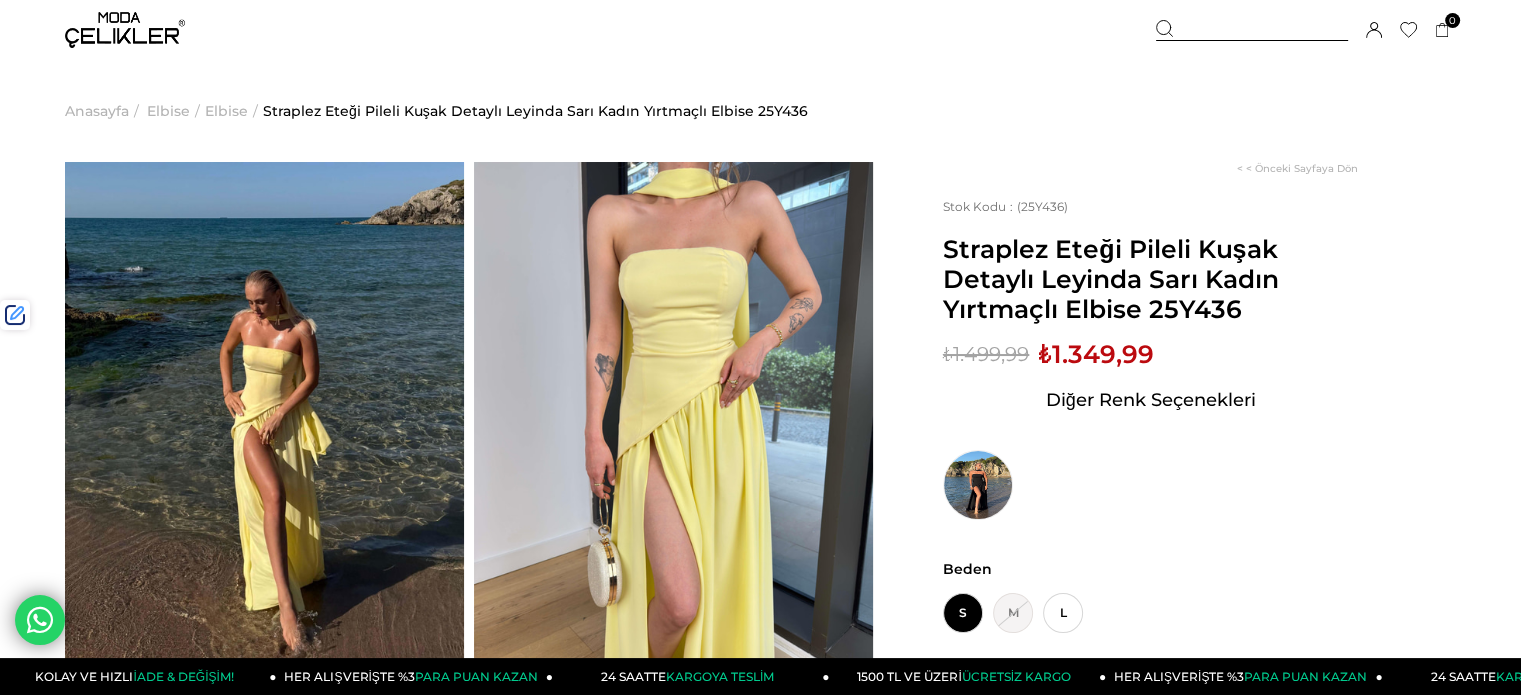 click at bounding box center (1252, 30) 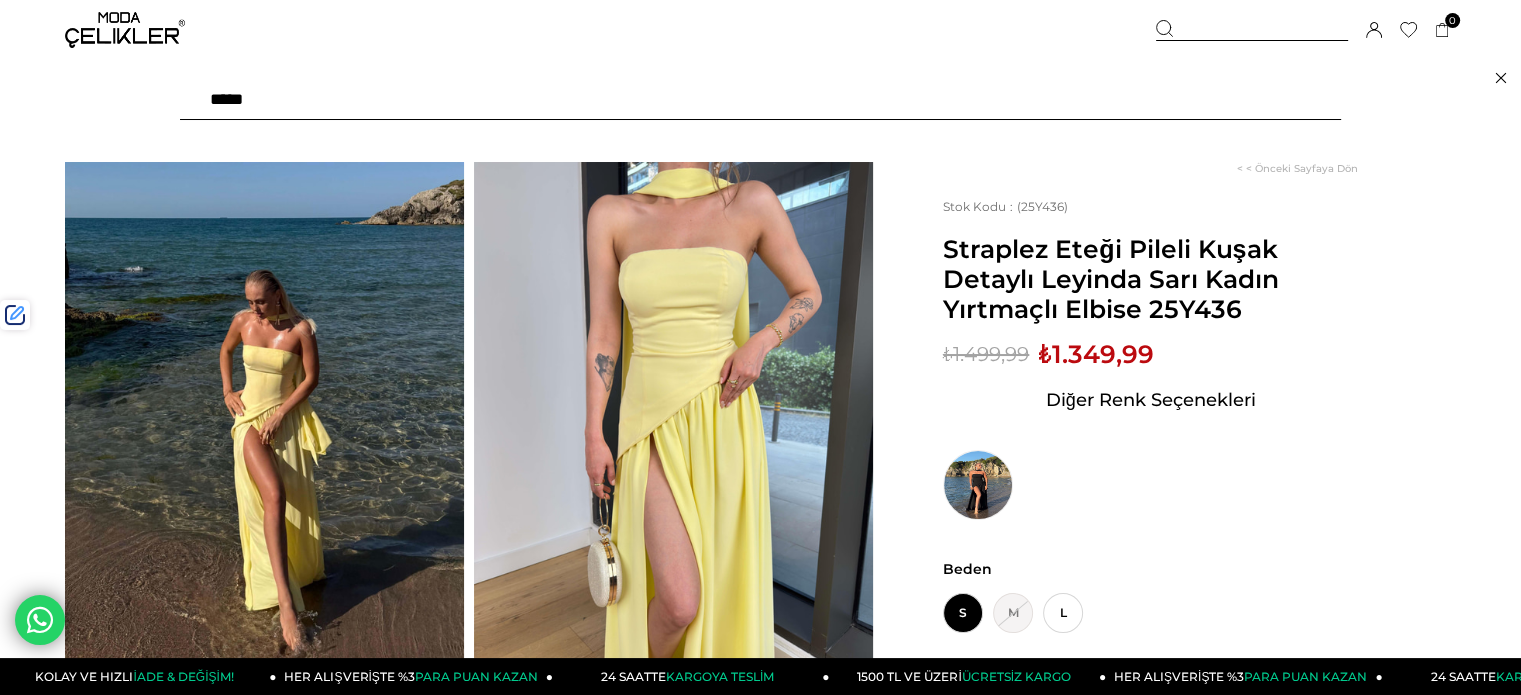 click at bounding box center [760, 100] 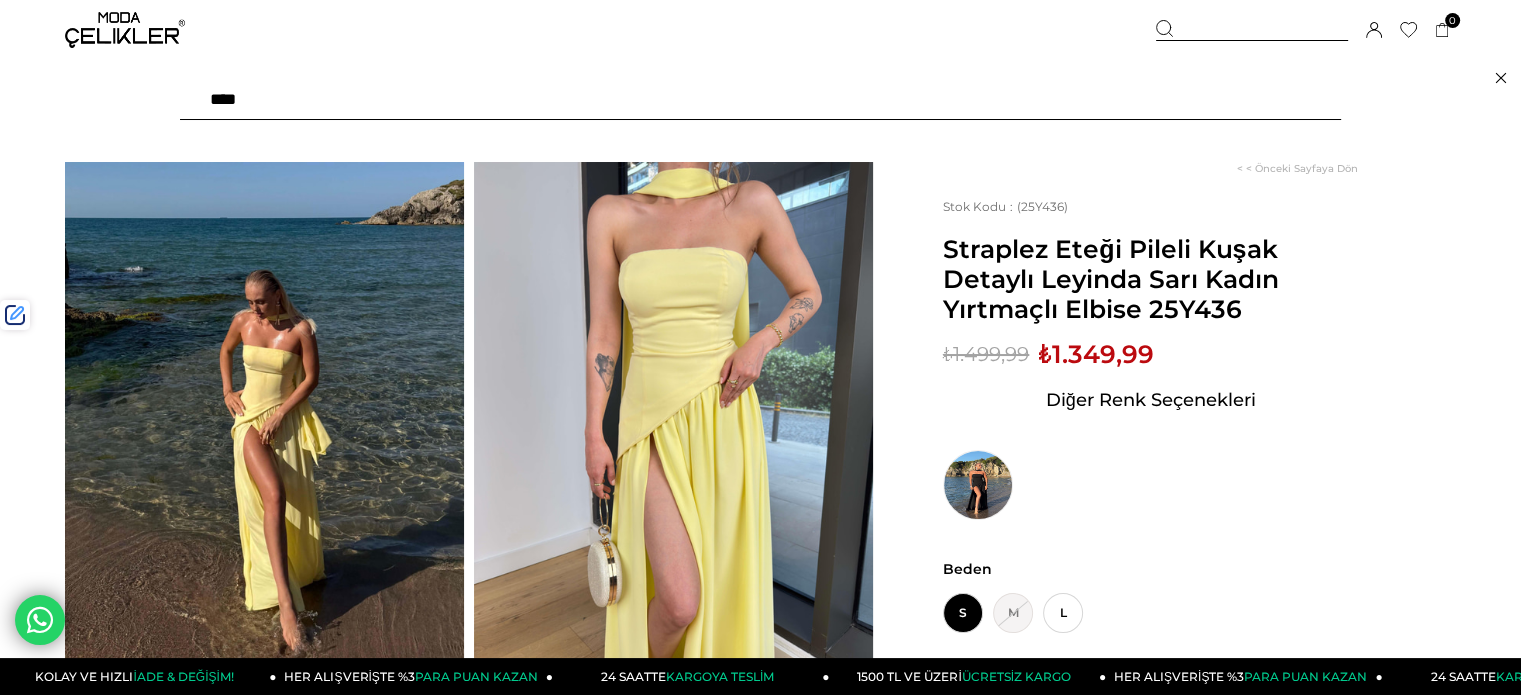 type on "*****" 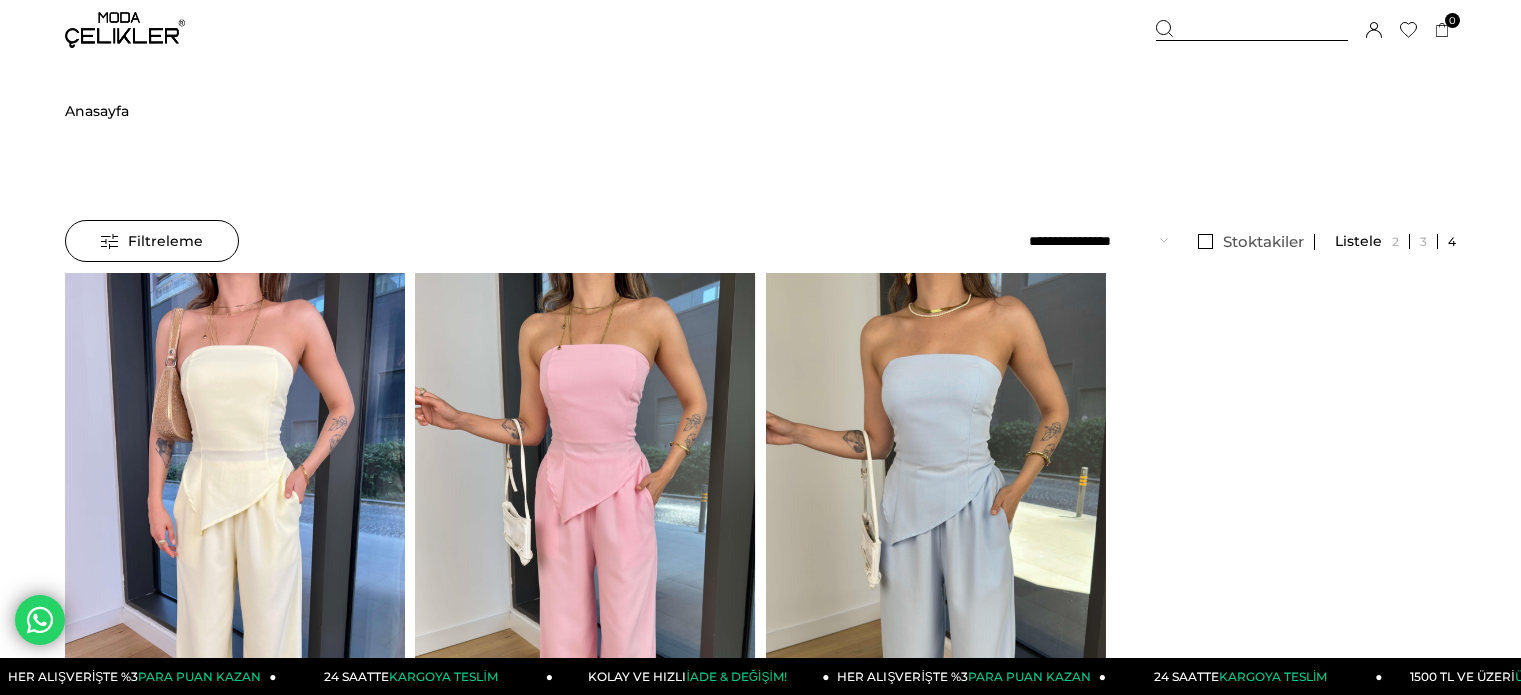 scroll, scrollTop: 0, scrollLeft: 0, axis: both 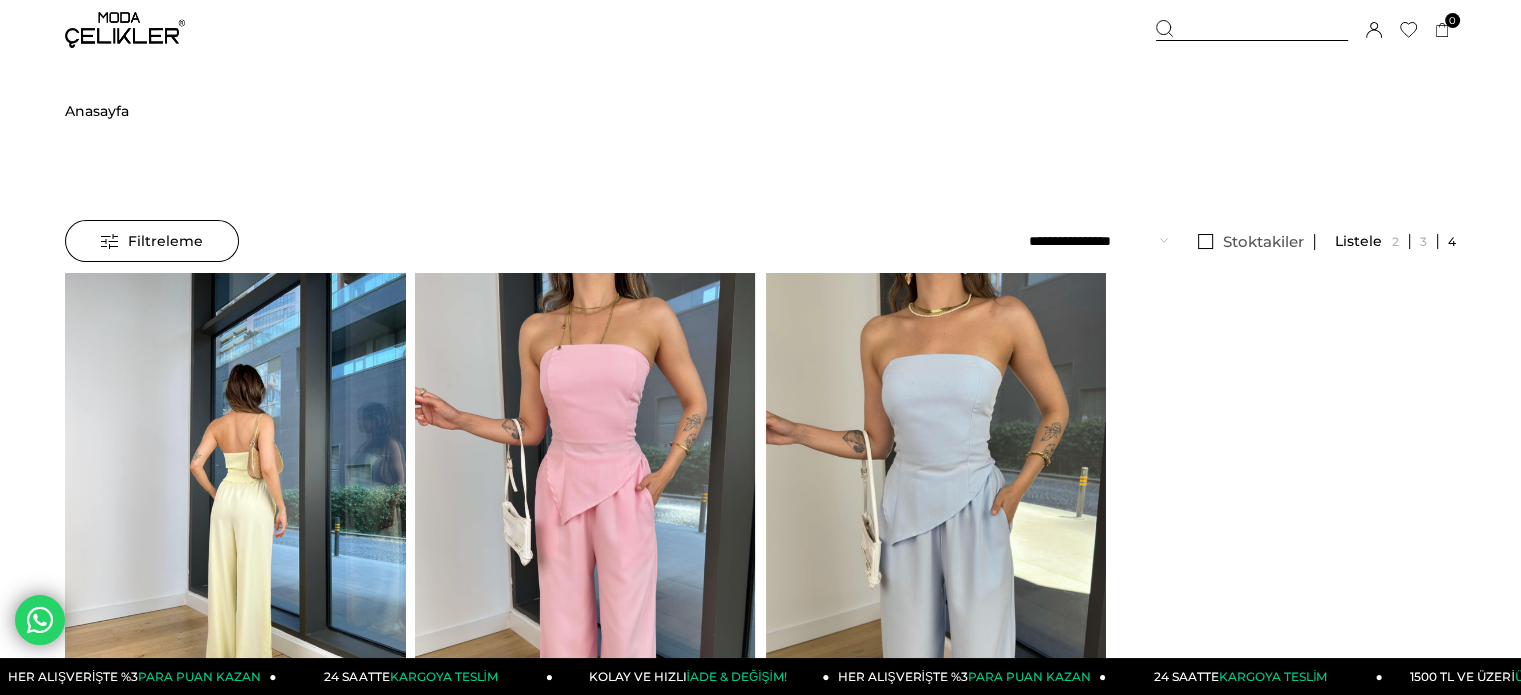click at bounding box center [235, 499] 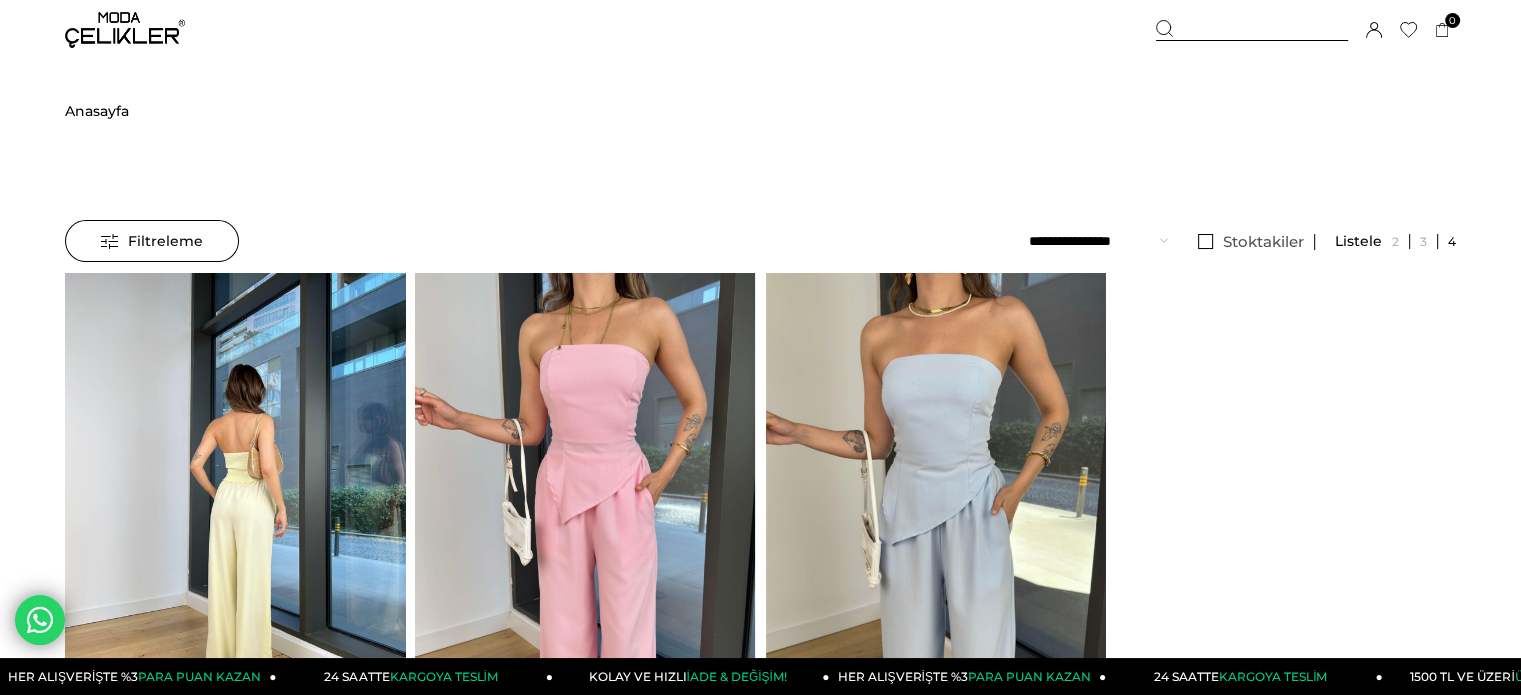 click at bounding box center (235, 499) 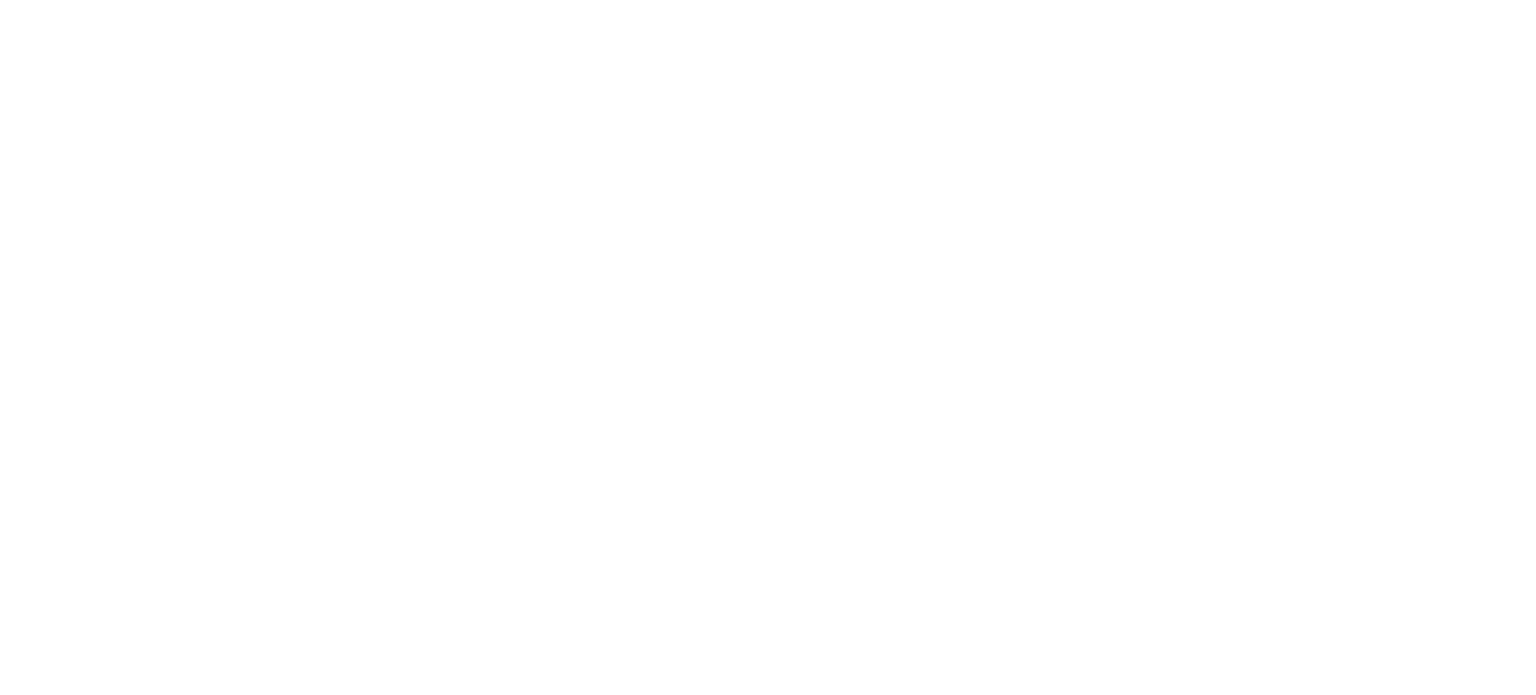 scroll, scrollTop: 0, scrollLeft: 0, axis: both 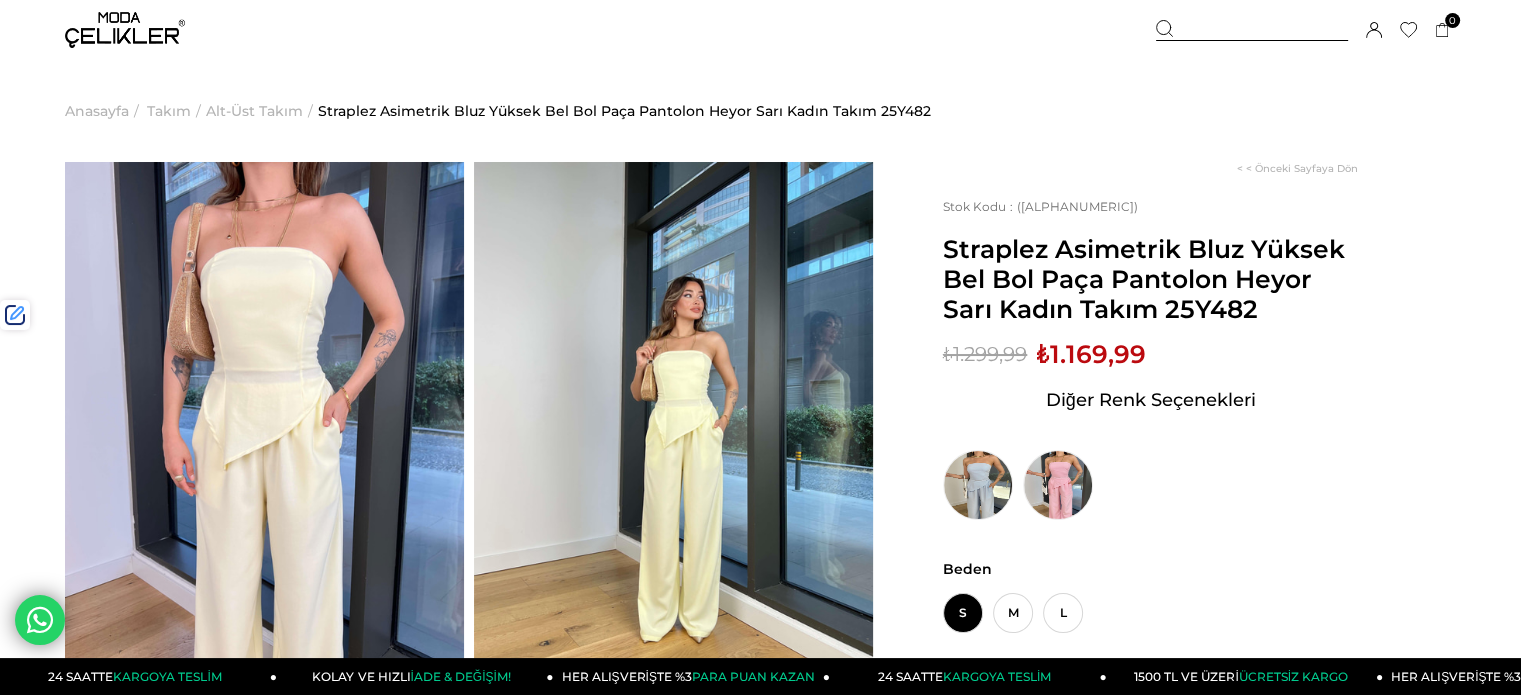 click at bounding box center (1252, 30) 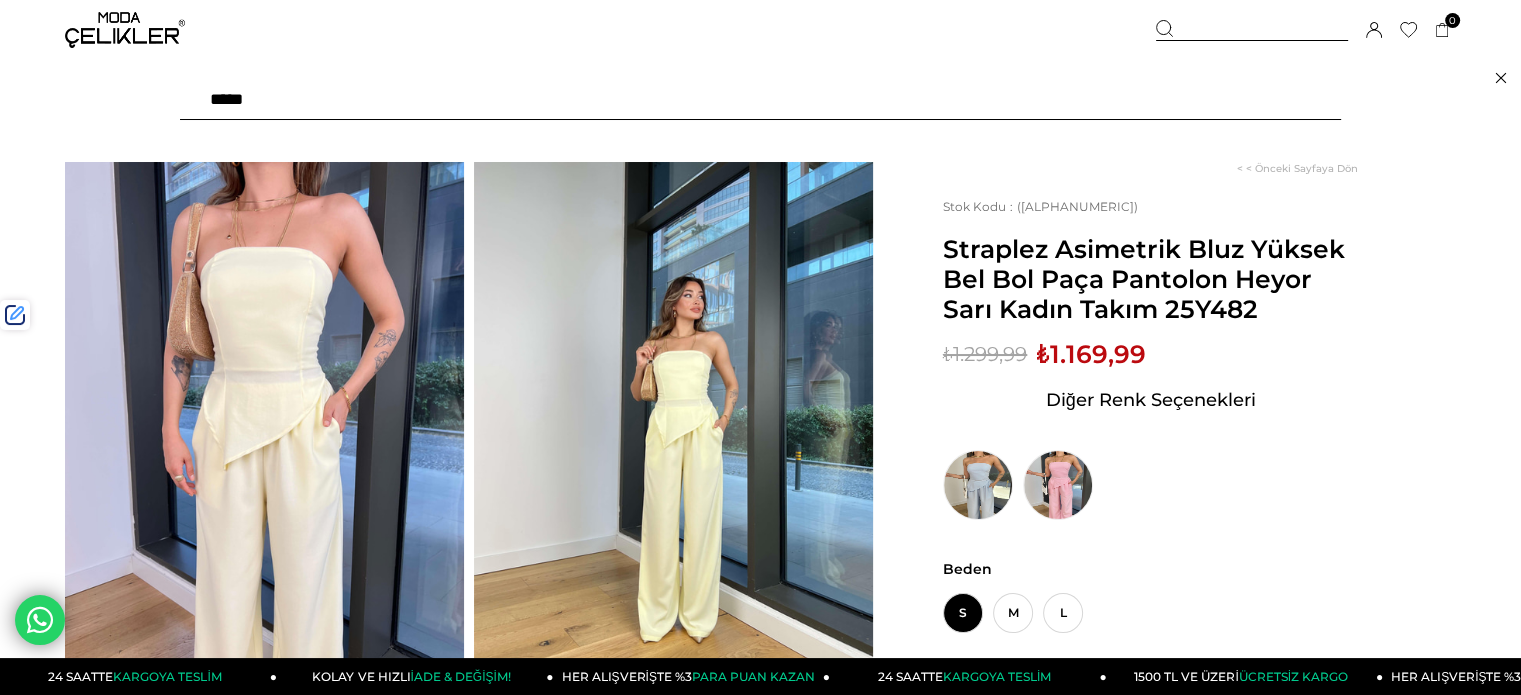 click at bounding box center (760, 100) 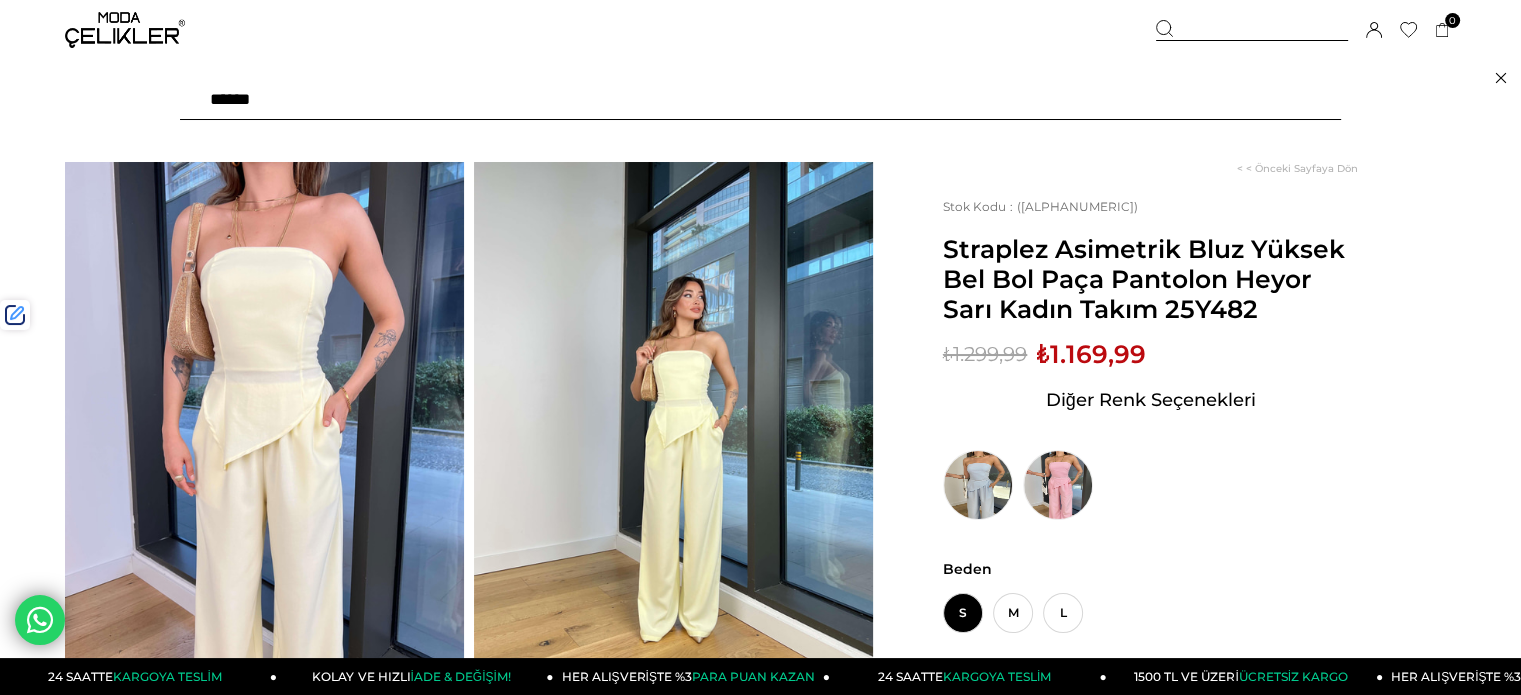 type on "*******" 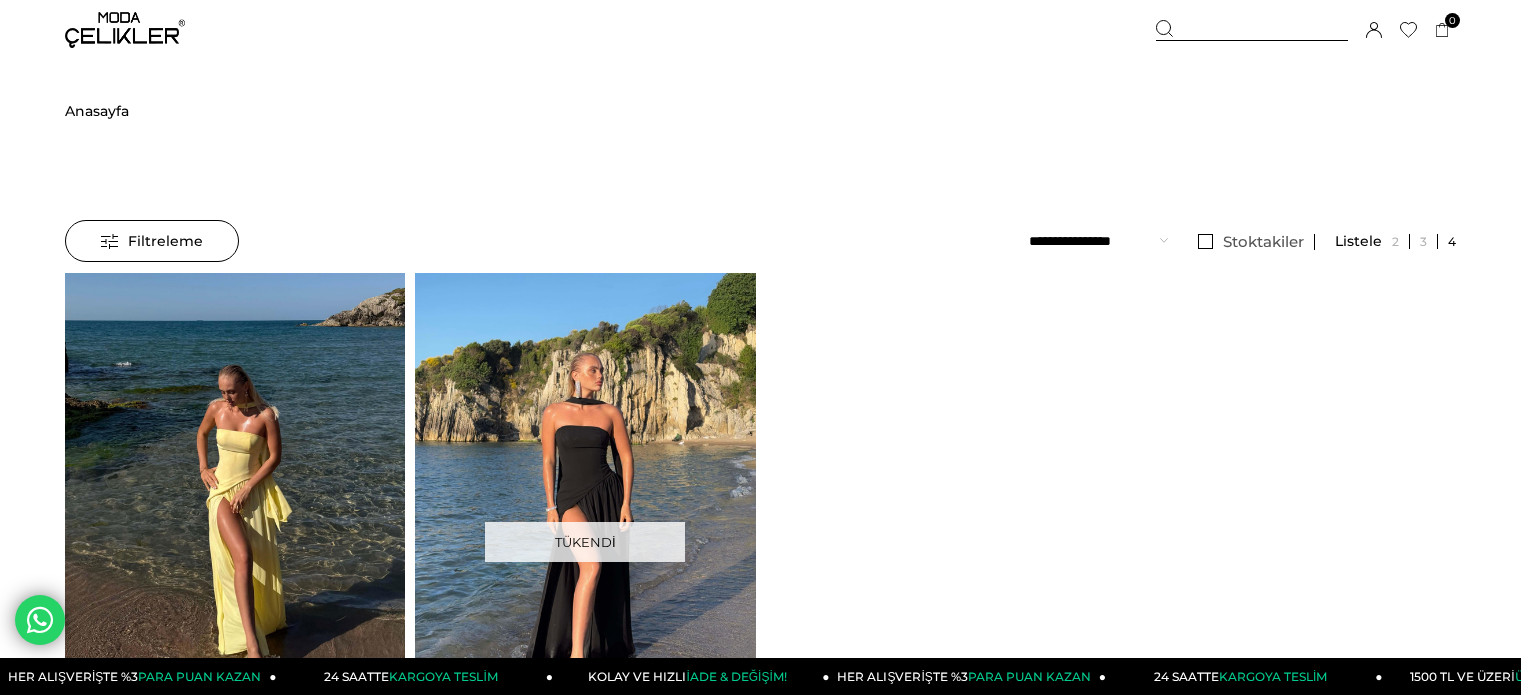 scroll, scrollTop: 0, scrollLeft: 0, axis: both 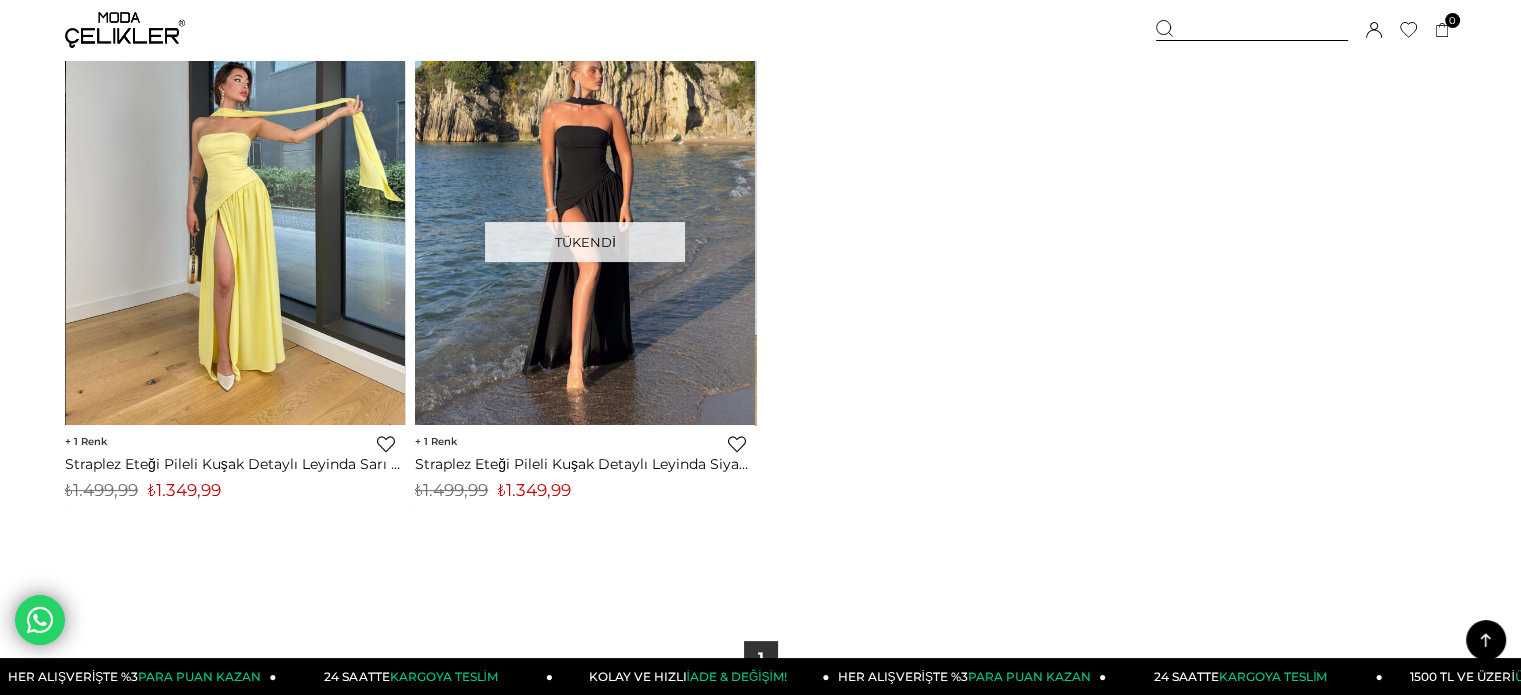 click at bounding box center (236, 199) 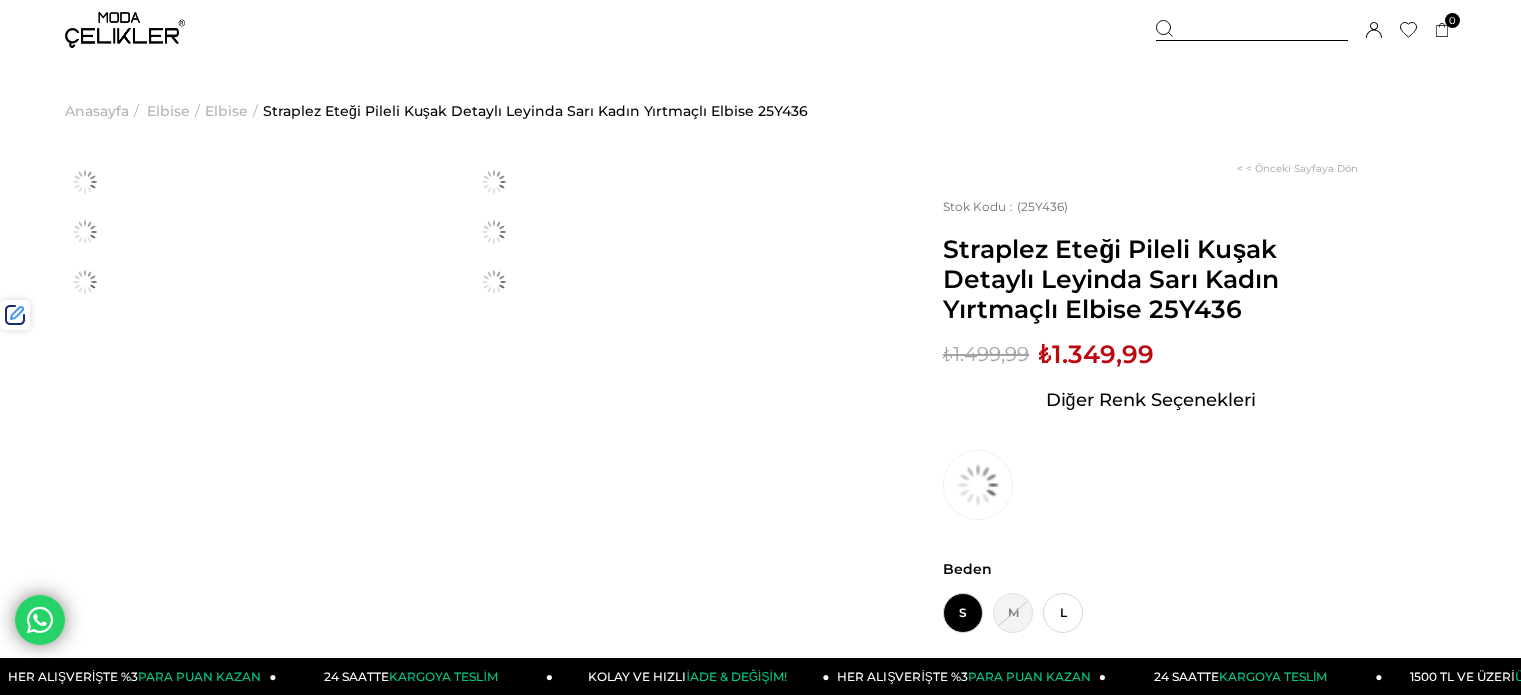 scroll, scrollTop: 0, scrollLeft: 0, axis: both 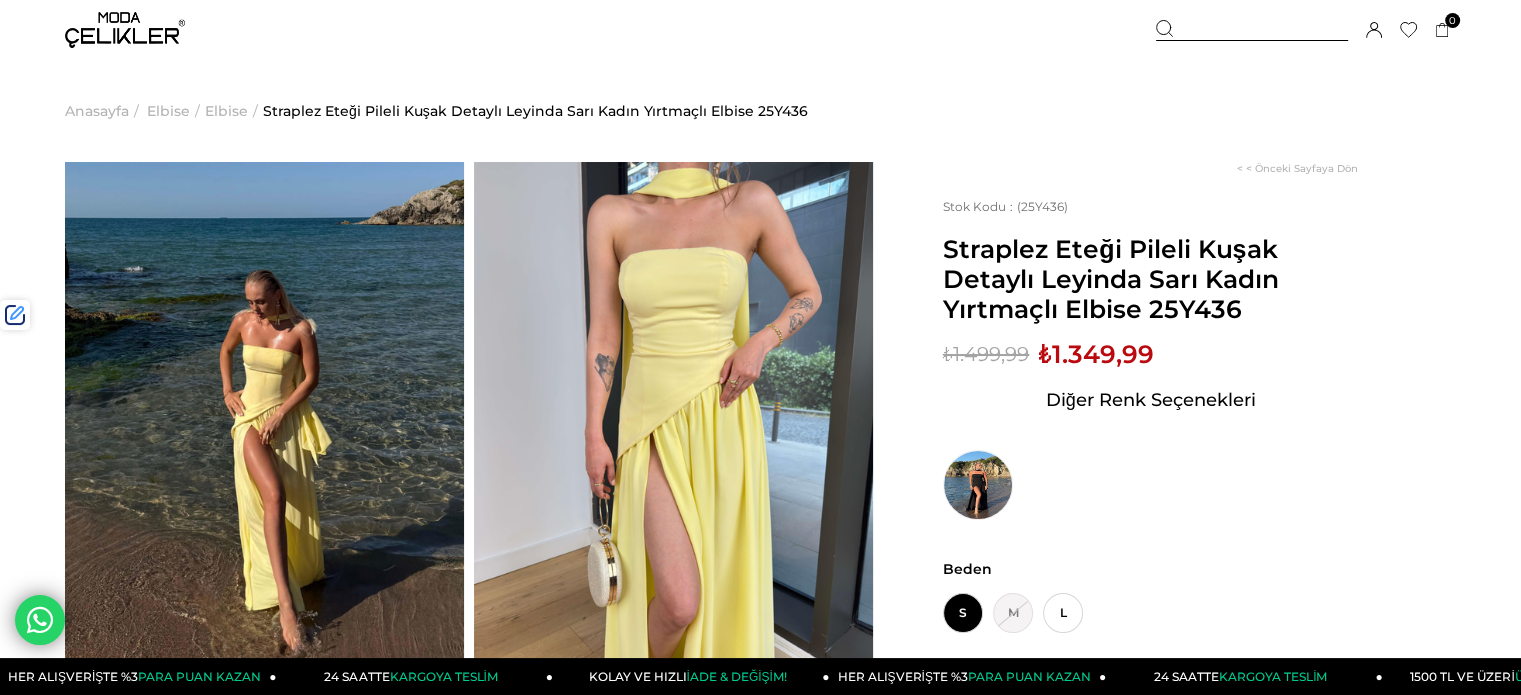 click on "₺1.349,99" at bounding box center (1096, 354) 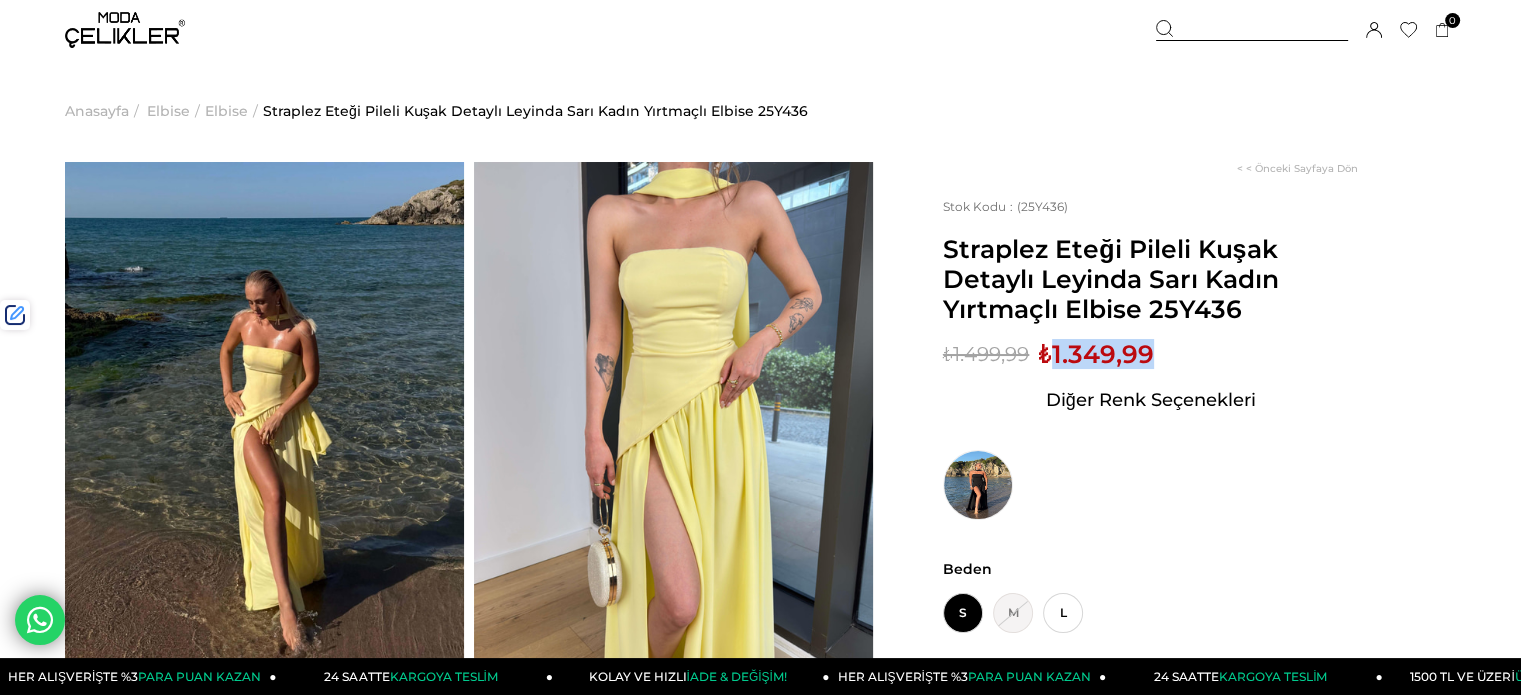 drag, startPoint x: 1128, startPoint y: 363, endPoint x: 1107, endPoint y: 343, distance: 29 